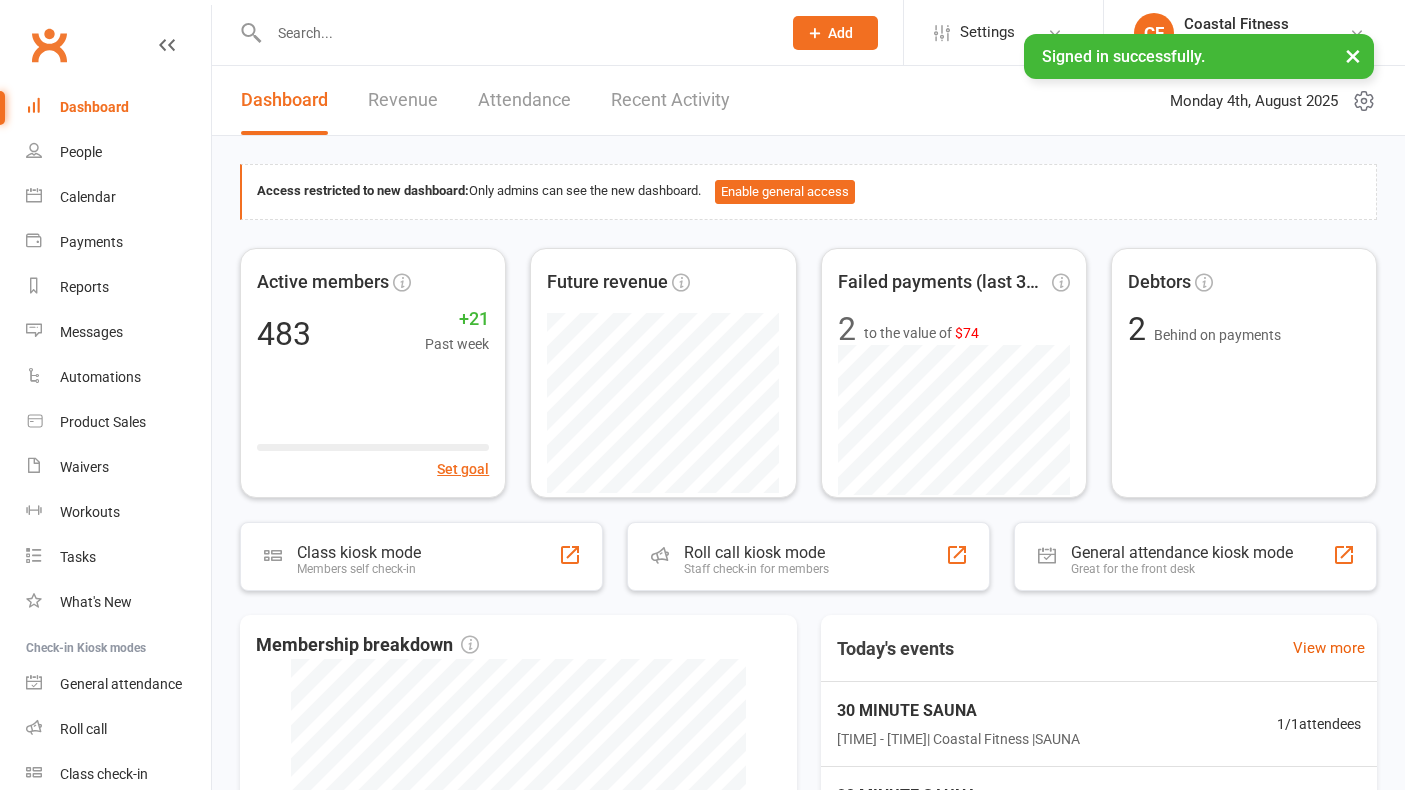scroll, scrollTop: 0, scrollLeft: 0, axis: both 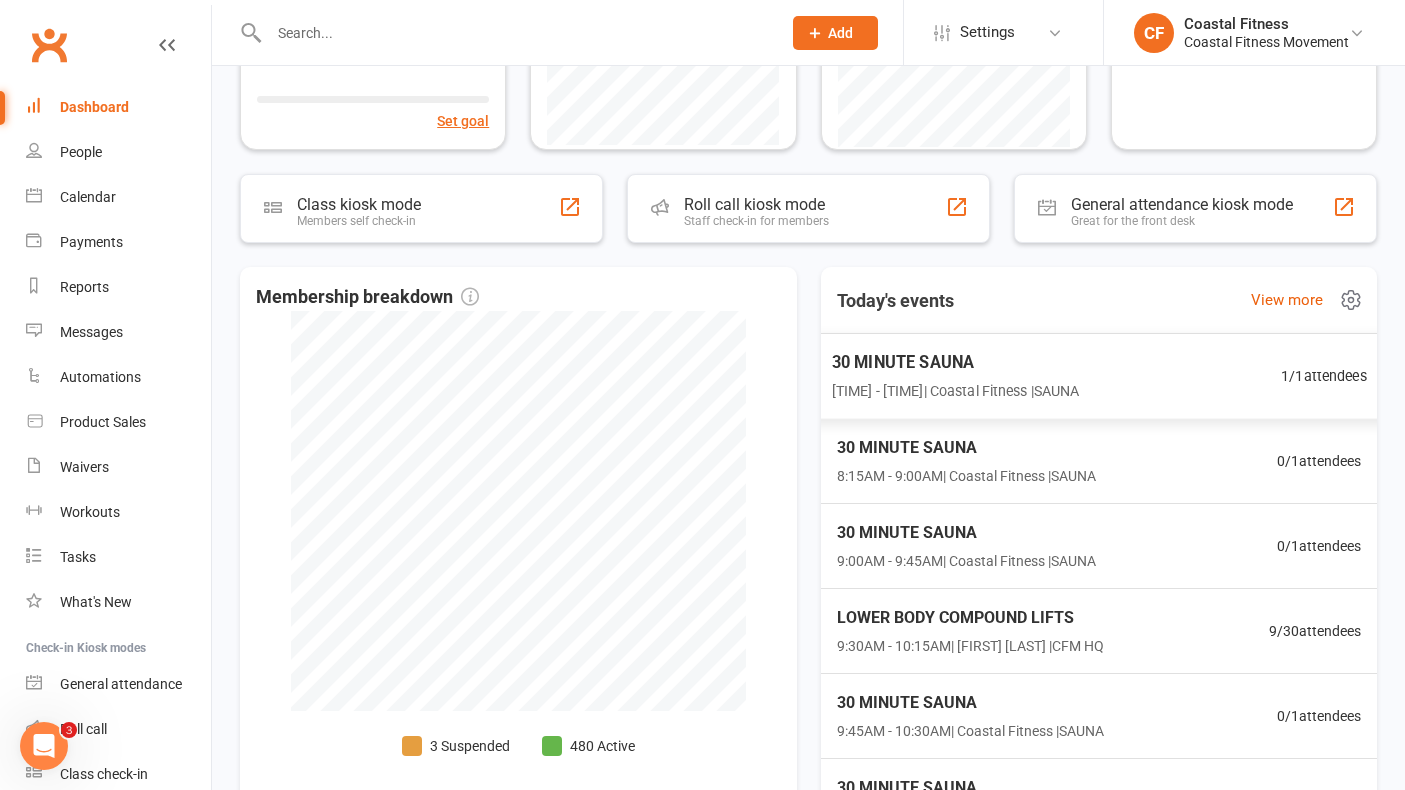 click on "30 MINUTE SAUNA" at bounding box center (955, 363) 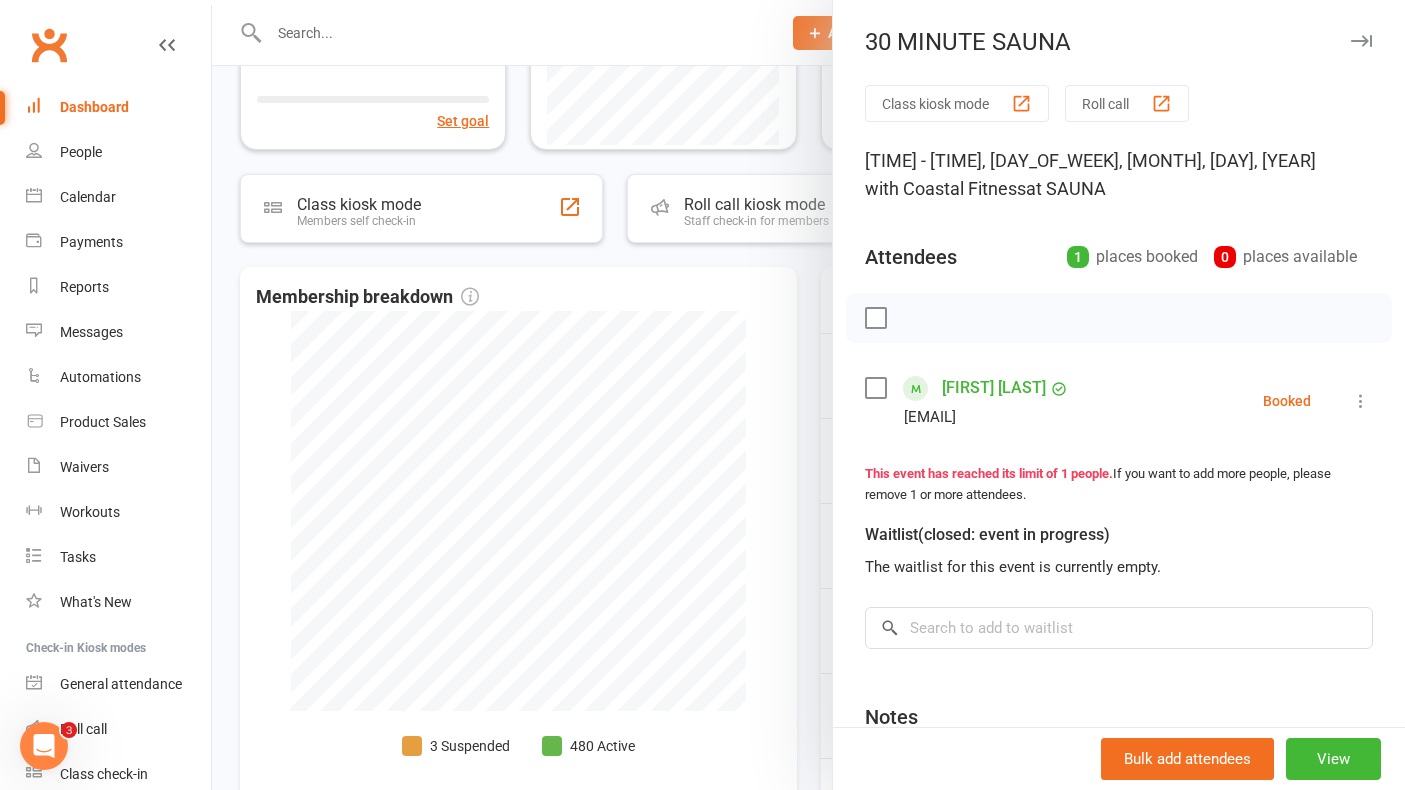 click at bounding box center [1361, 401] 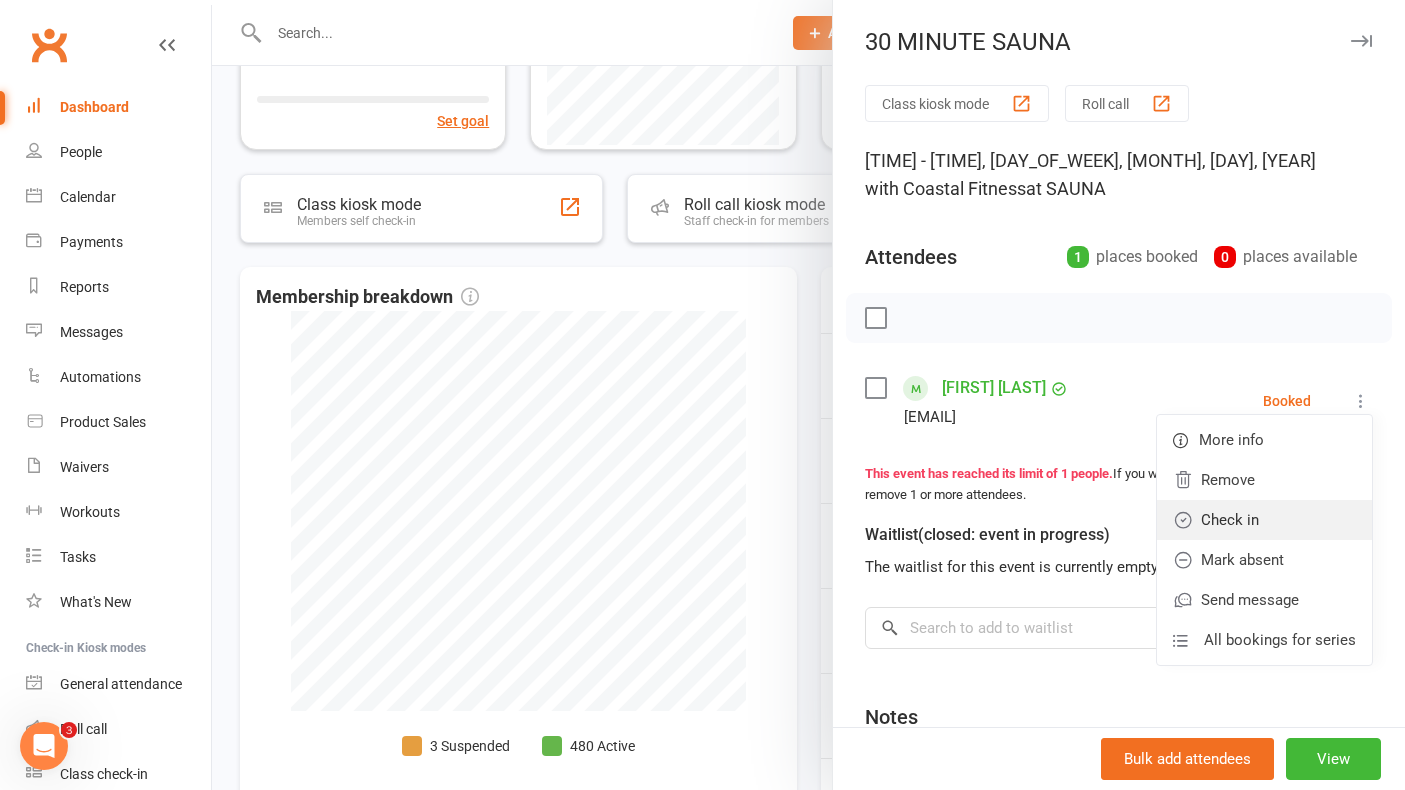 click on "Check in" at bounding box center [1264, 520] 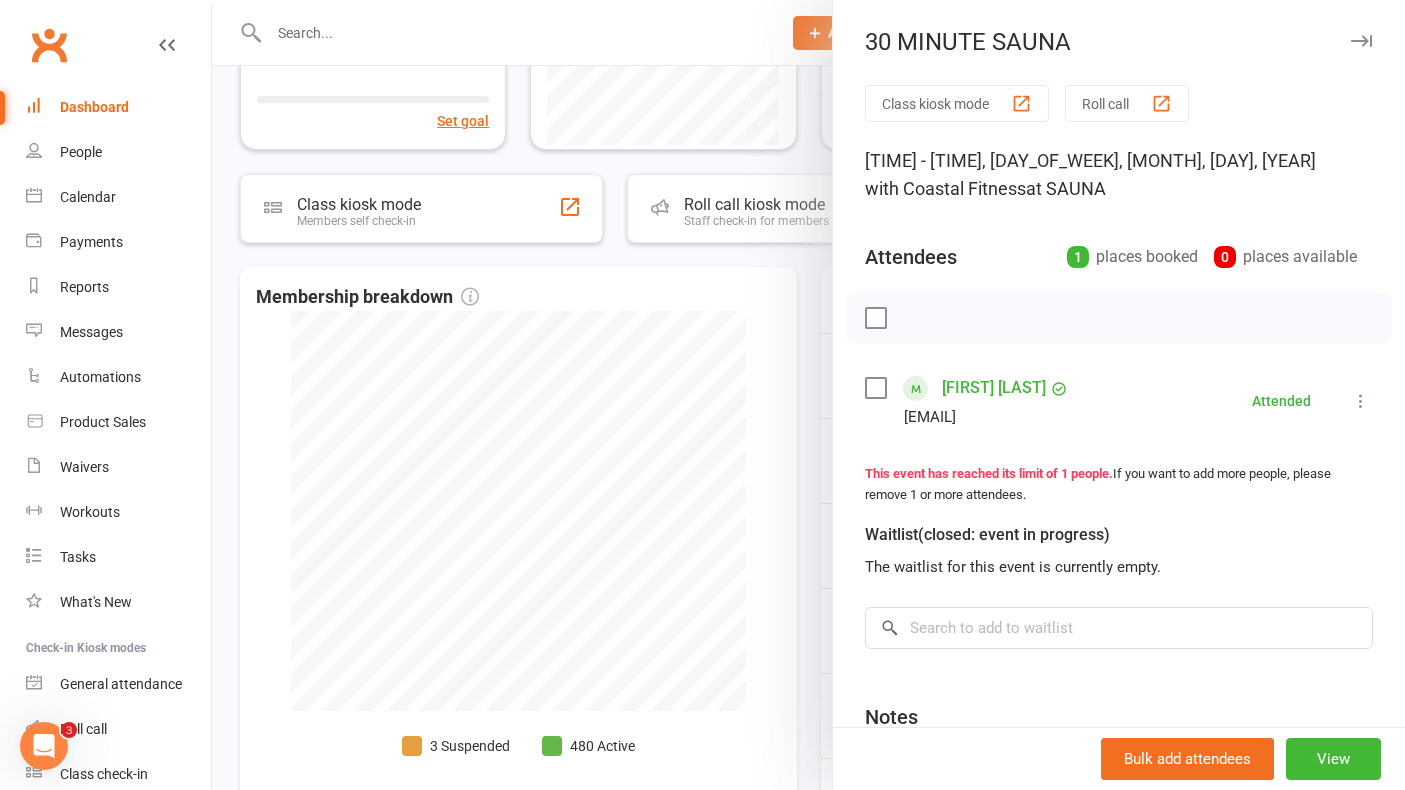 click at bounding box center (1361, 41) 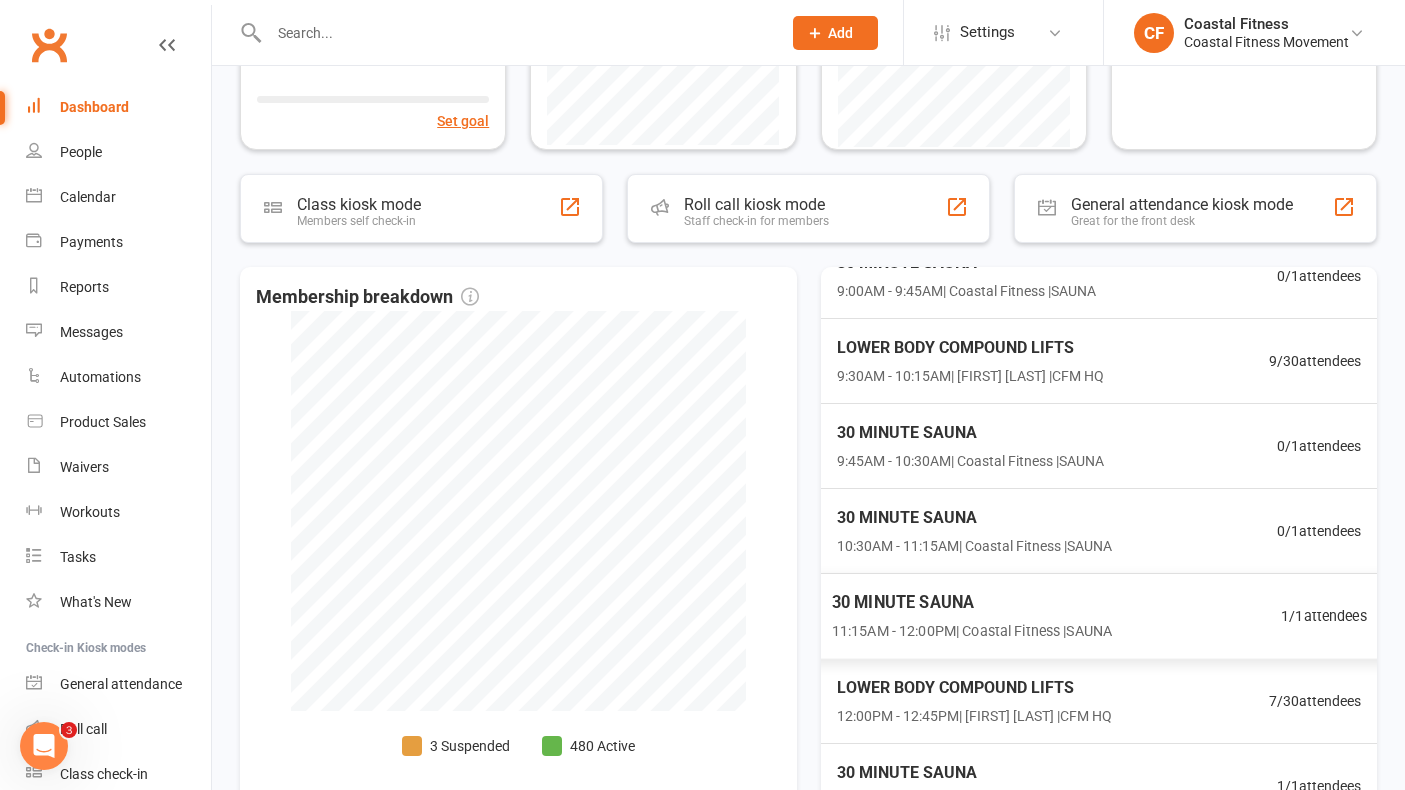 scroll, scrollTop: 274, scrollLeft: 0, axis: vertical 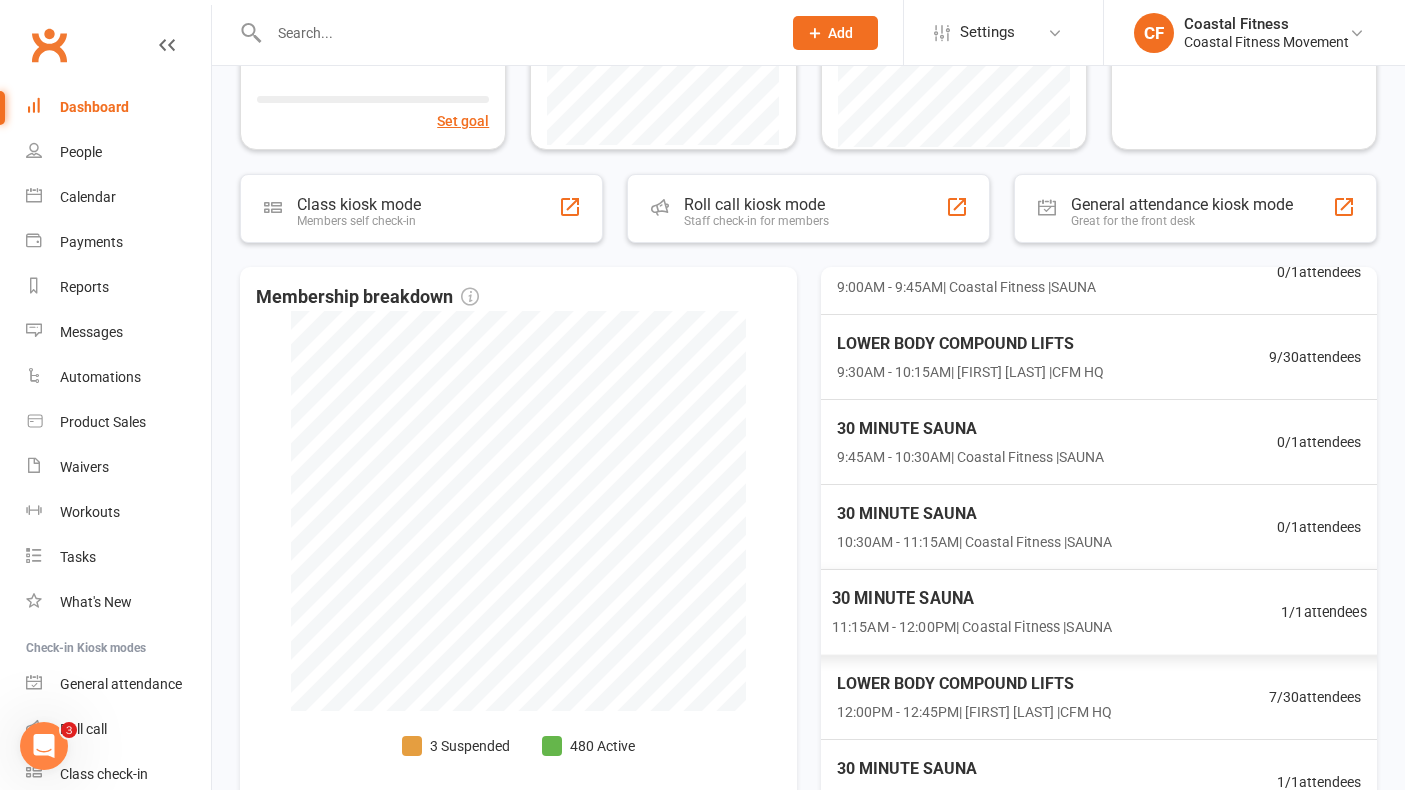 click on "30 MINUTE SAUNA [TIME] - [TIME] | Coastal Fitness | SAUNA" at bounding box center [971, 612] 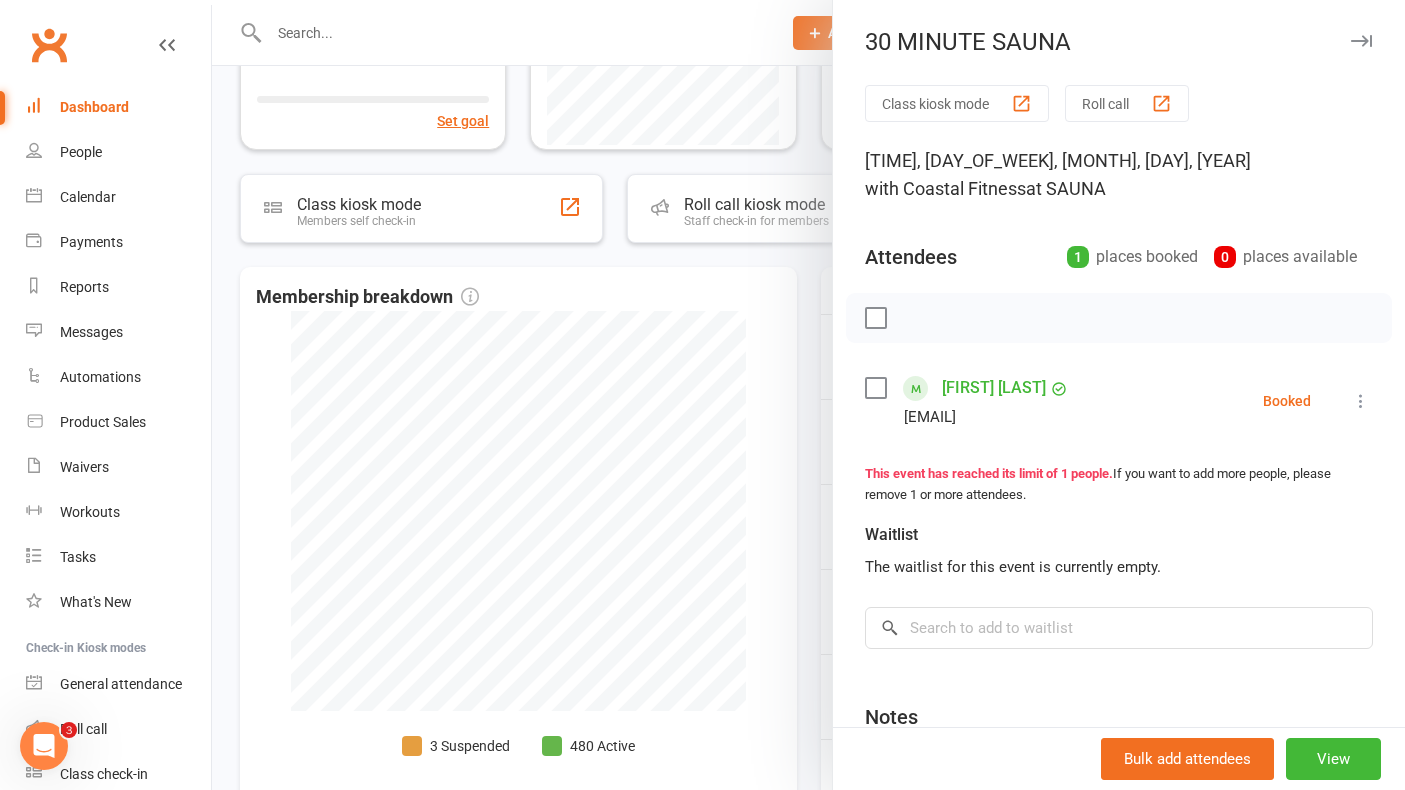 click at bounding box center (1361, 41) 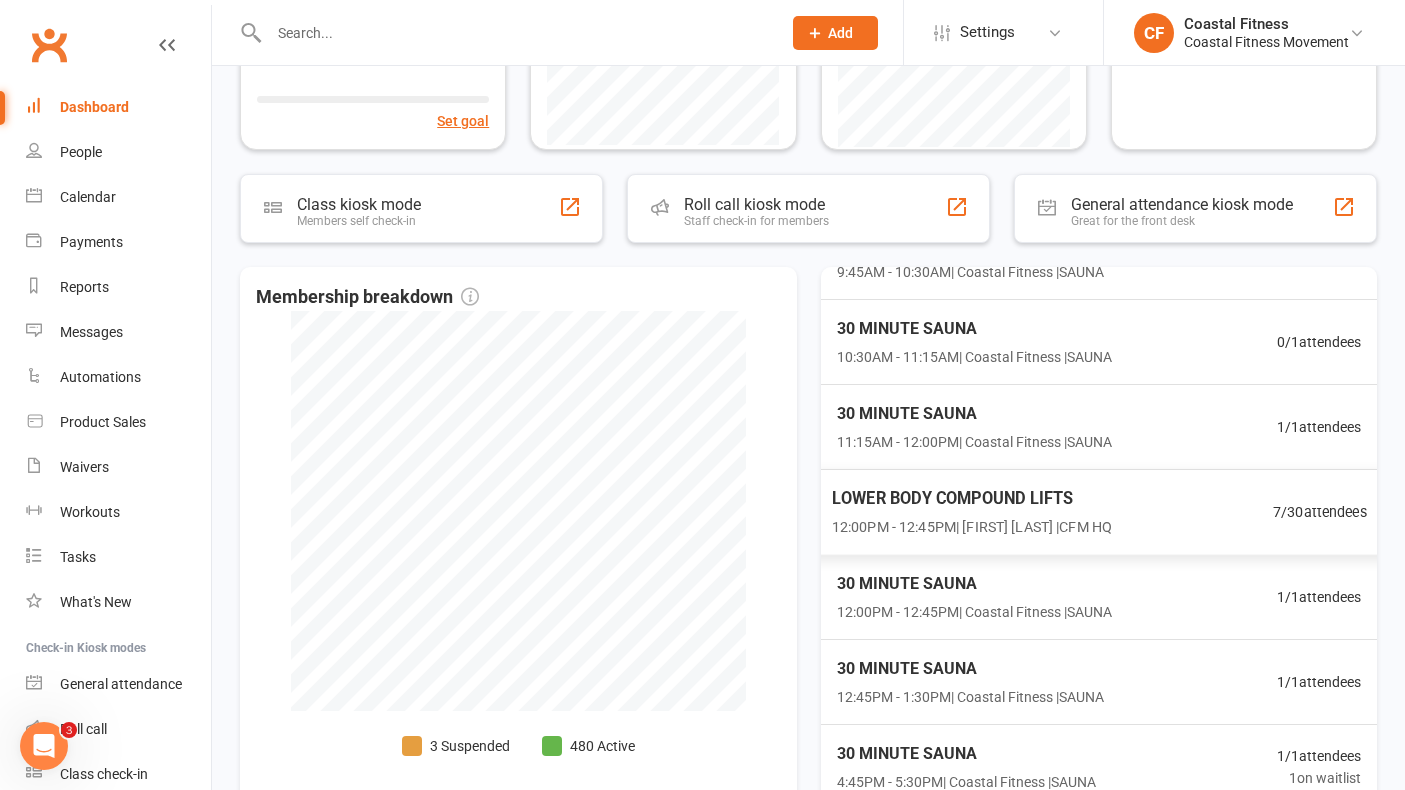 scroll, scrollTop: 490, scrollLeft: 0, axis: vertical 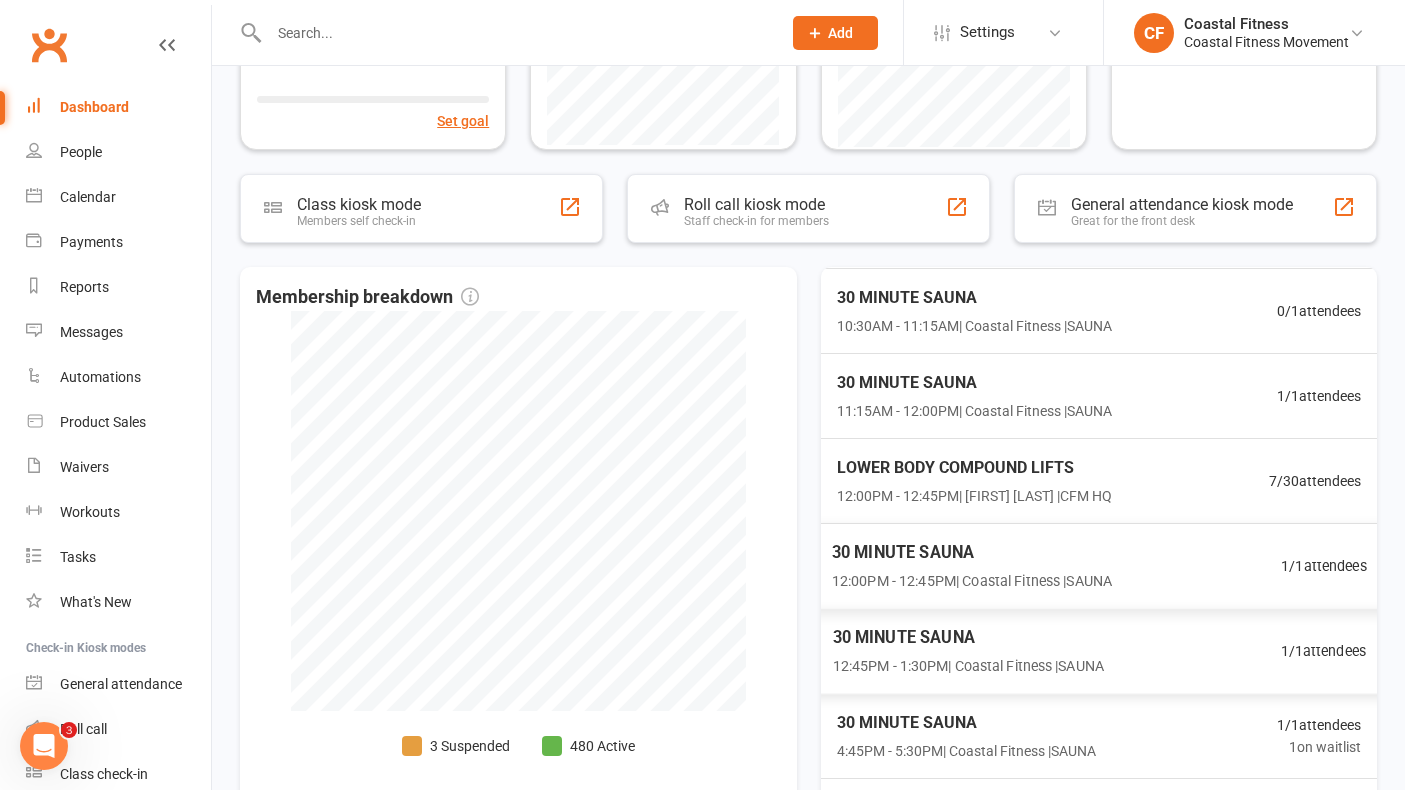 click on "[TIME]  |   Coastal Fitness |  SAUNA" at bounding box center [971, 581] 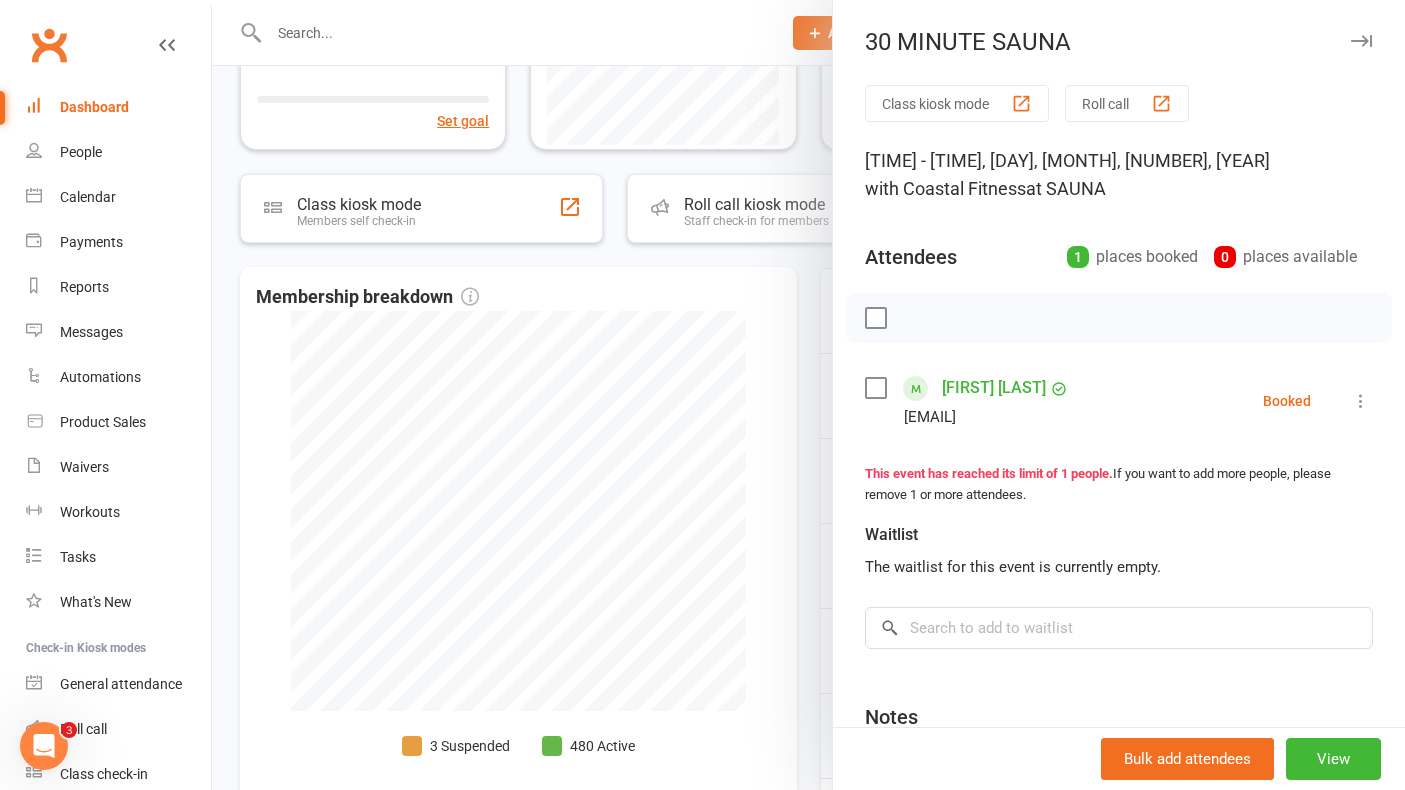 click at bounding box center (1361, 41) 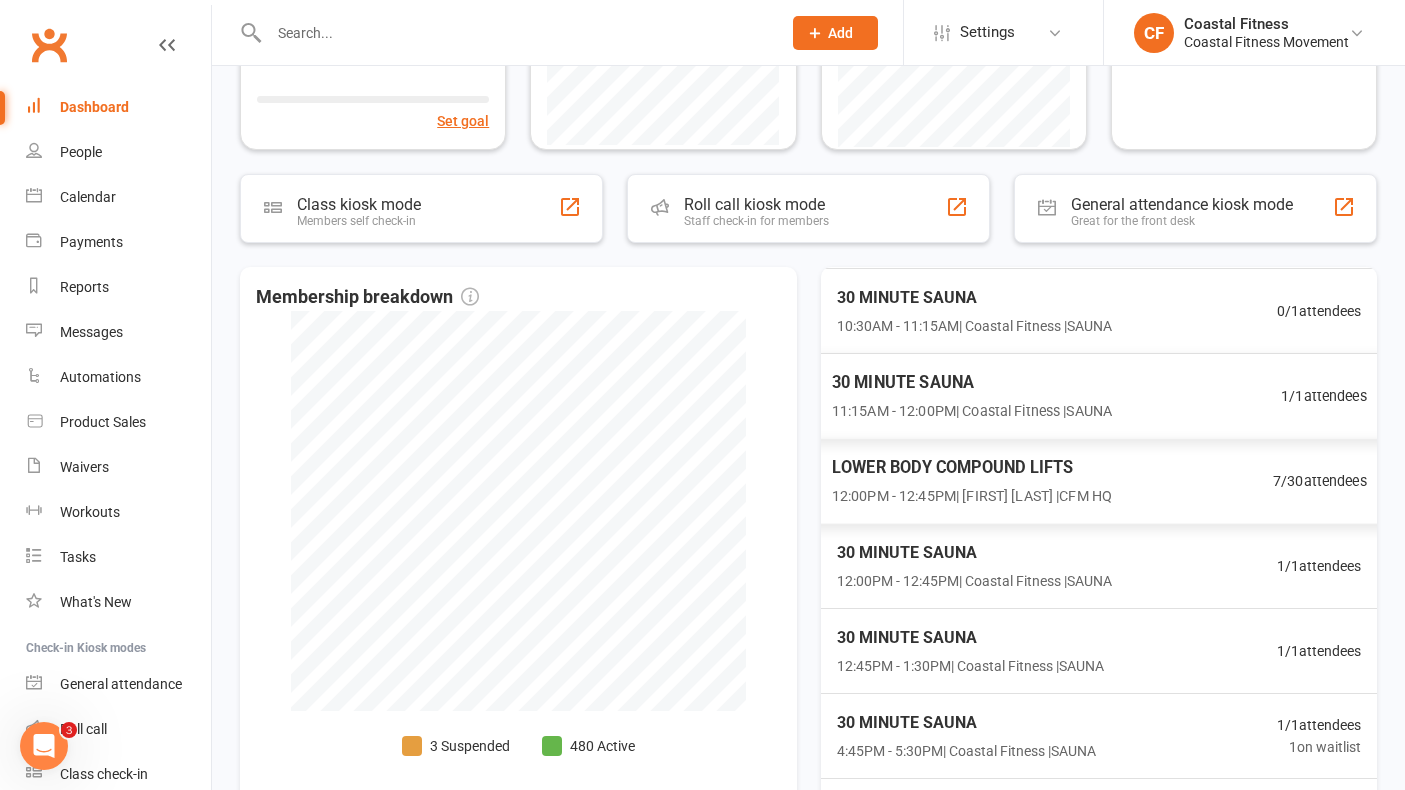 click on "[TIME]  |   [FIRST] [LAST] |  CFM HQ" at bounding box center (971, 496) 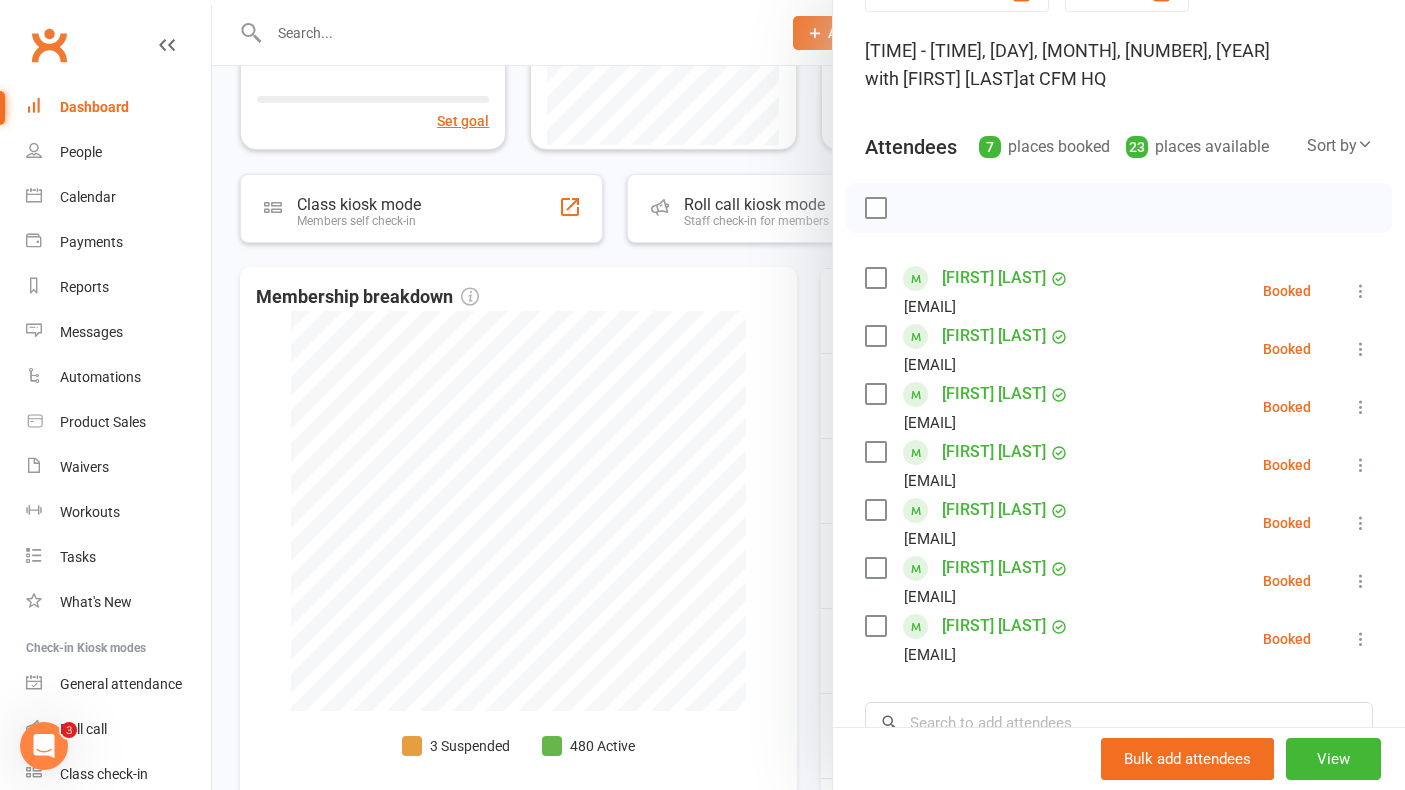 scroll, scrollTop: 0, scrollLeft: 0, axis: both 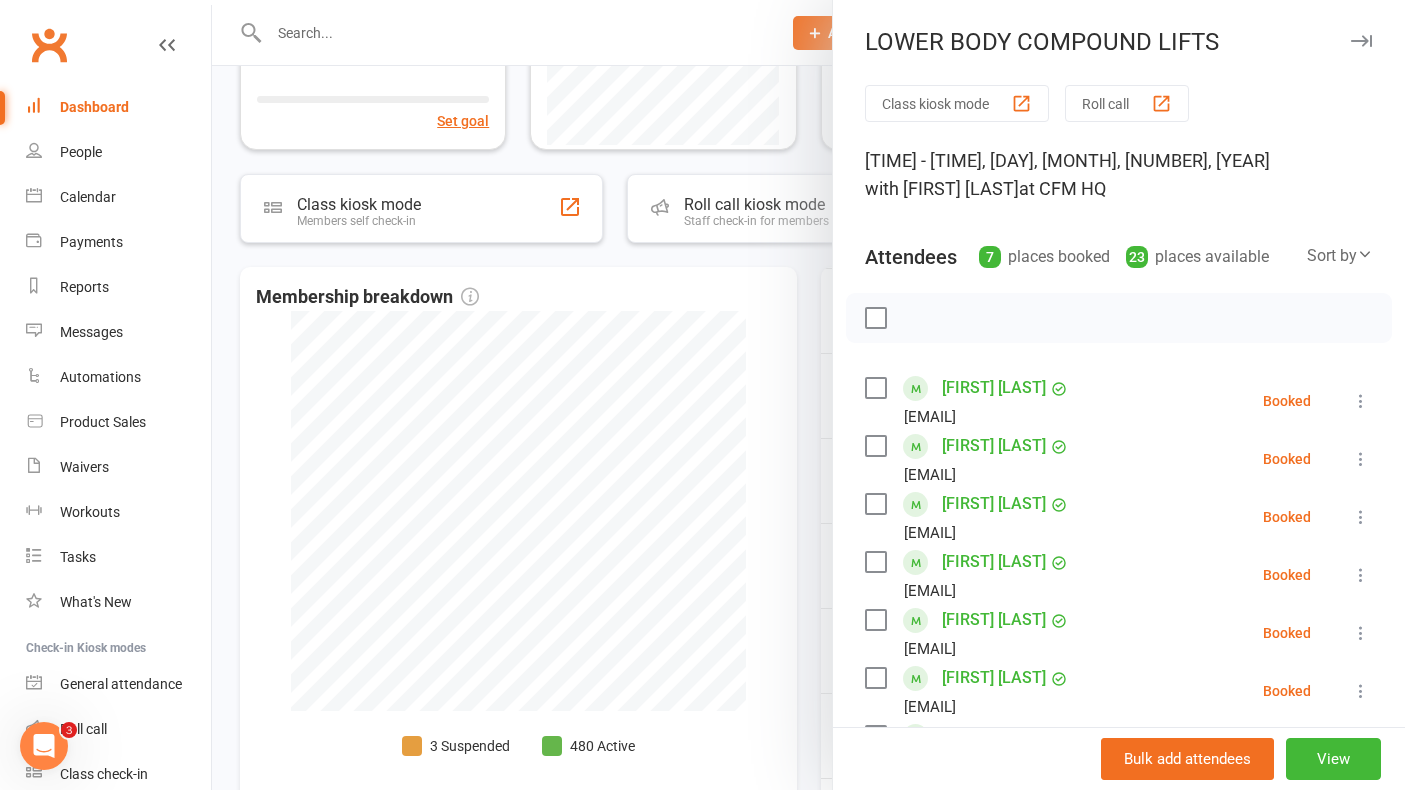 click at bounding box center (1361, 41) 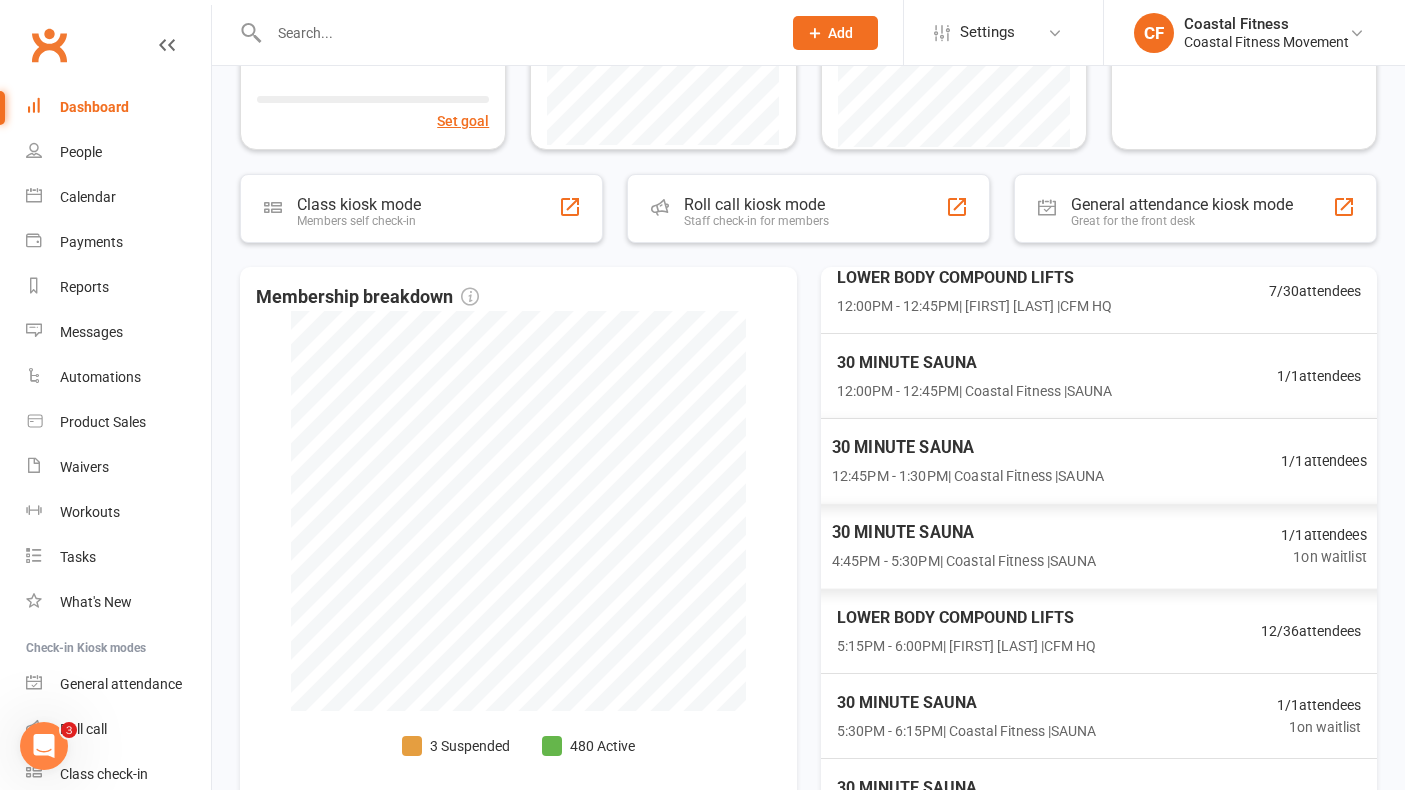 scroll, scrollTop: 681, scrollLeft: 0, axis: vertical 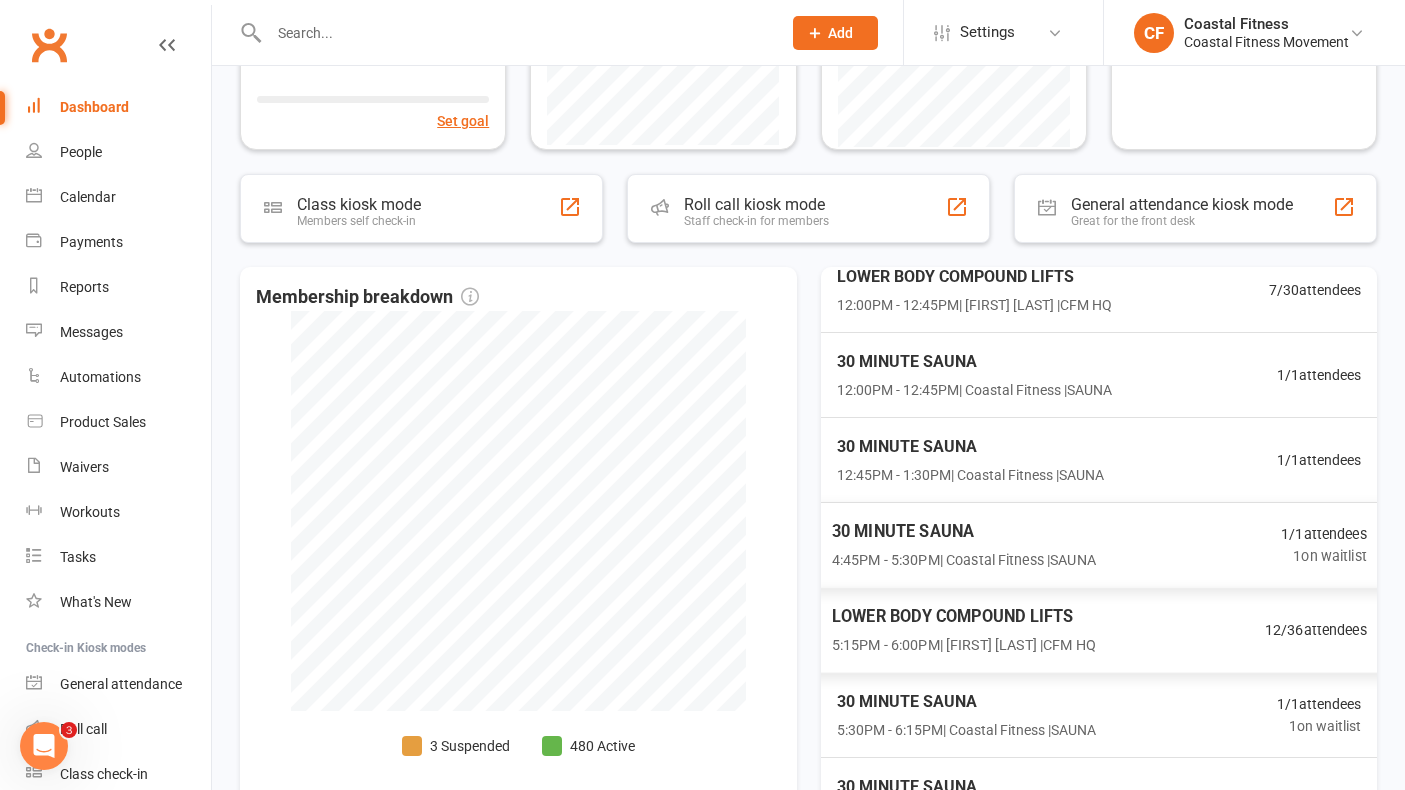 click on "LOWER BODY COMPOUND LIFTS" at bounding box center (963, 617) 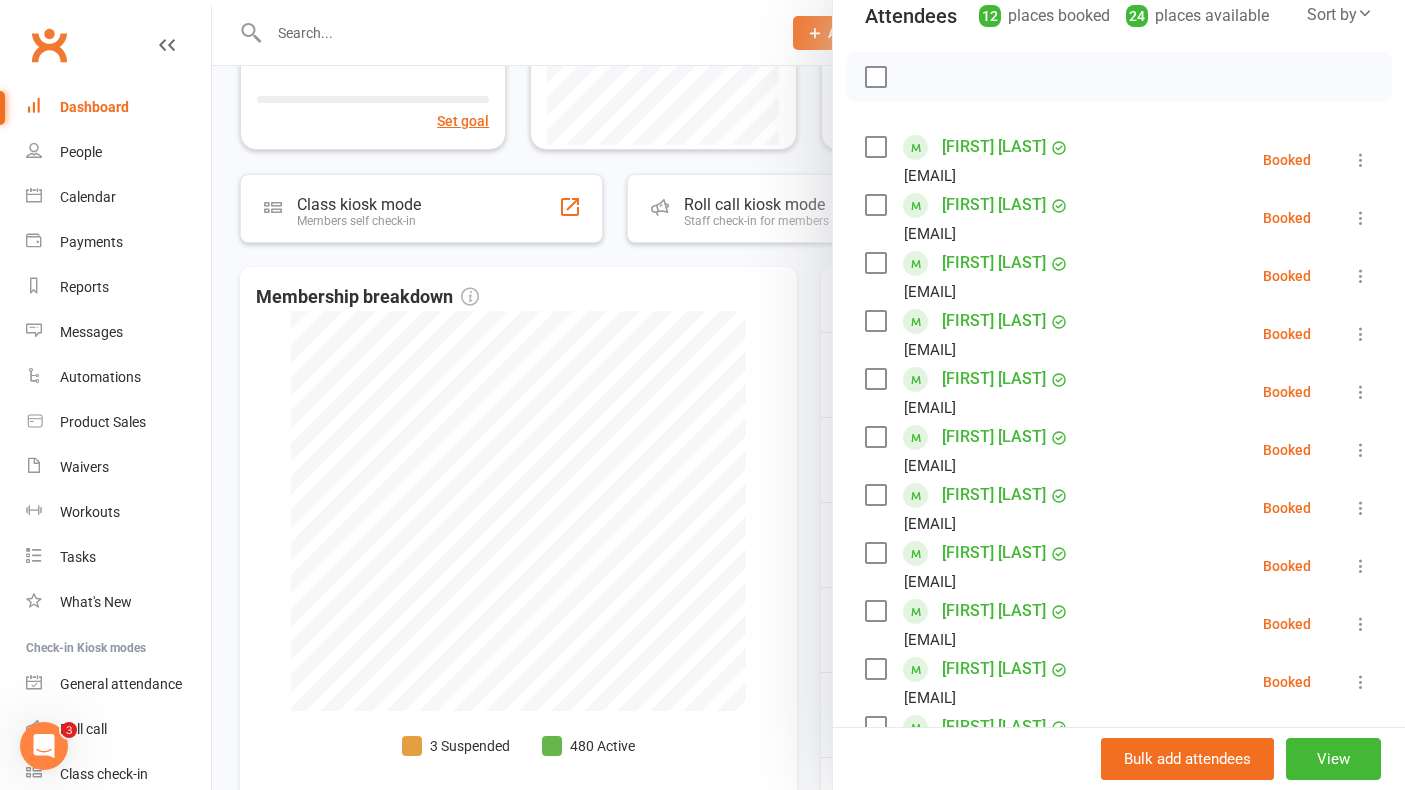 scroll, scrollTop: 0, scrollLeft: 0, axis: both 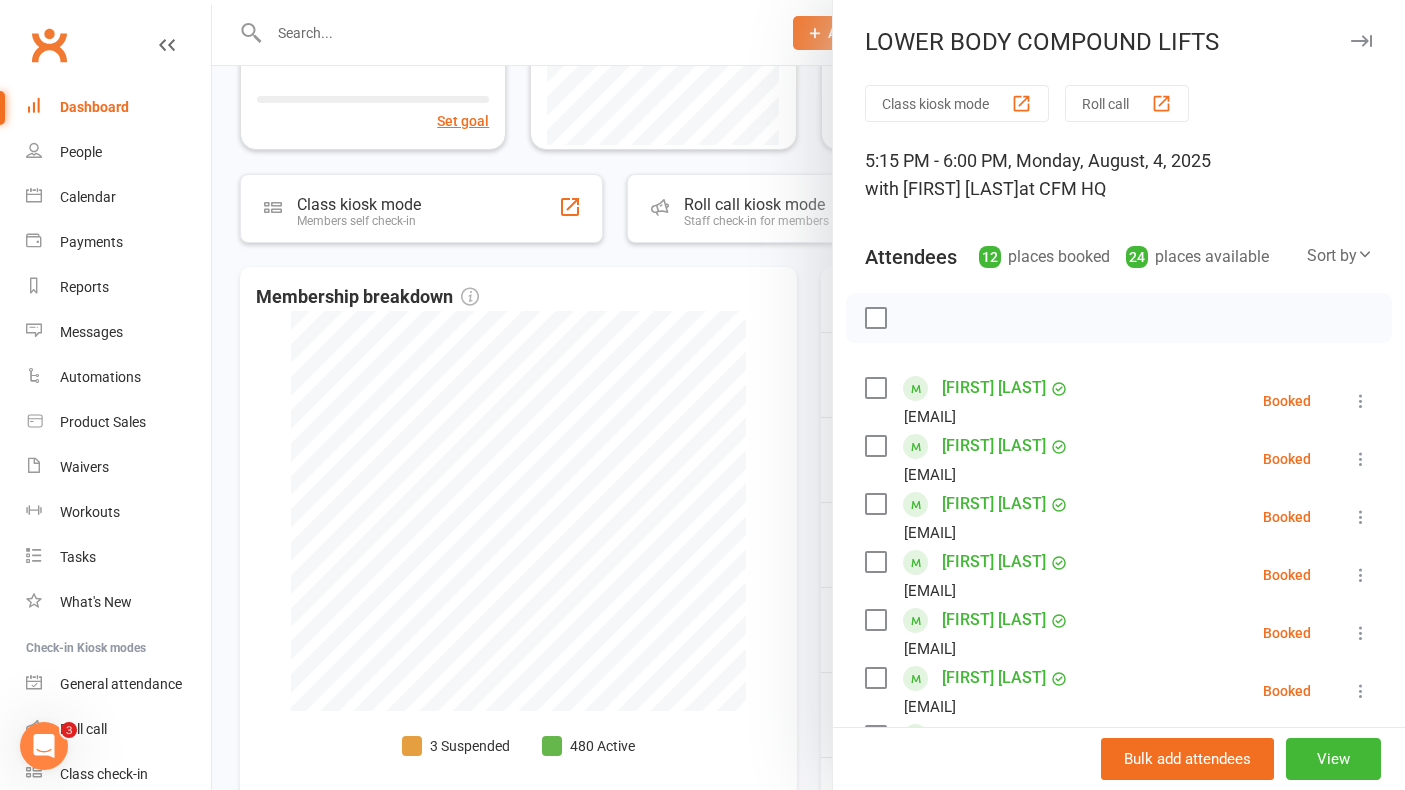 click at bounding box center (1361, 41) 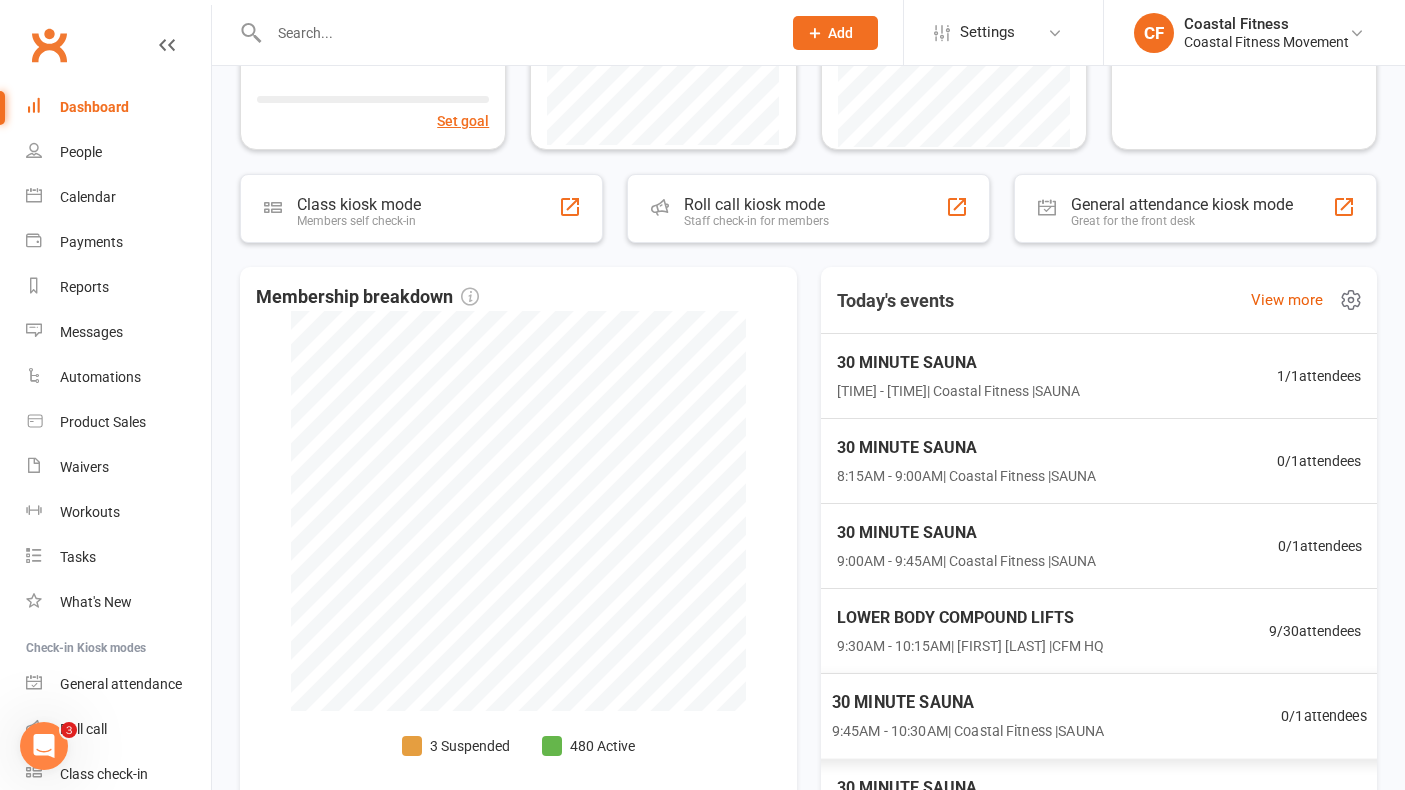 scroll, scrollTop: 2, scrollLeft: 0, axis: vertical 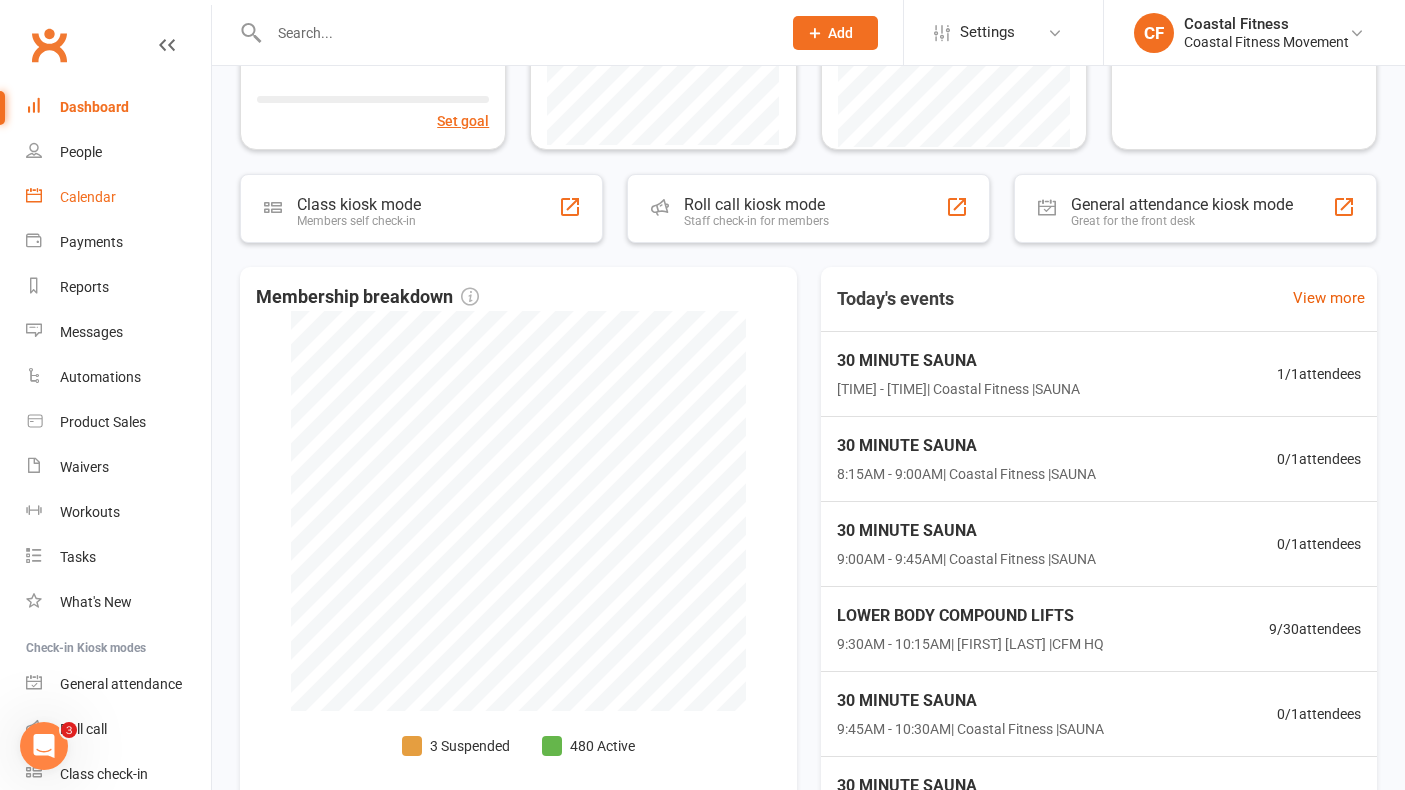 click on "Calendar" at bounding box center [88, 197] 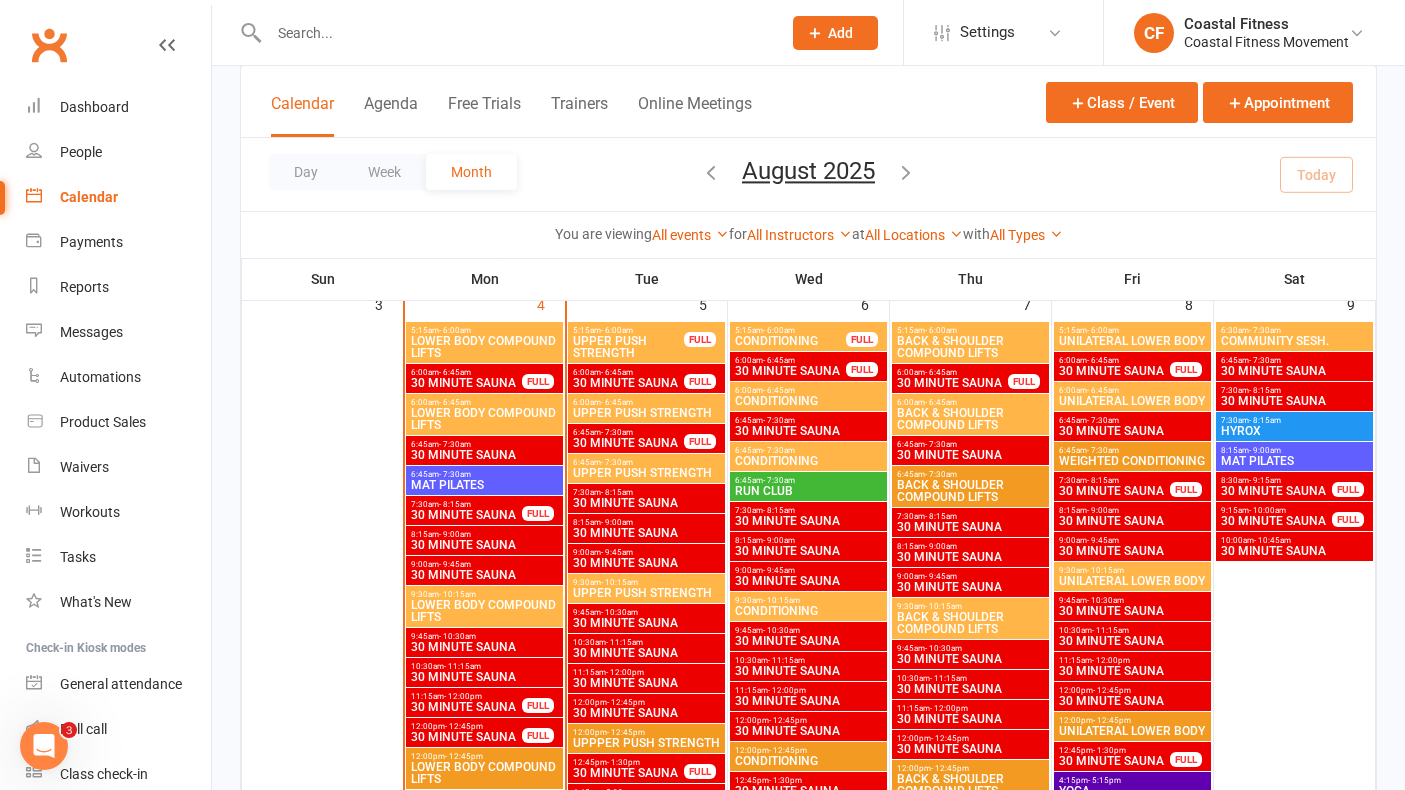scroll, scrollTop: 877, scrollLeft: 0, axis: vertical 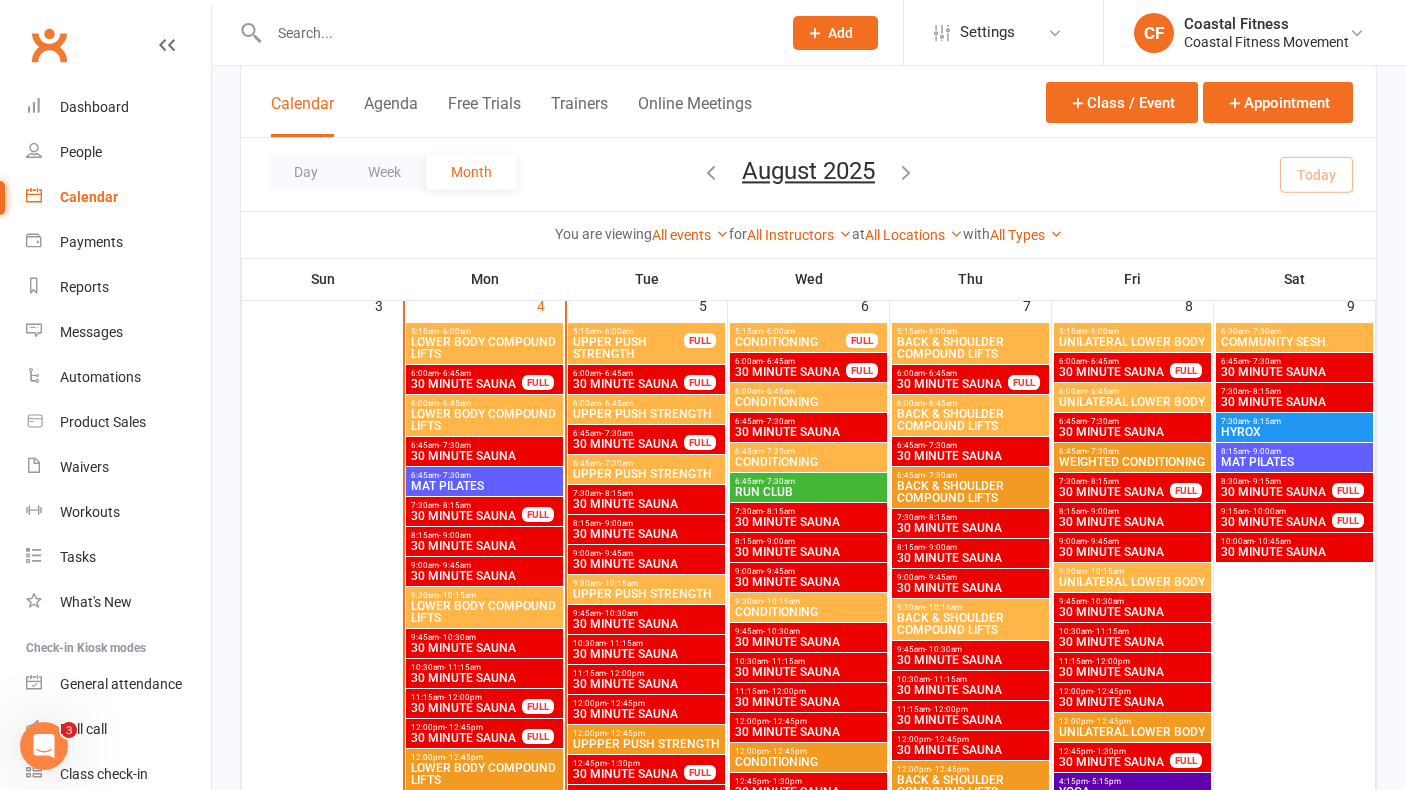 click on "MAT PILATES" at bounding box center (484, 486) 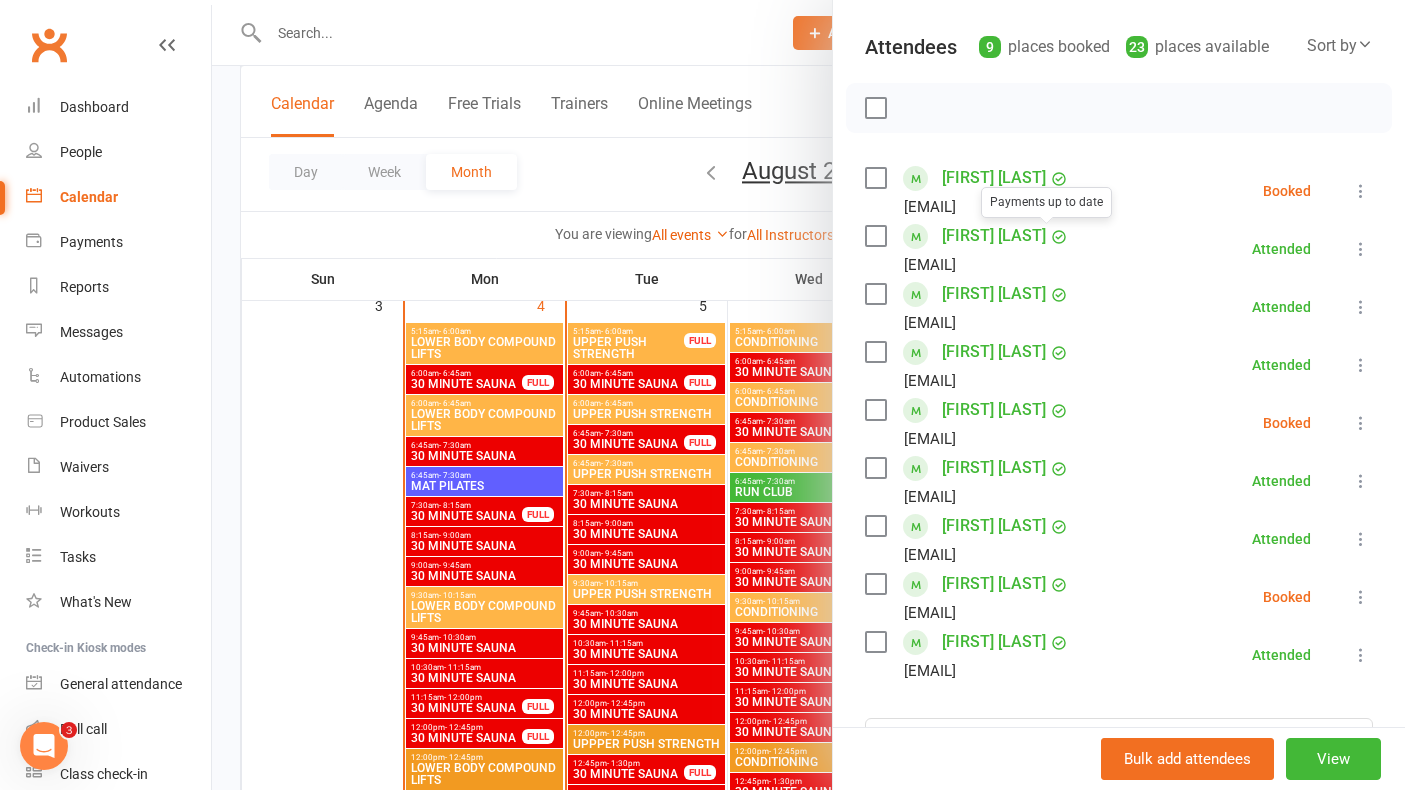 scroll, scrollTop: 207, scrollLeft: 0, axis: vertical 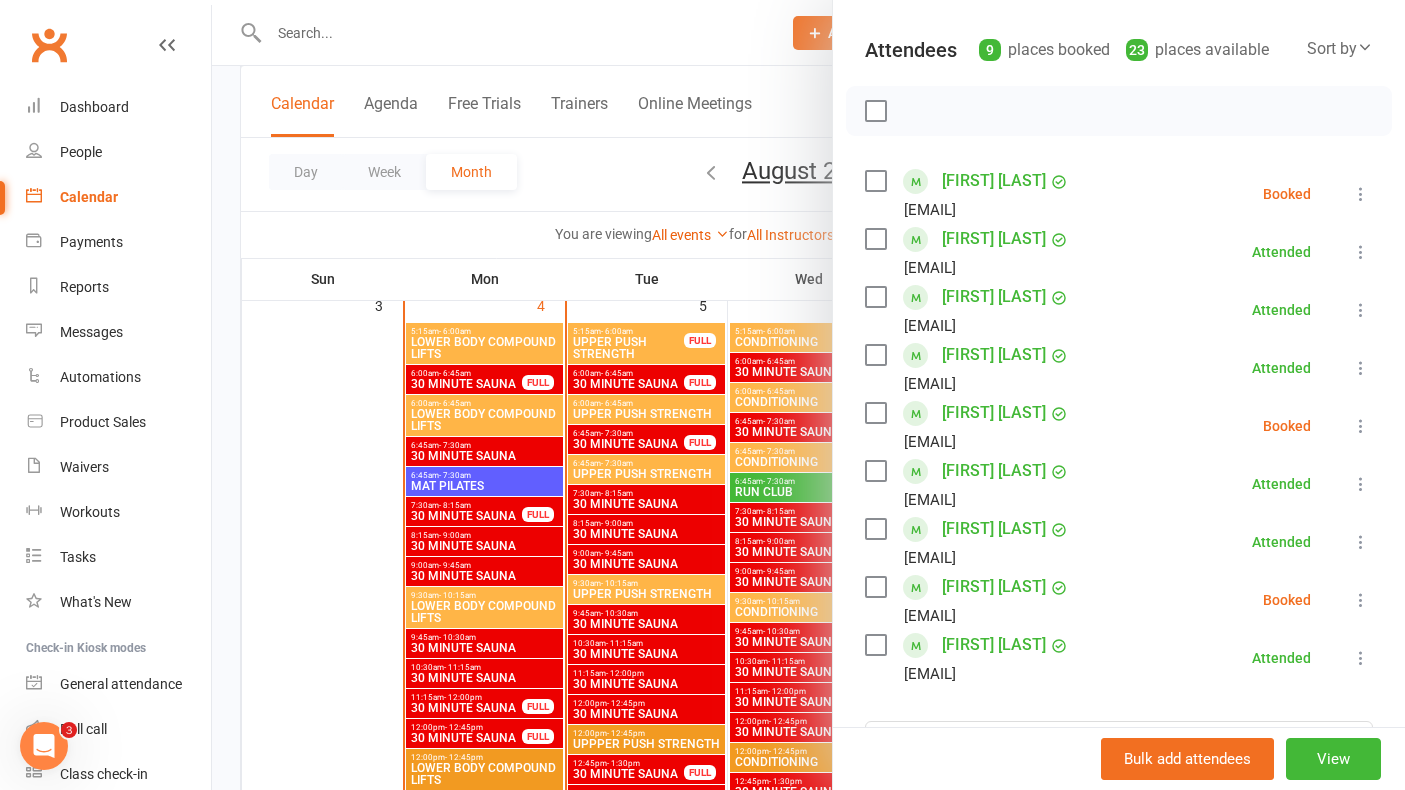 click at bounding box center [1361, 194] 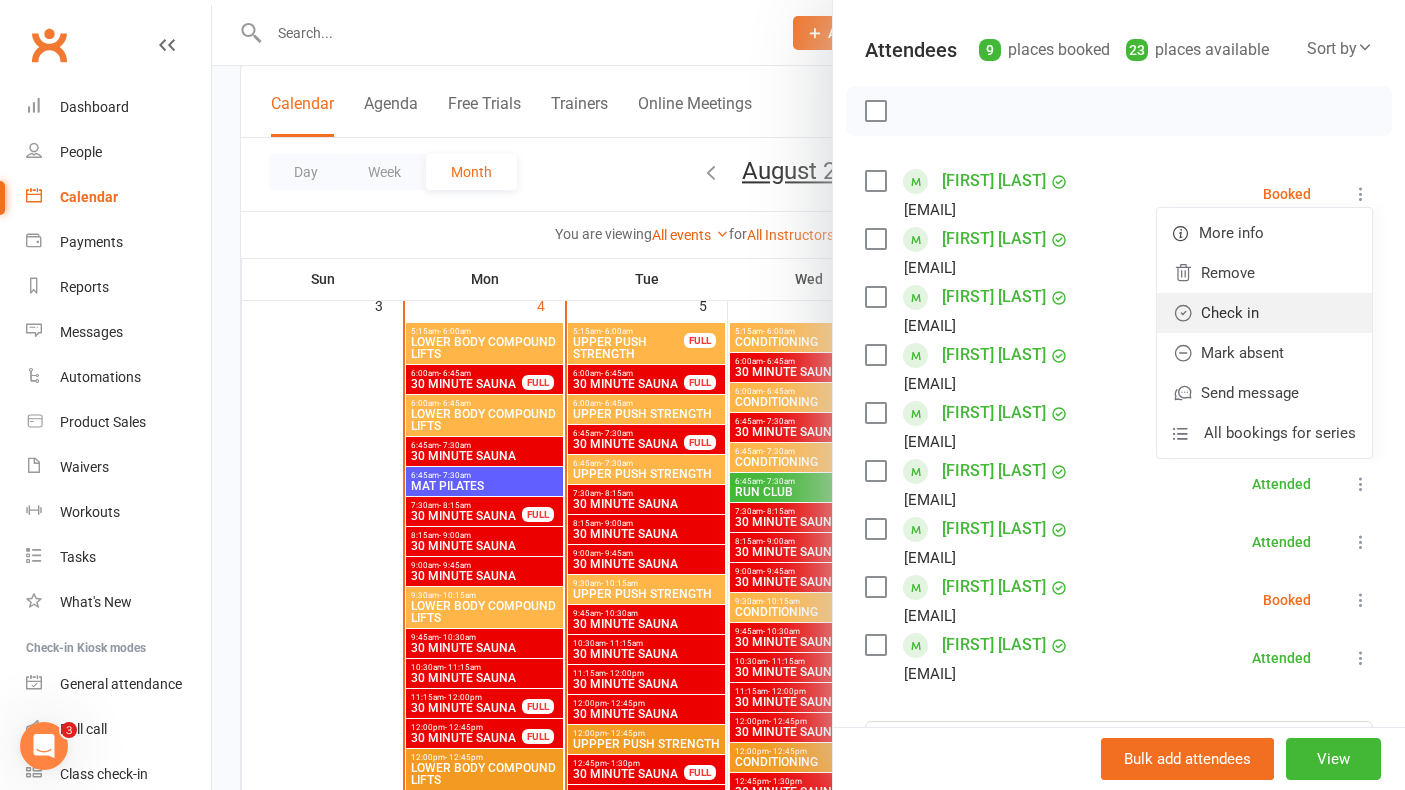 click on "Check in" at bounding box center [1264, 313] 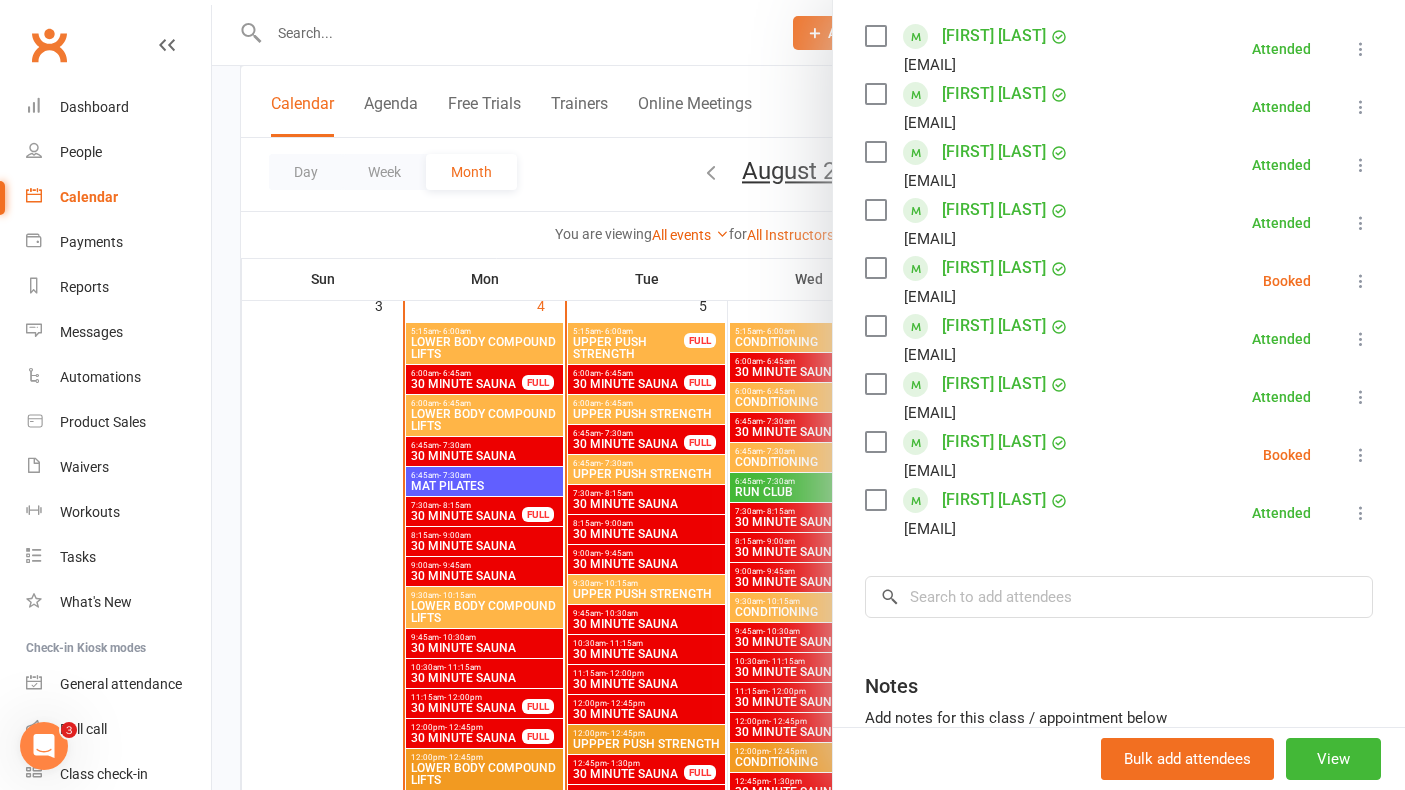 scroll, scrollTop: 360, scrollLeft: 0, axis: vertical 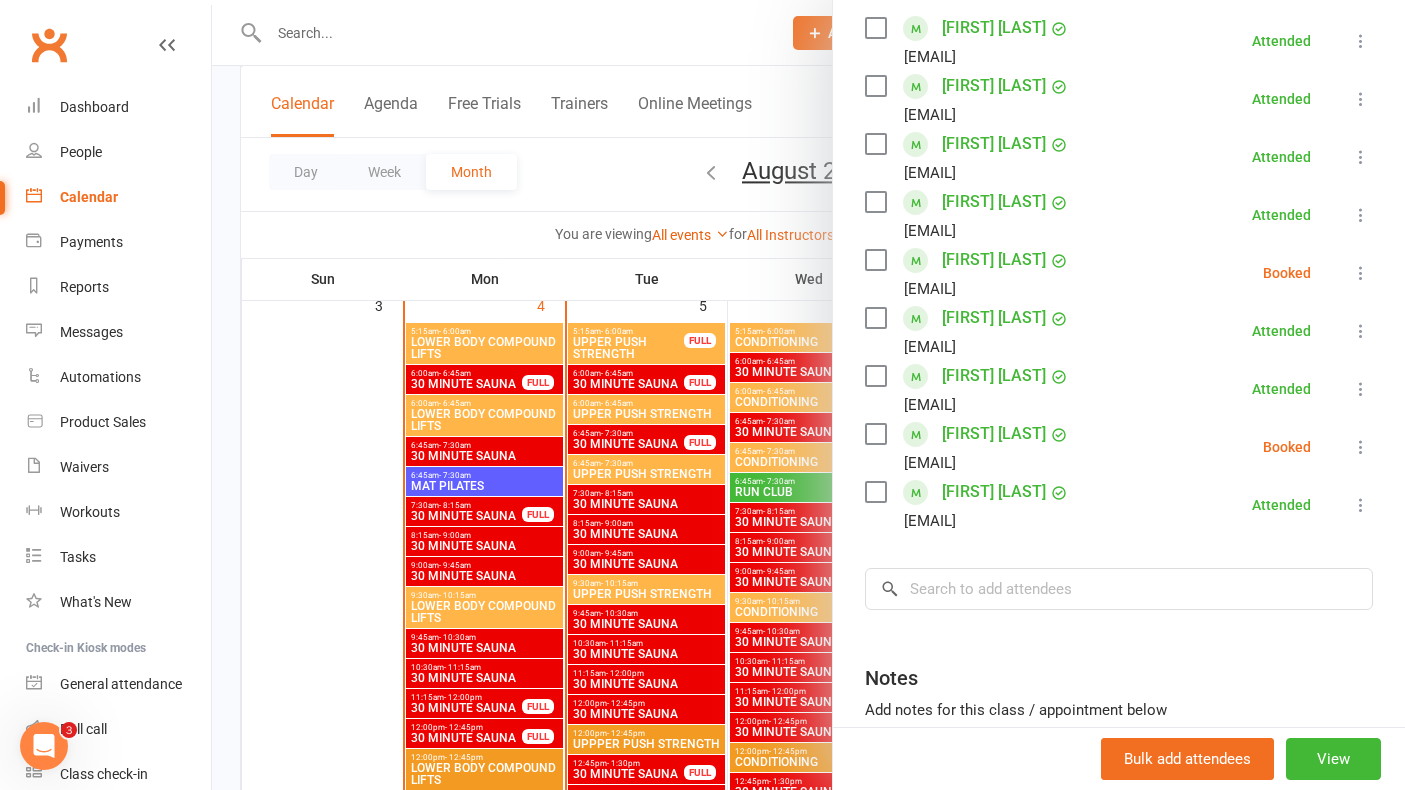 click at bounding box center [1361, 273] 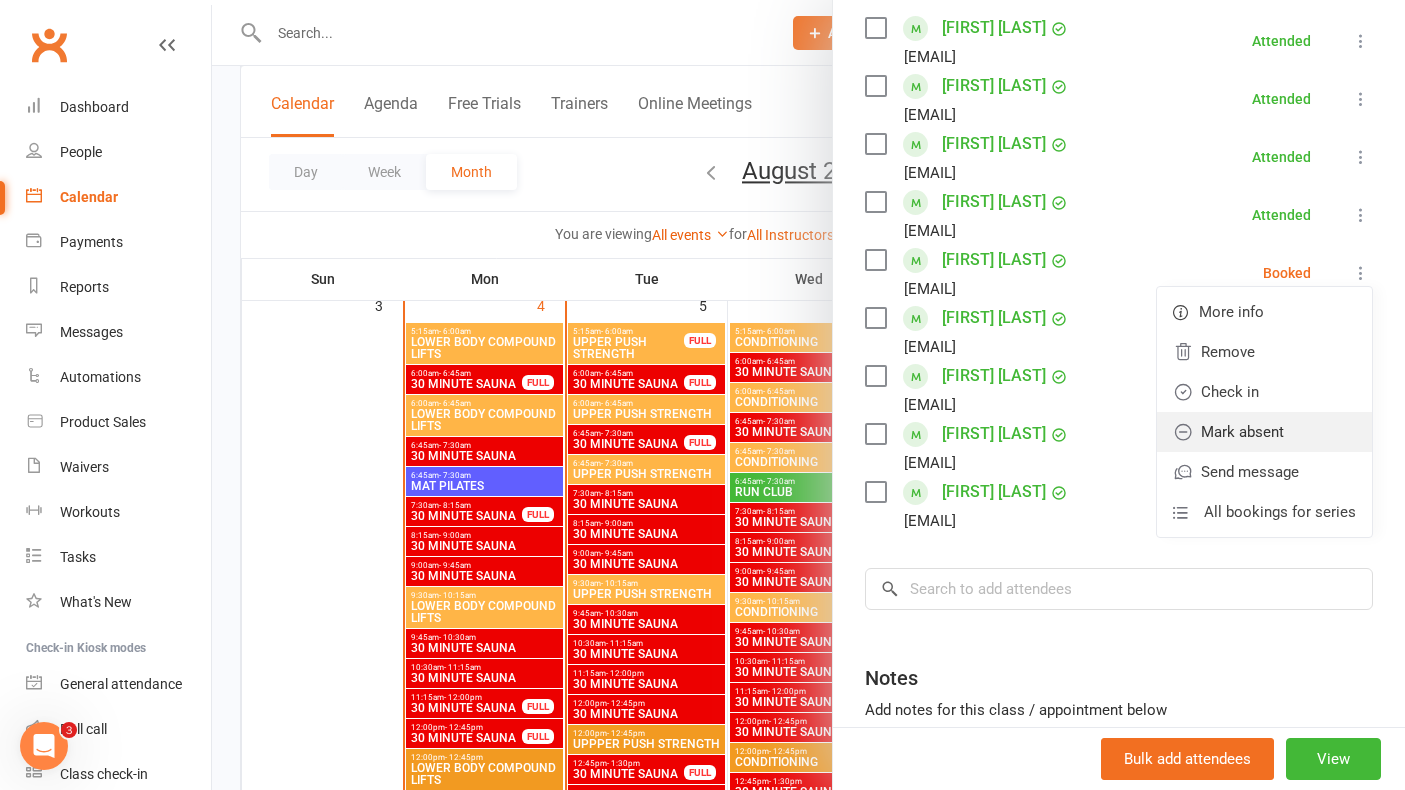click on "Mark absent" at bounding box center (1264, 432) 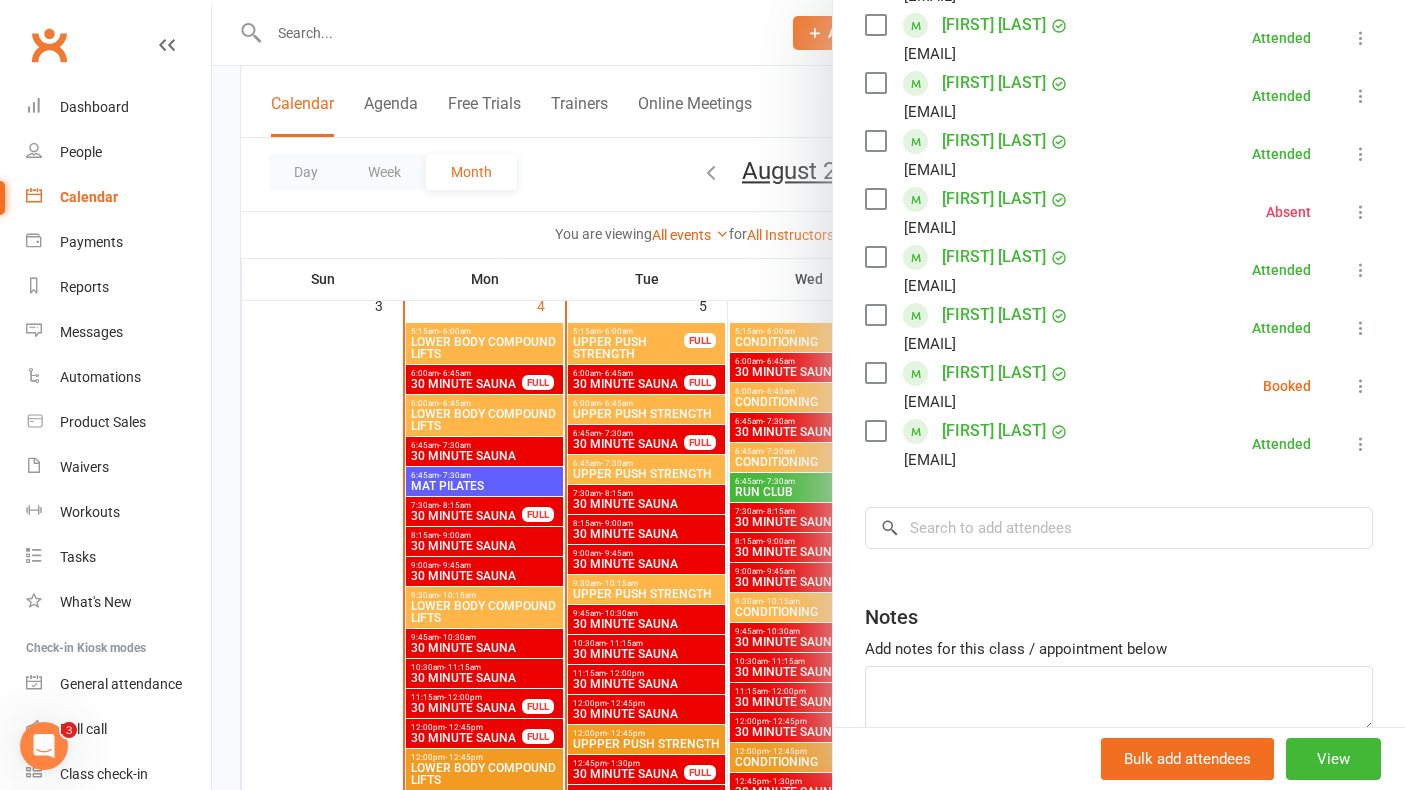 scroll, scrollTop: 438, scrollLeft: 0, axis: vertical 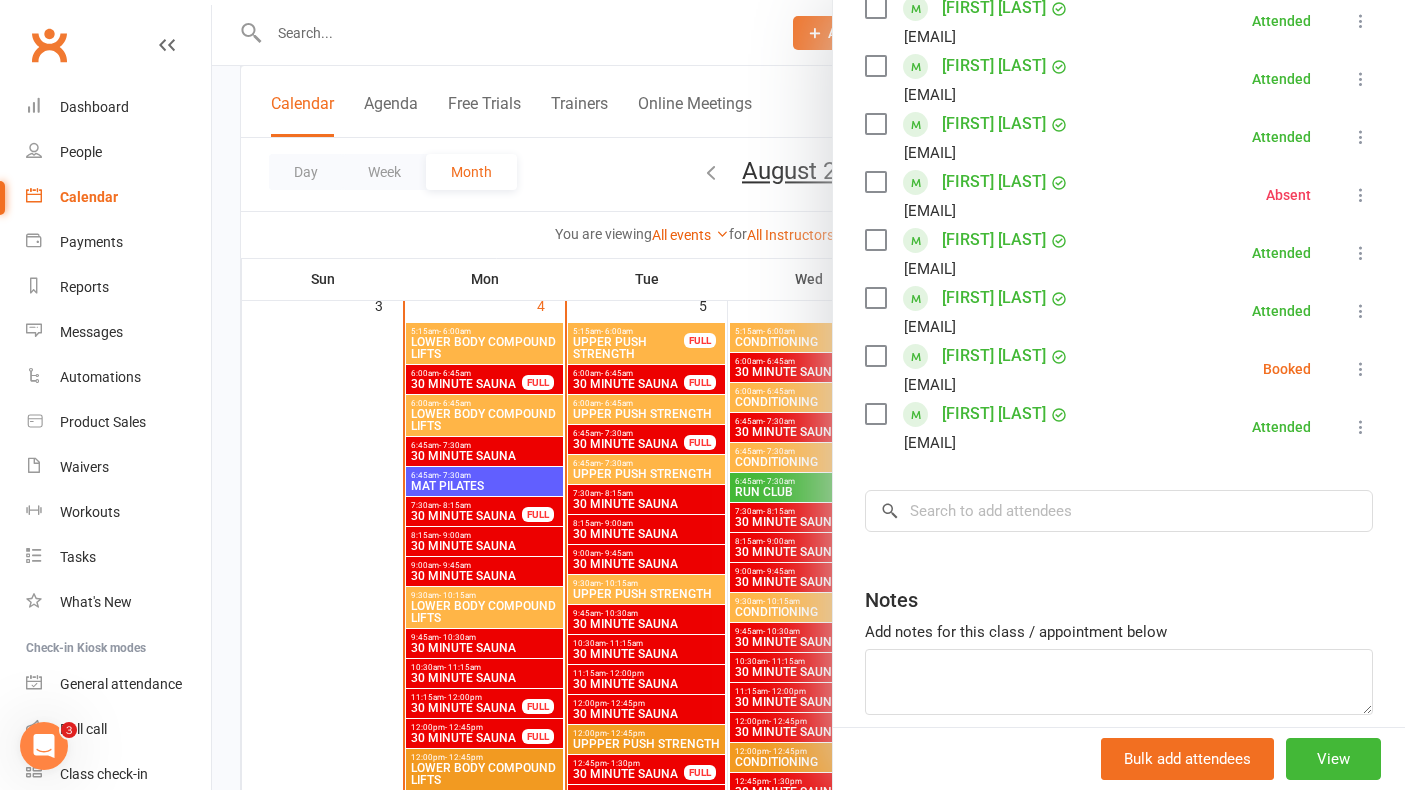 click at bounding box center (1361, 369) 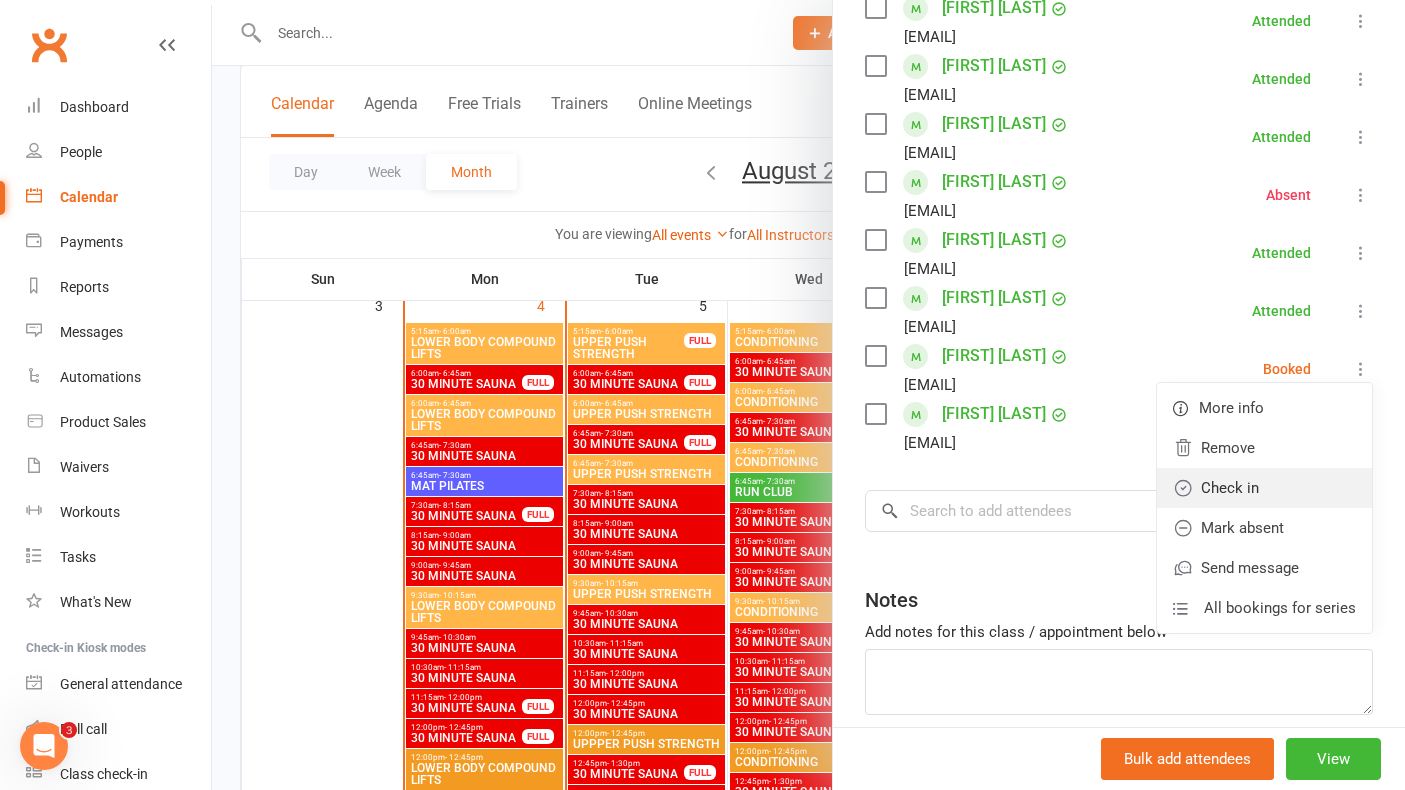 click on "Check in" at bounding box center [1264, 488] 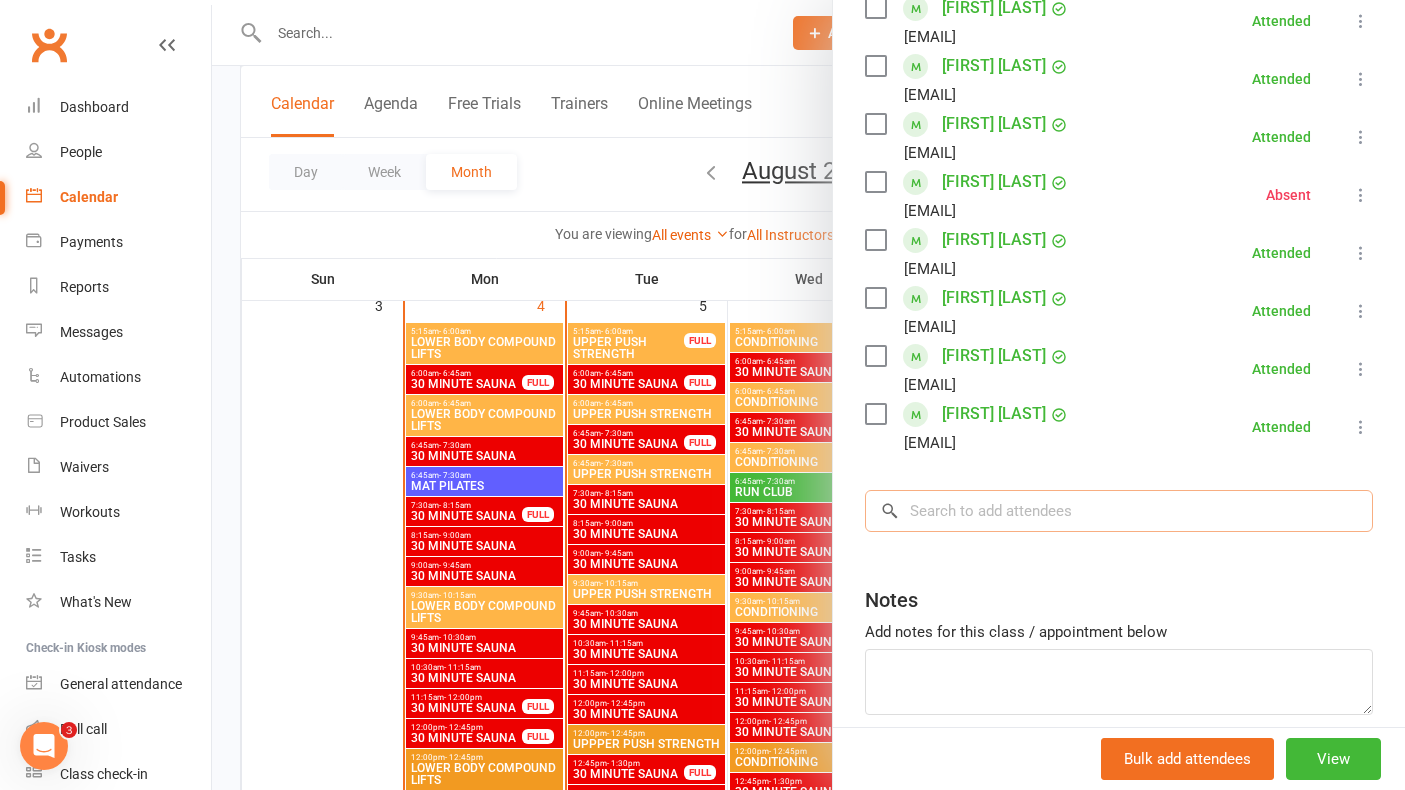 click at bounding box center [1119, 511] 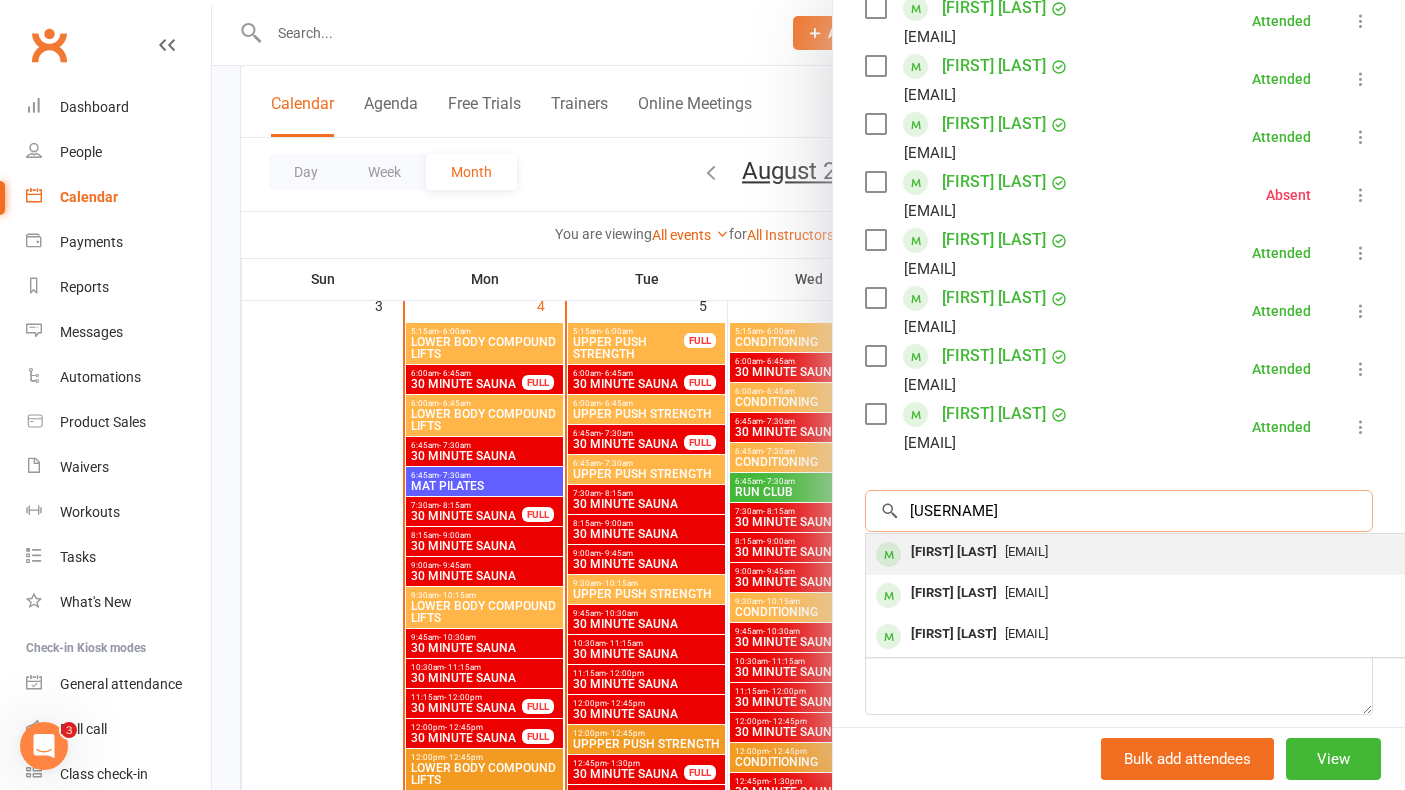 type on "[USERNAME]" 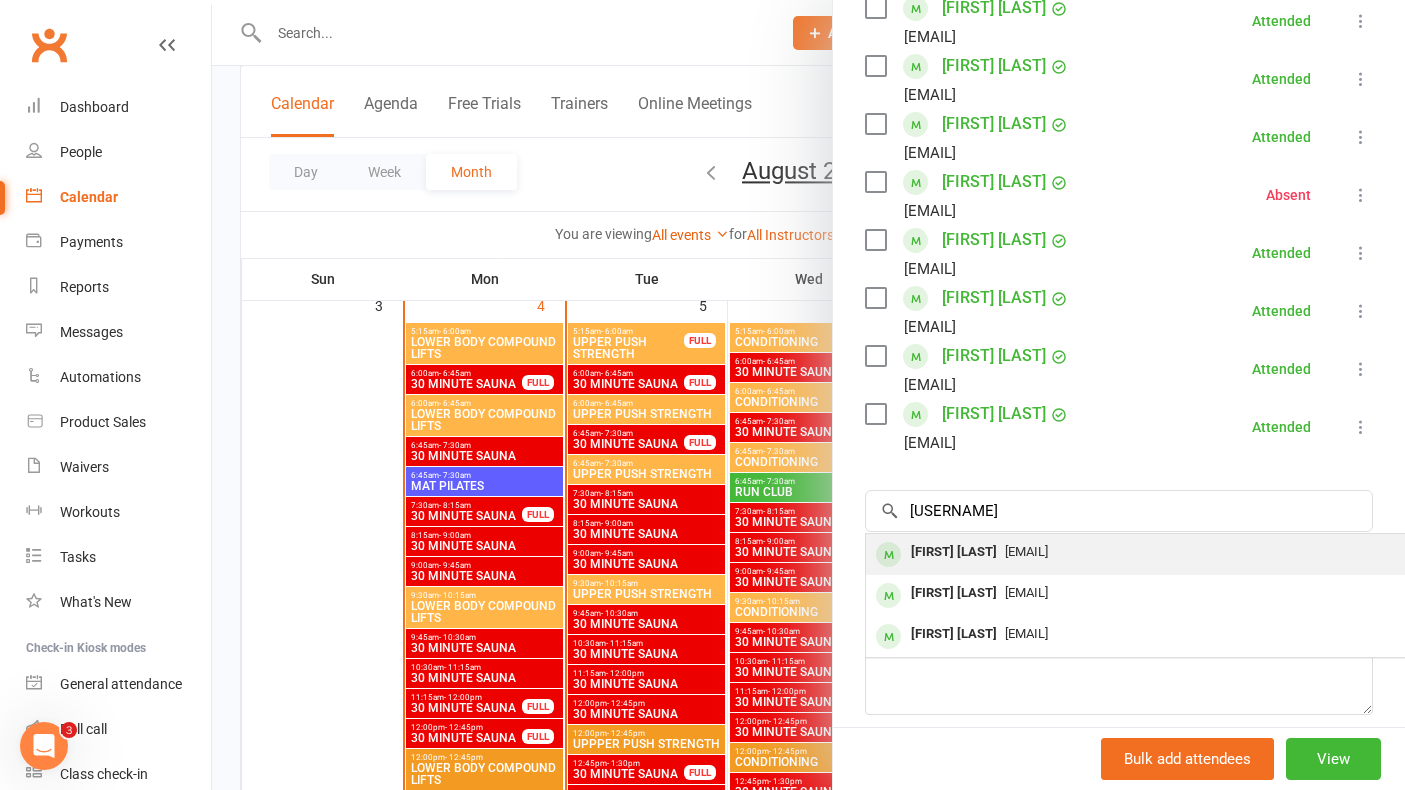 click on "[EMAIL]" at bounding box center (1026, 551) 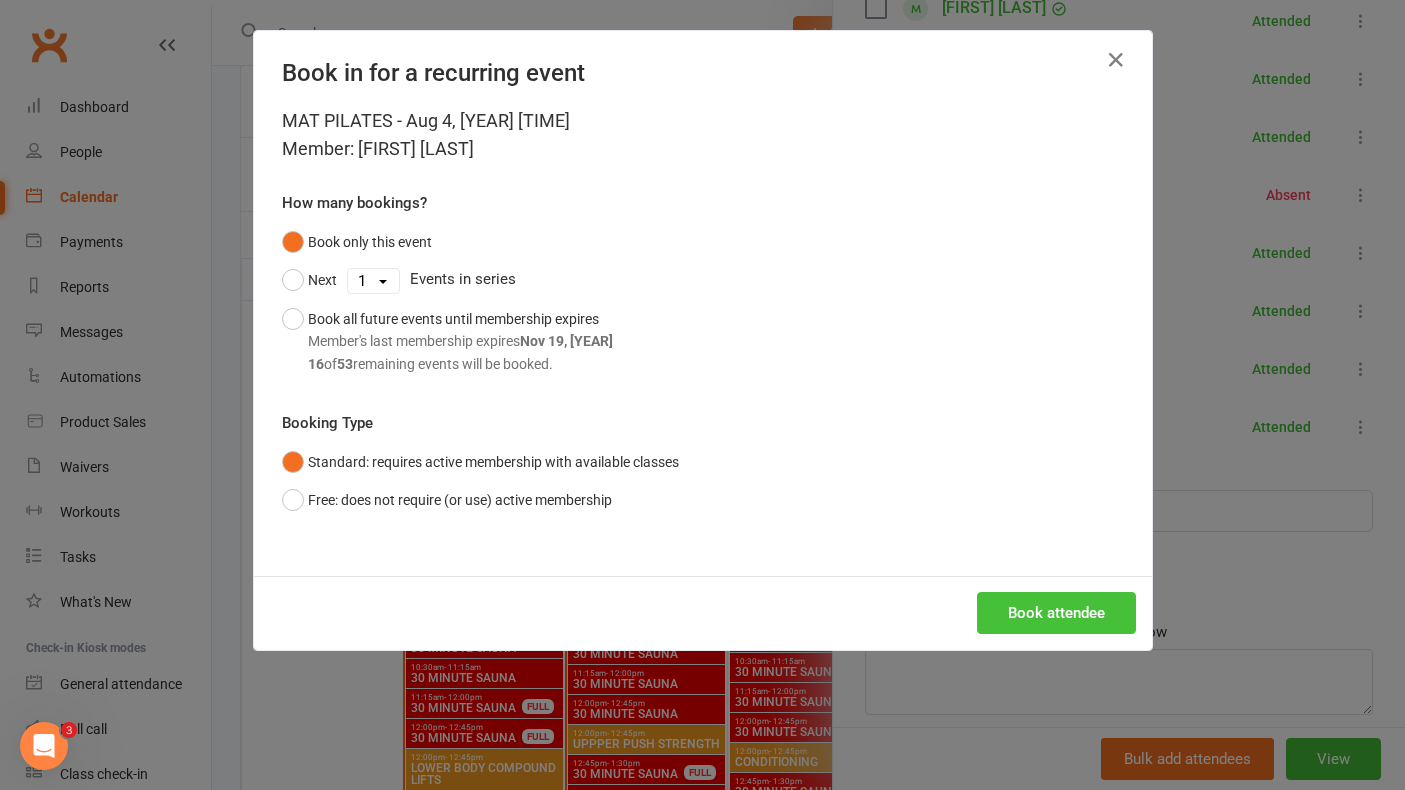 click on "Book attendee" at bounding box center [1056, 613] 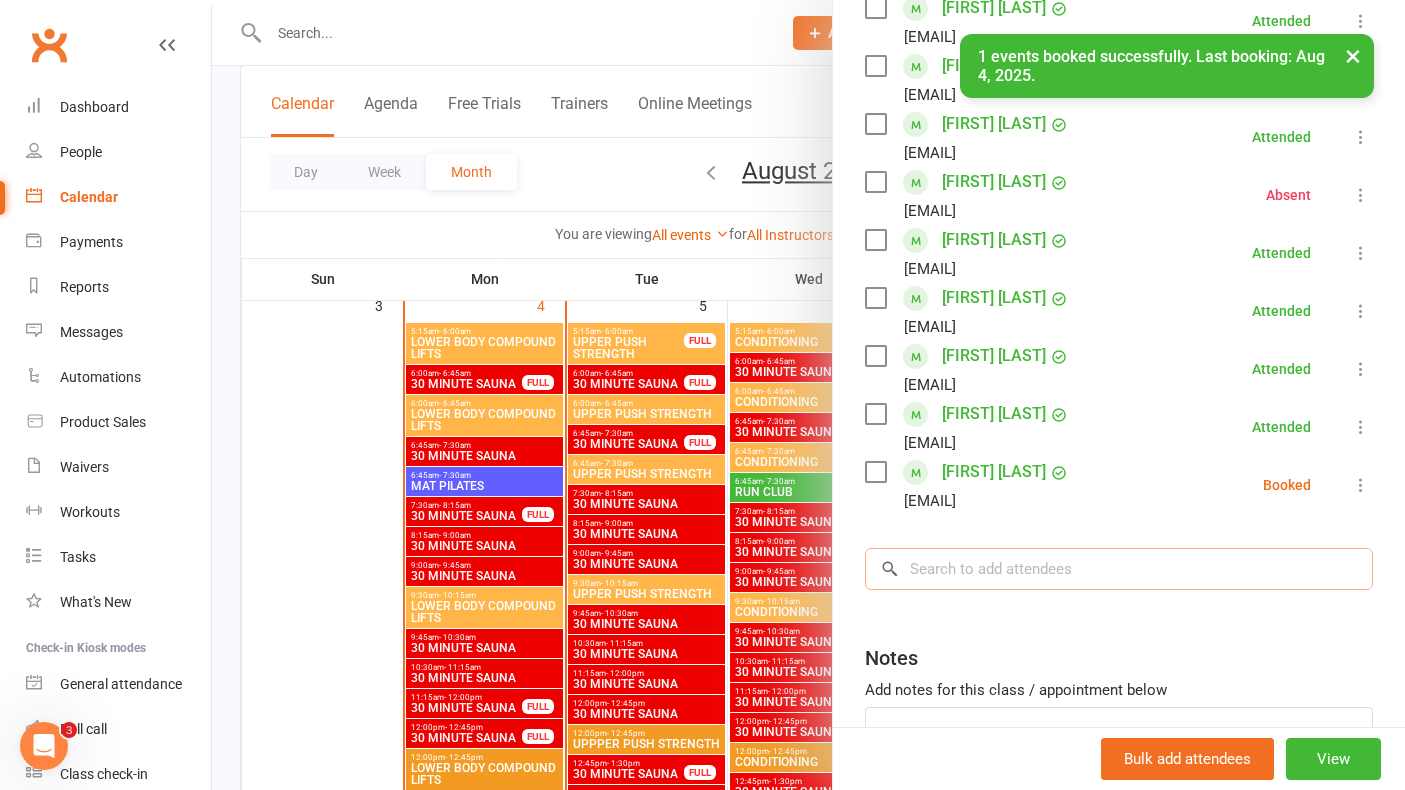 click at bounding box center (1119, 569) 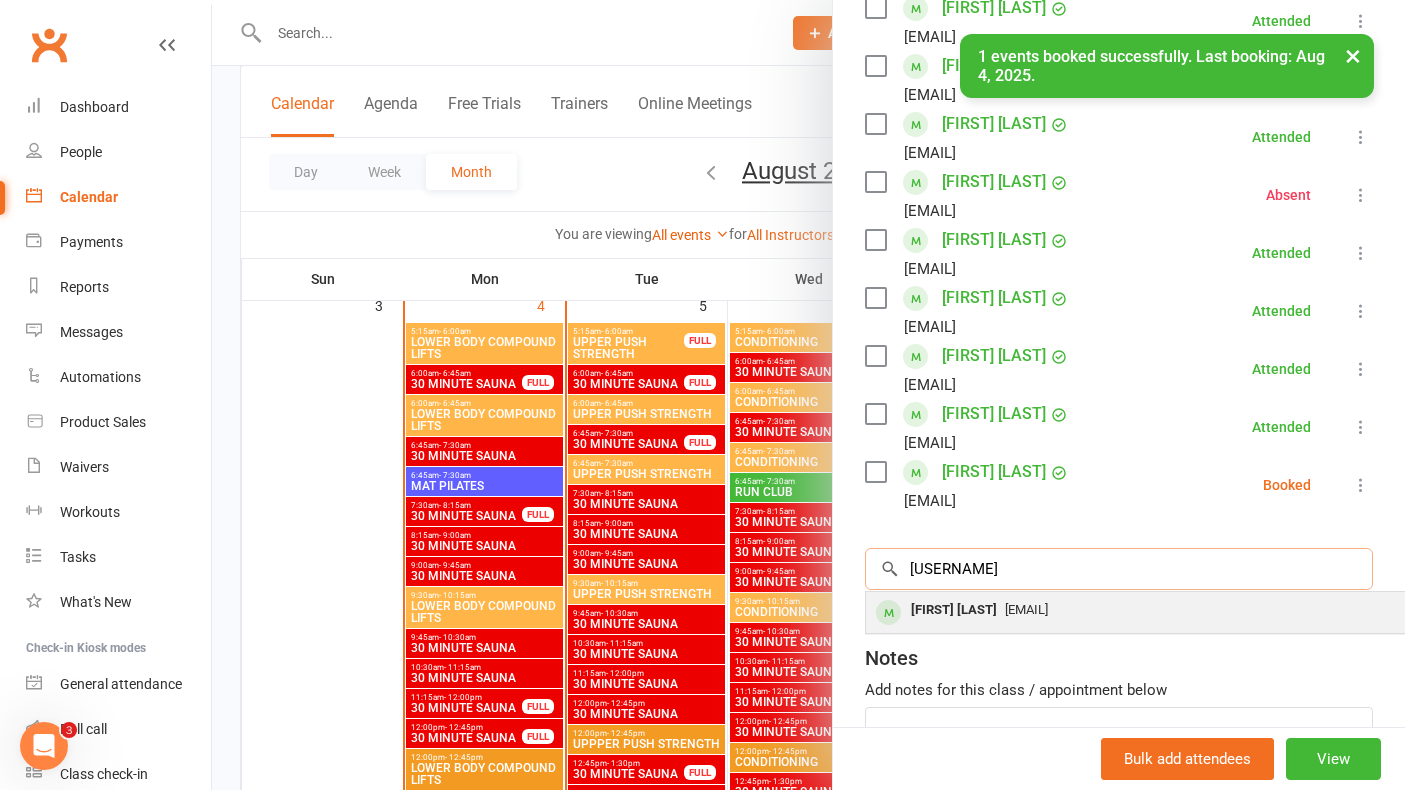type on "[USERNAME]" 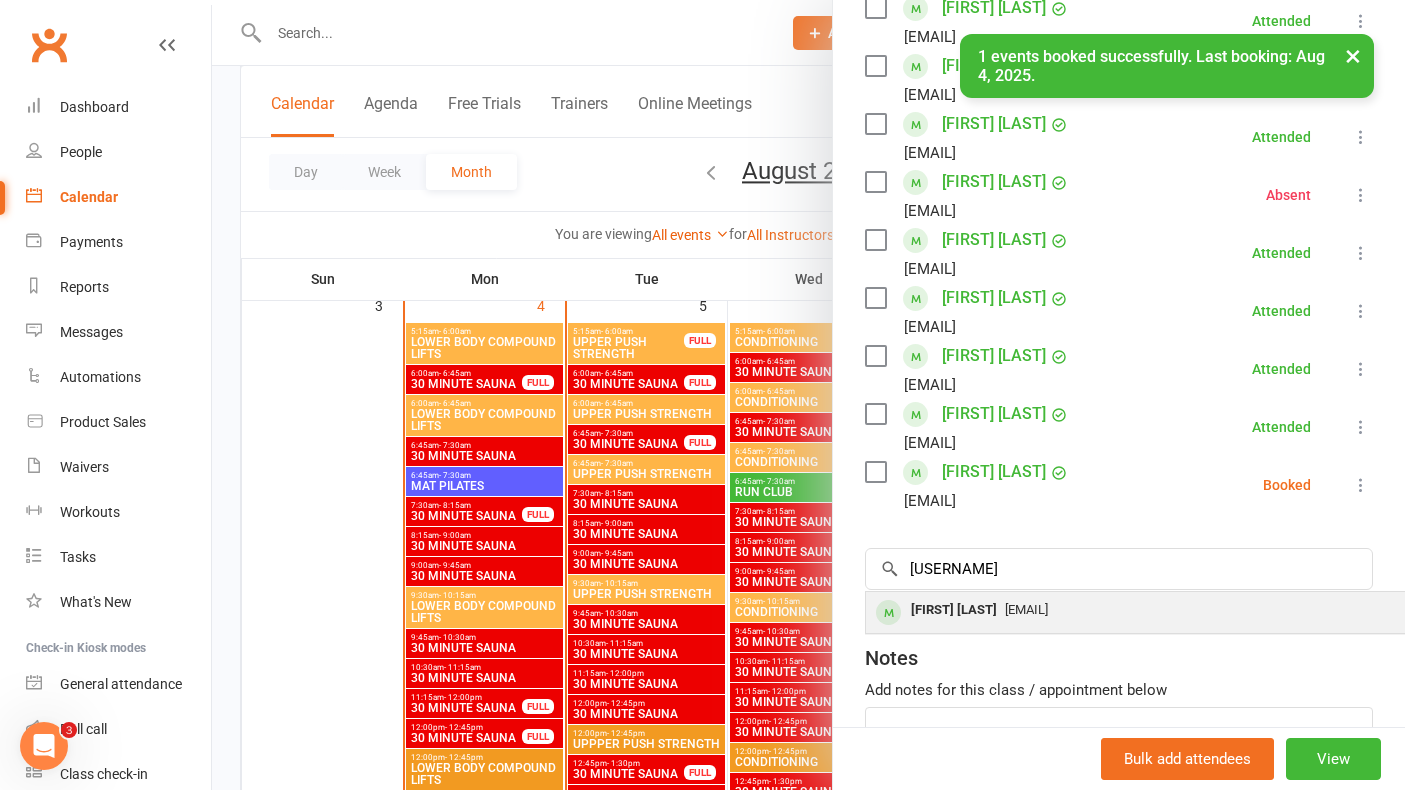 click on "[EMAIL]" at bounding box center [1026, 609] 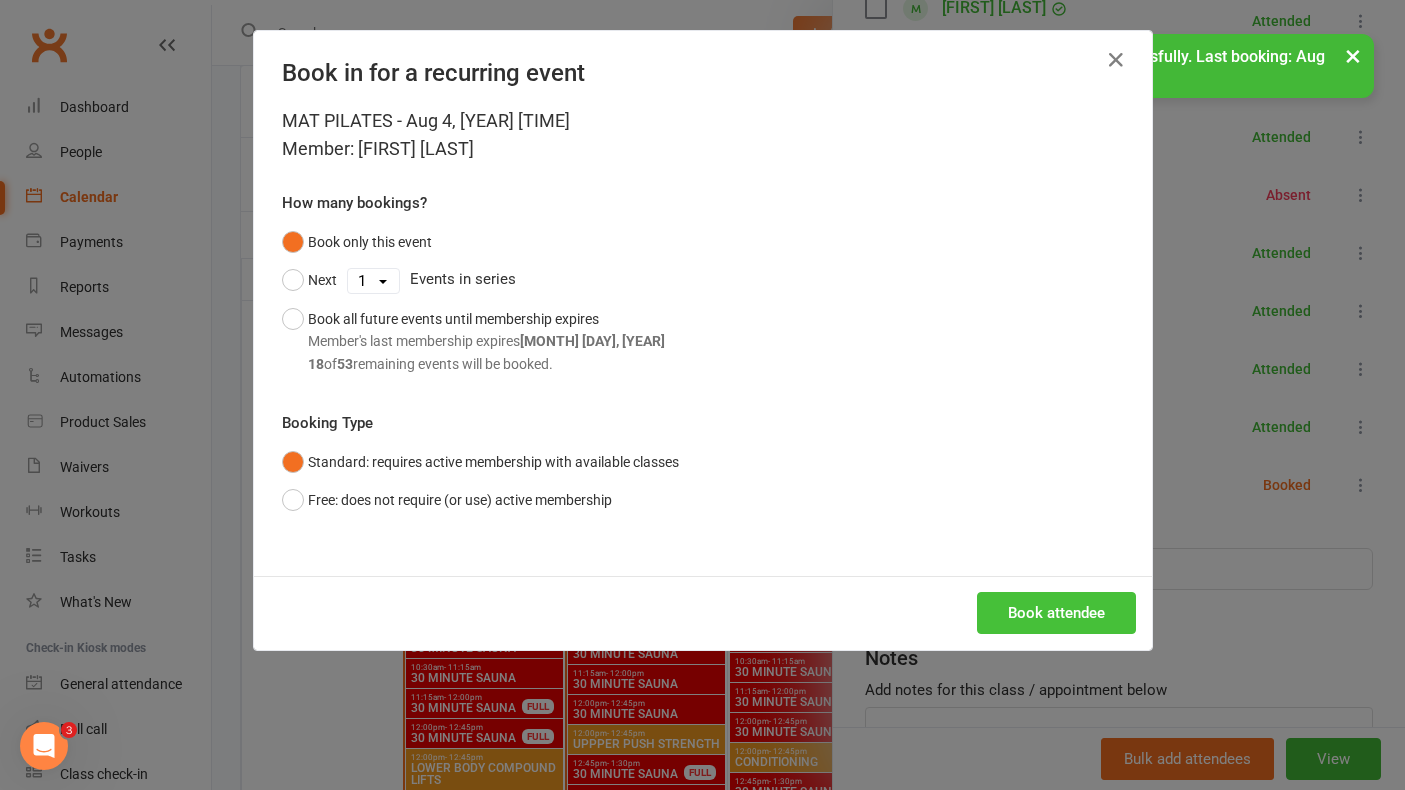 click on "Book attendee" at bounding box center [1056, 613] 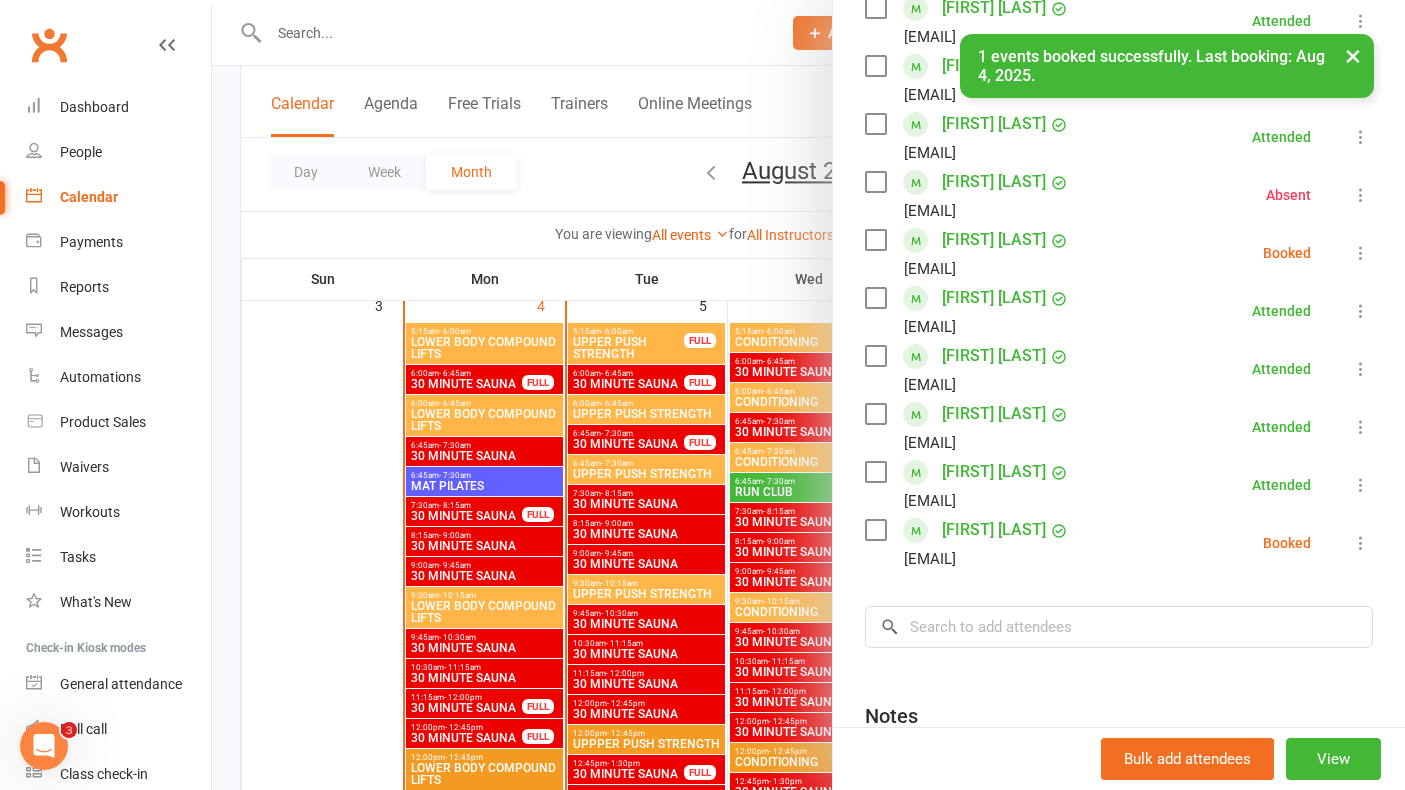 click at bounding box center [1361, 543] 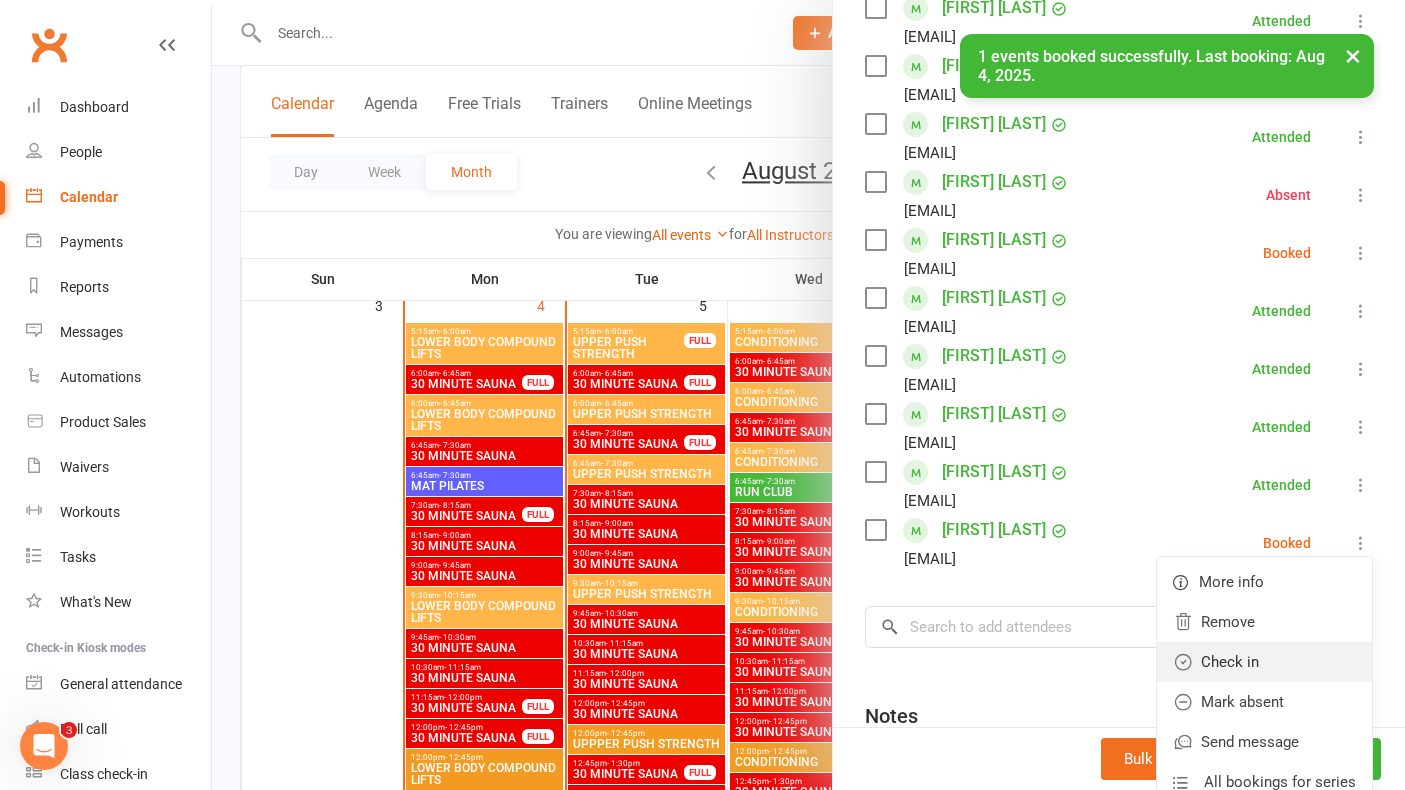 click on "Check in" at bounding box center [1264, 662] 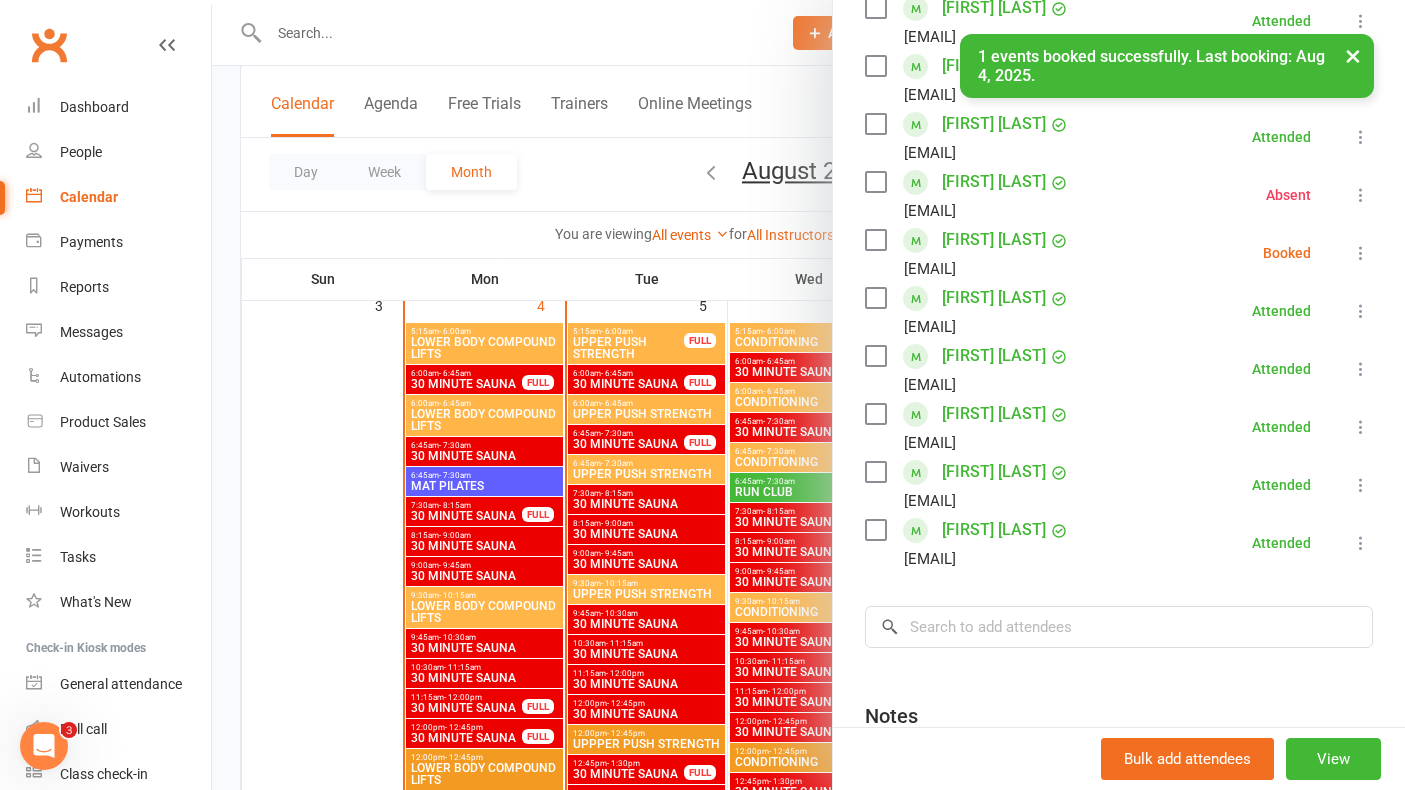 click at bounding box center [1361, 253] 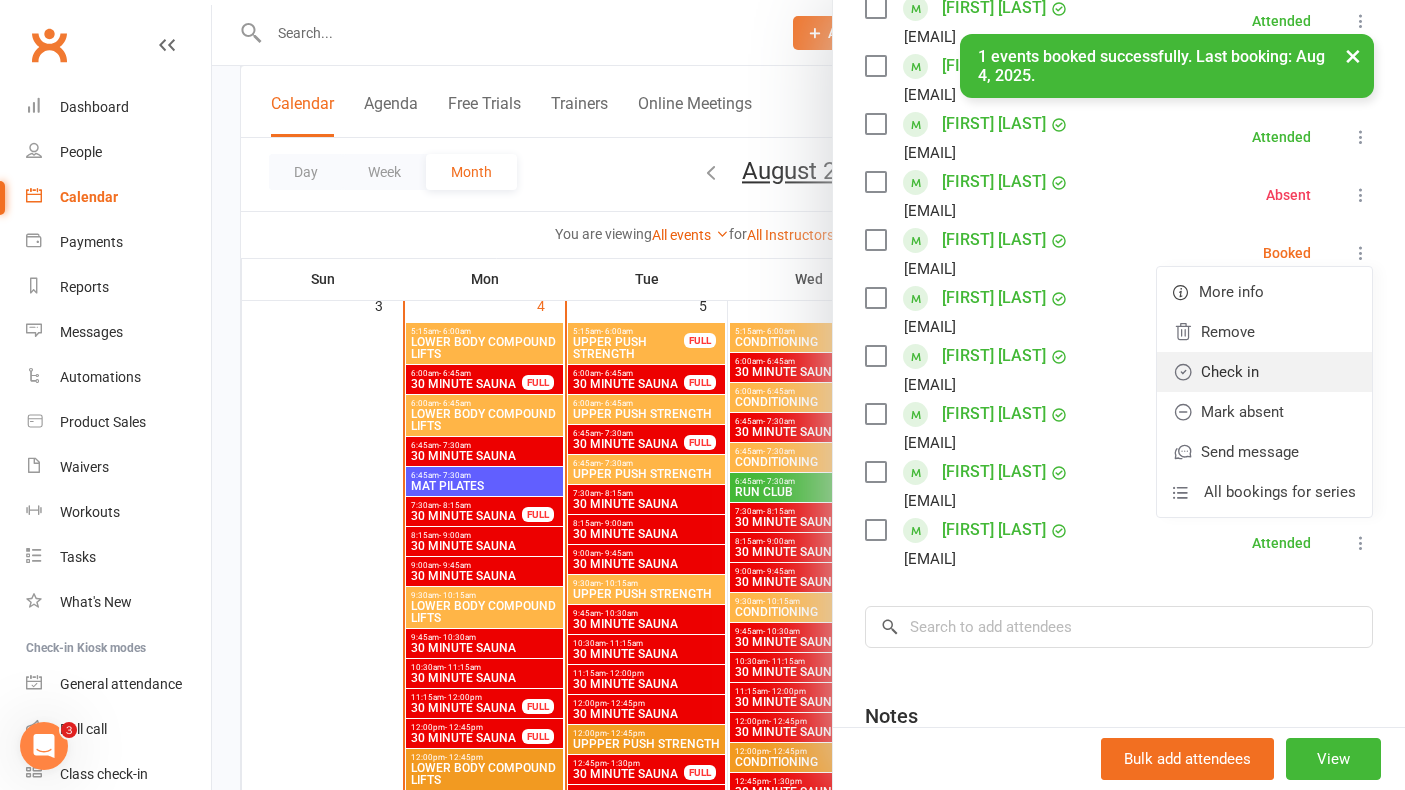click on "Check in" at bounding box center [1264, 372] 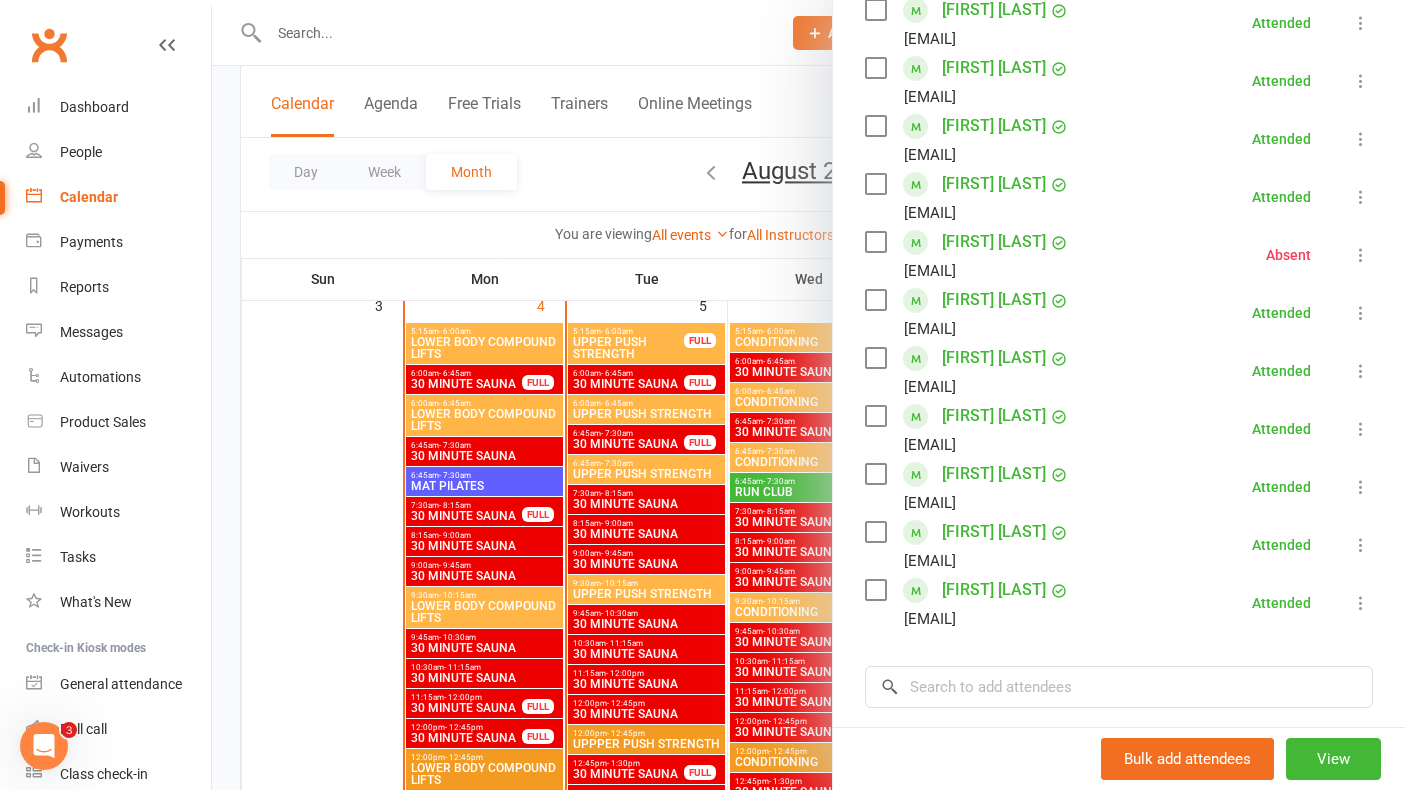 scroll, scrollTop: 0, scrollLeft: 0, axis: both 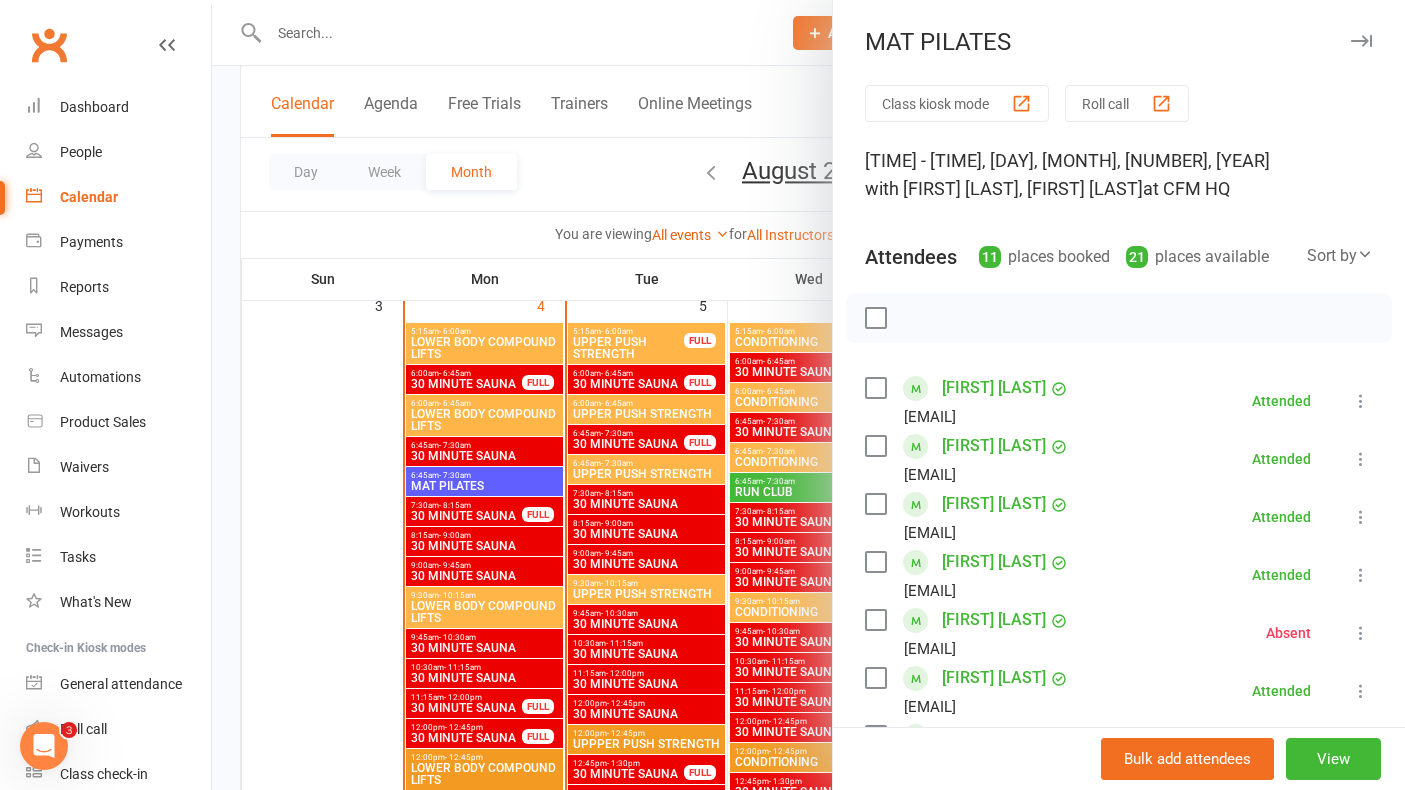 click at bounding box center [1361, 41] 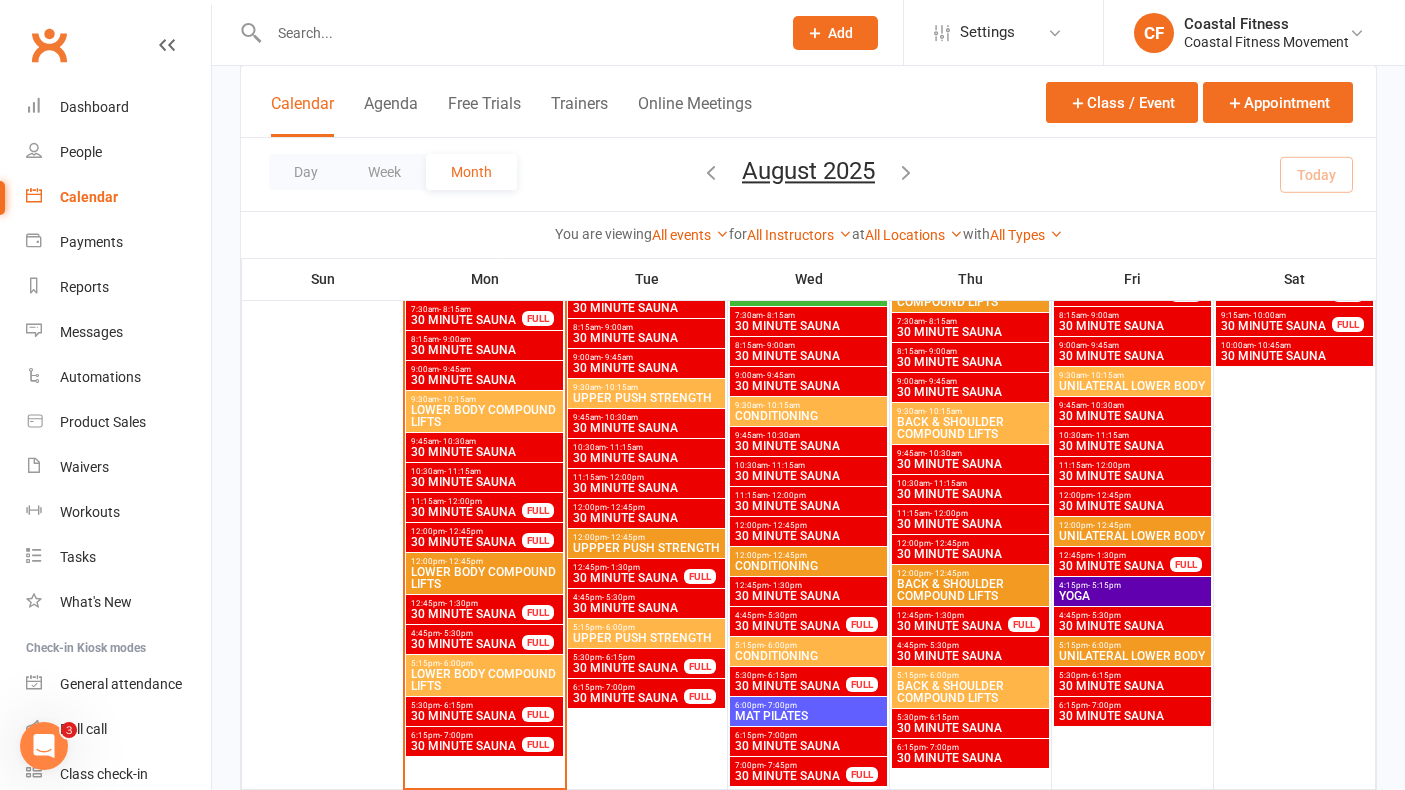 scroll, scrollTop: 1084, scrollLeft: 0, axis: vertical 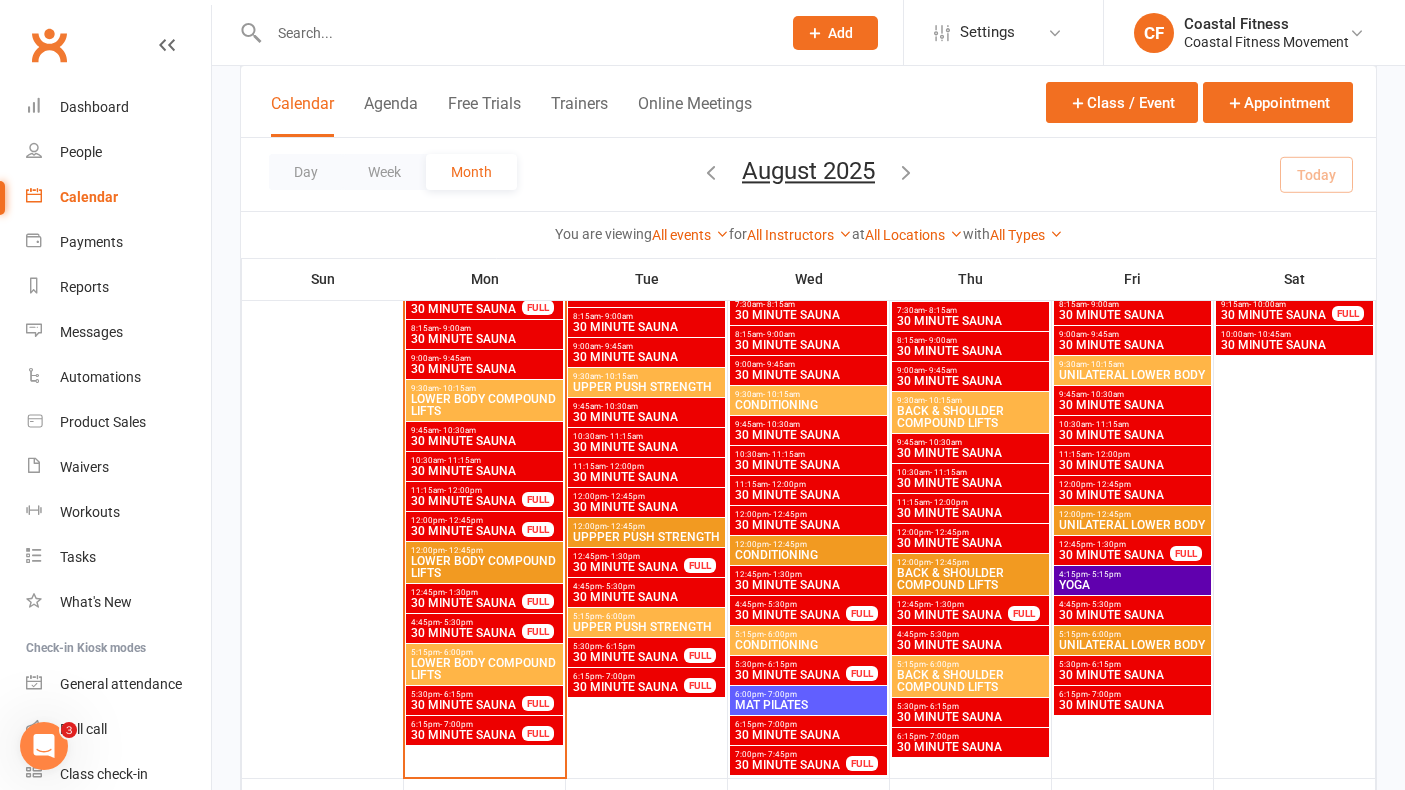 click on "30 MINUTE SAUNA" at bounding box center (466, 531) 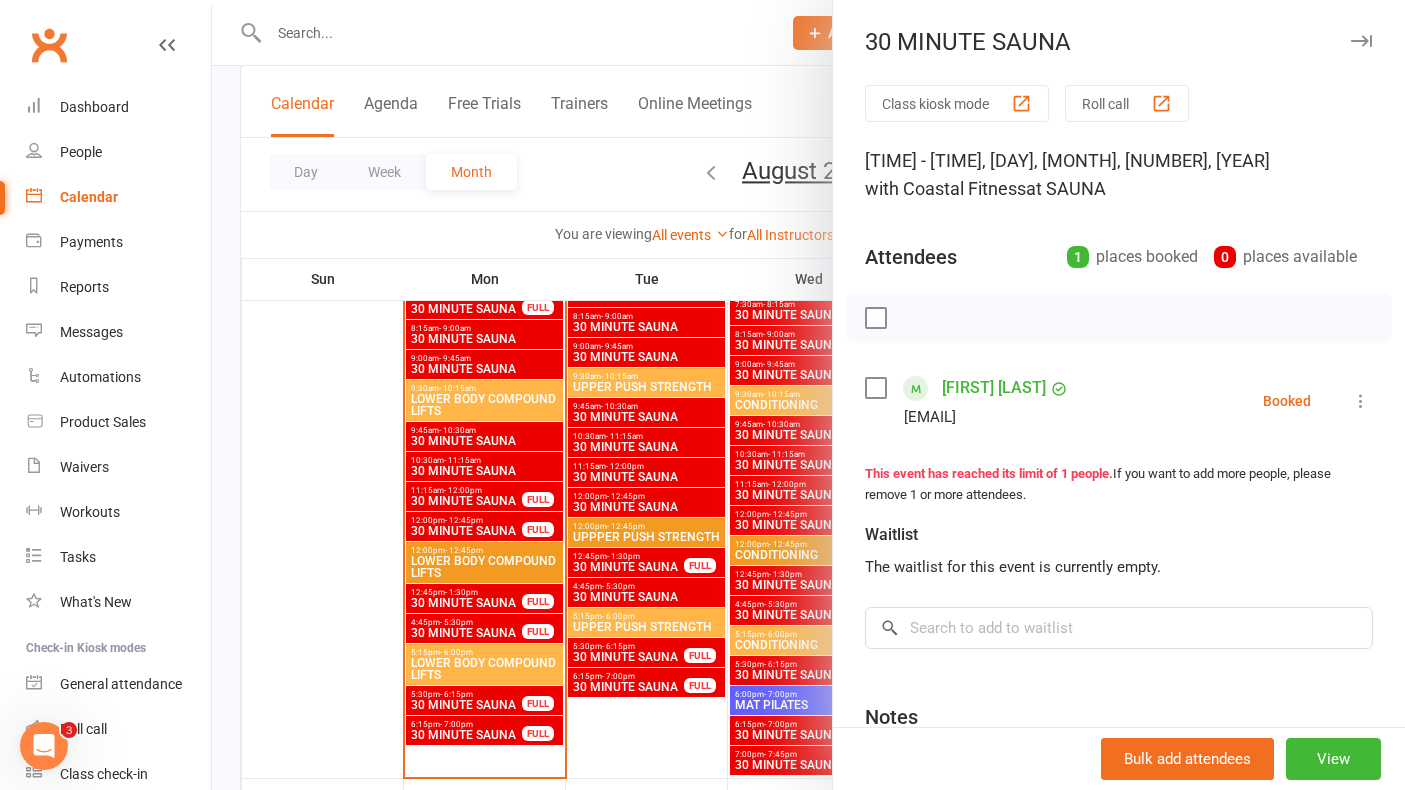 click at bounding box center (1361, 41) 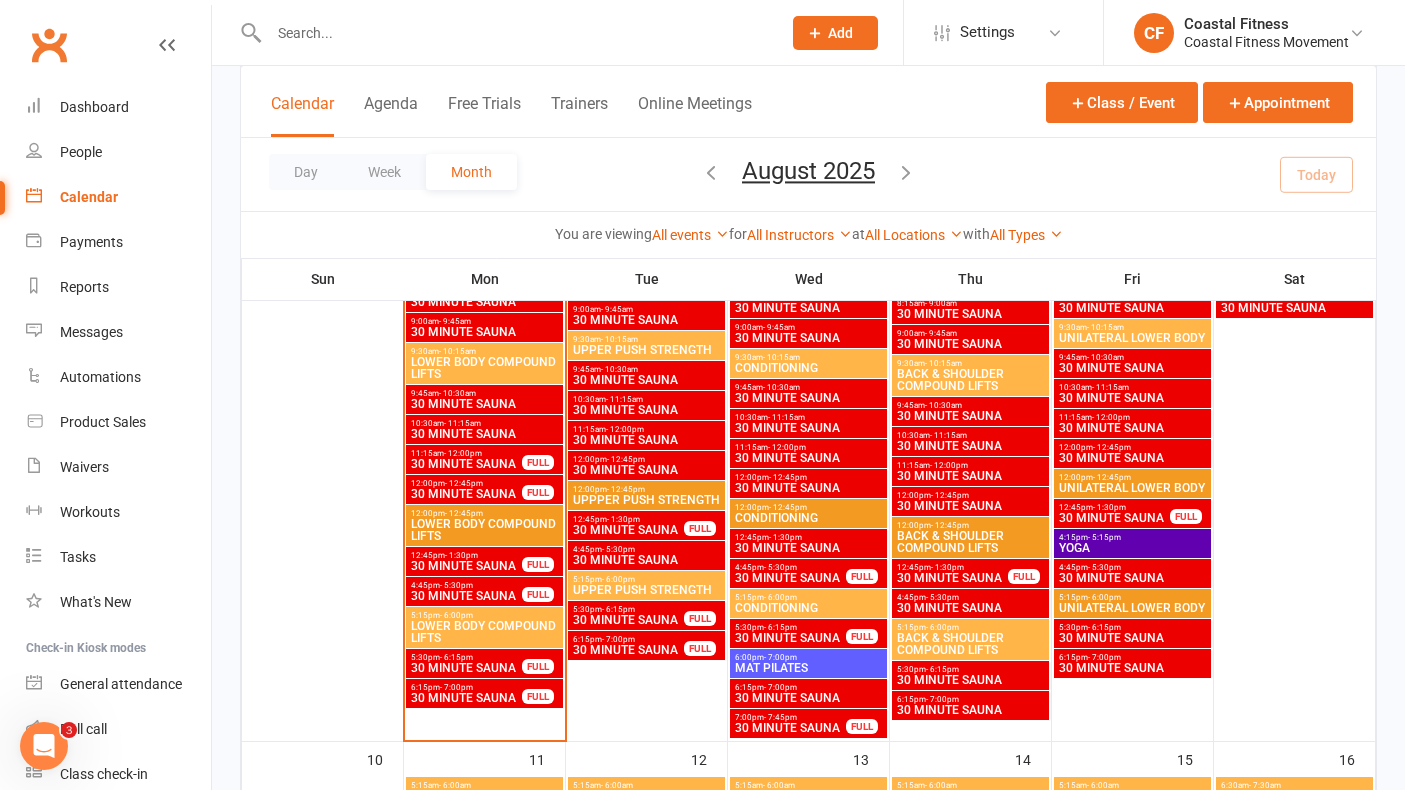 scroll, scrollTop: 1124, scrollLeft: 0, axis: vertical 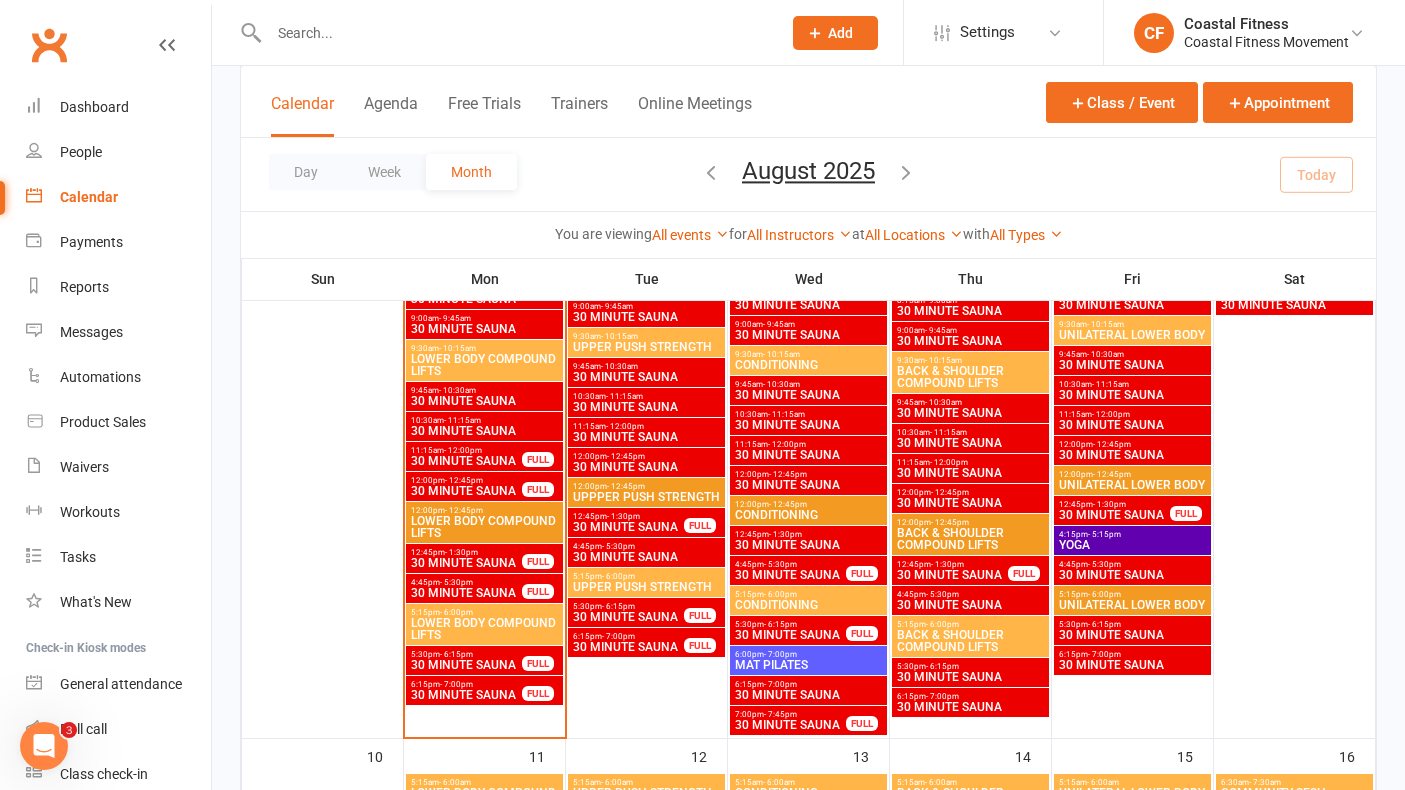 click on "[TIME]  - [TIME]" at bounding box center [466, 552] 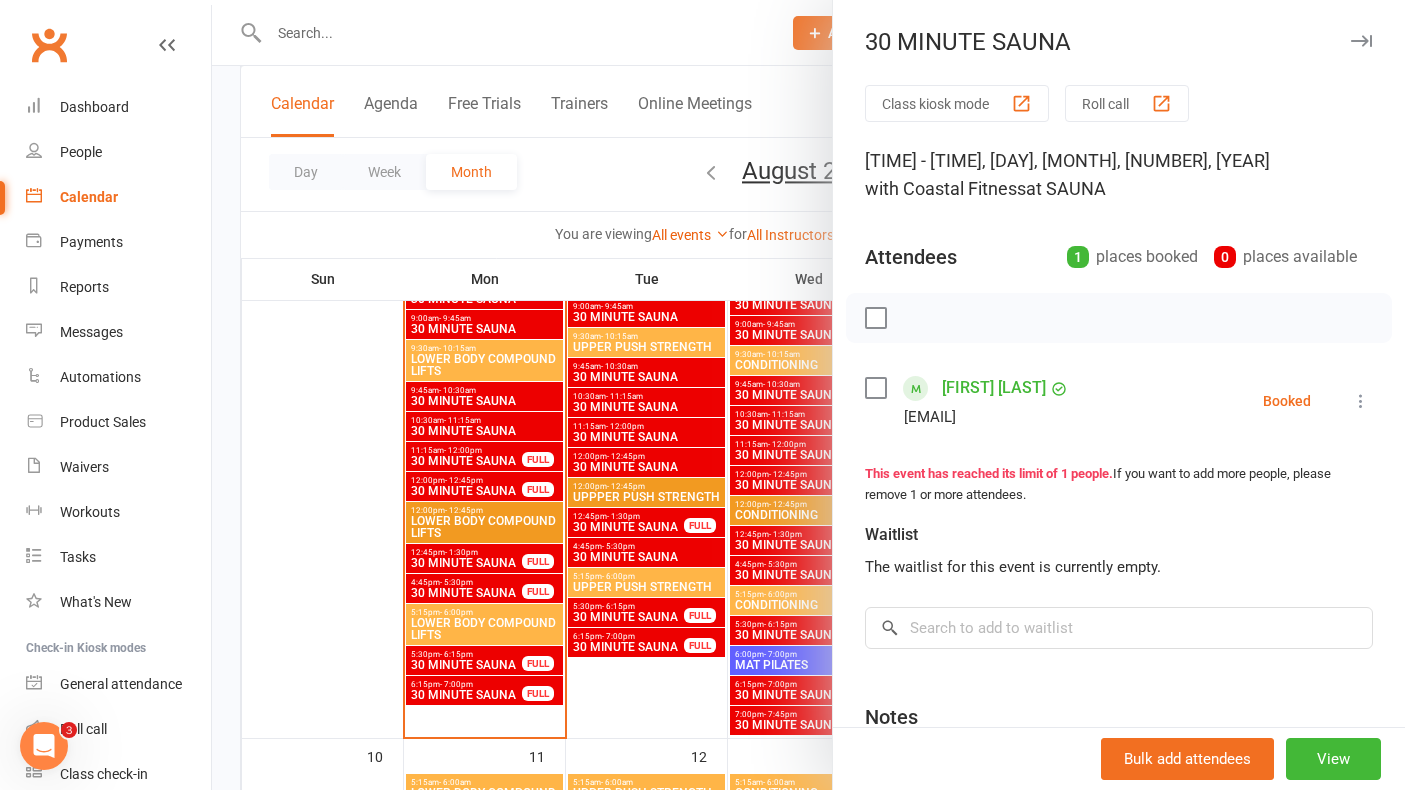 click at bounding box center (1361, 41) 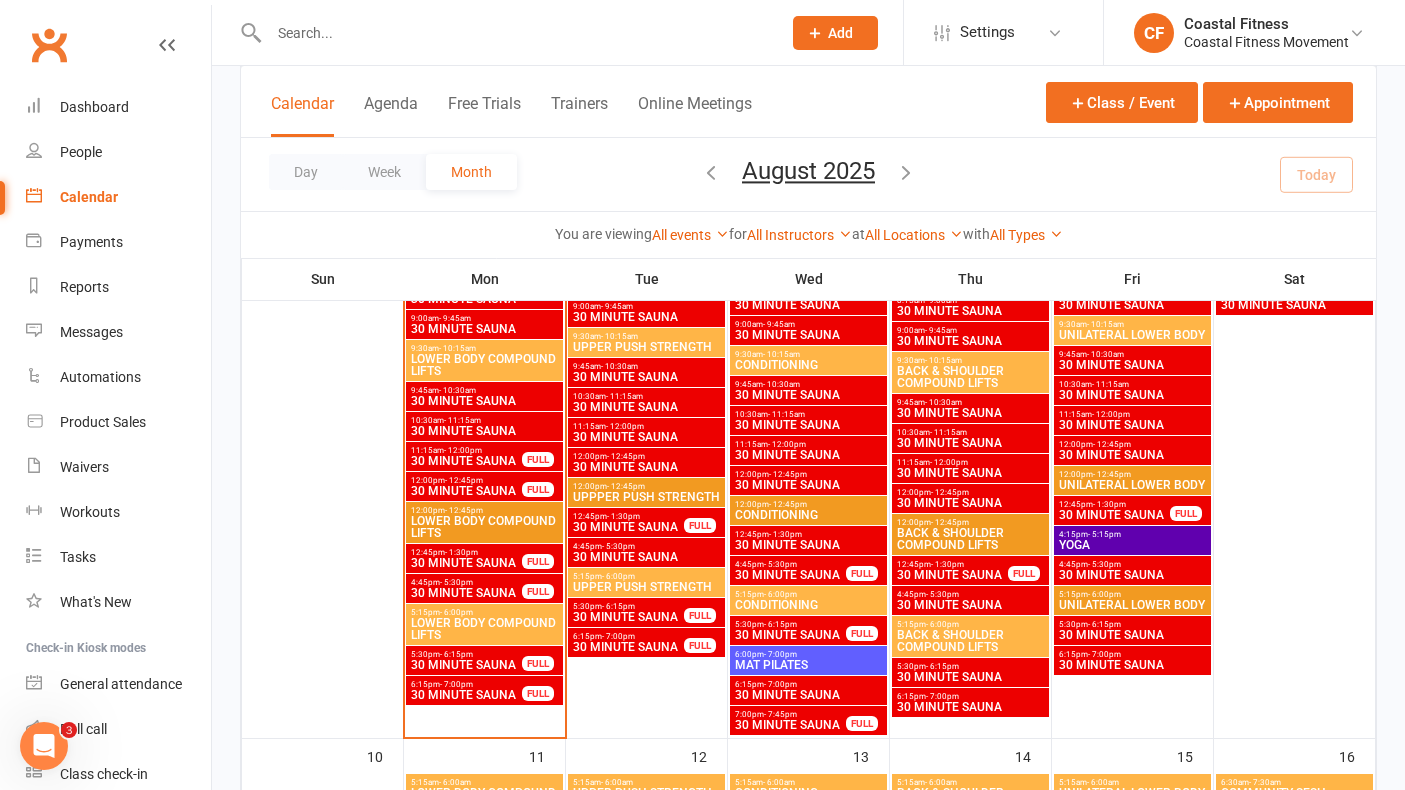 click on "30 MINUTE SAUNA" at bounding box center (466, 593) 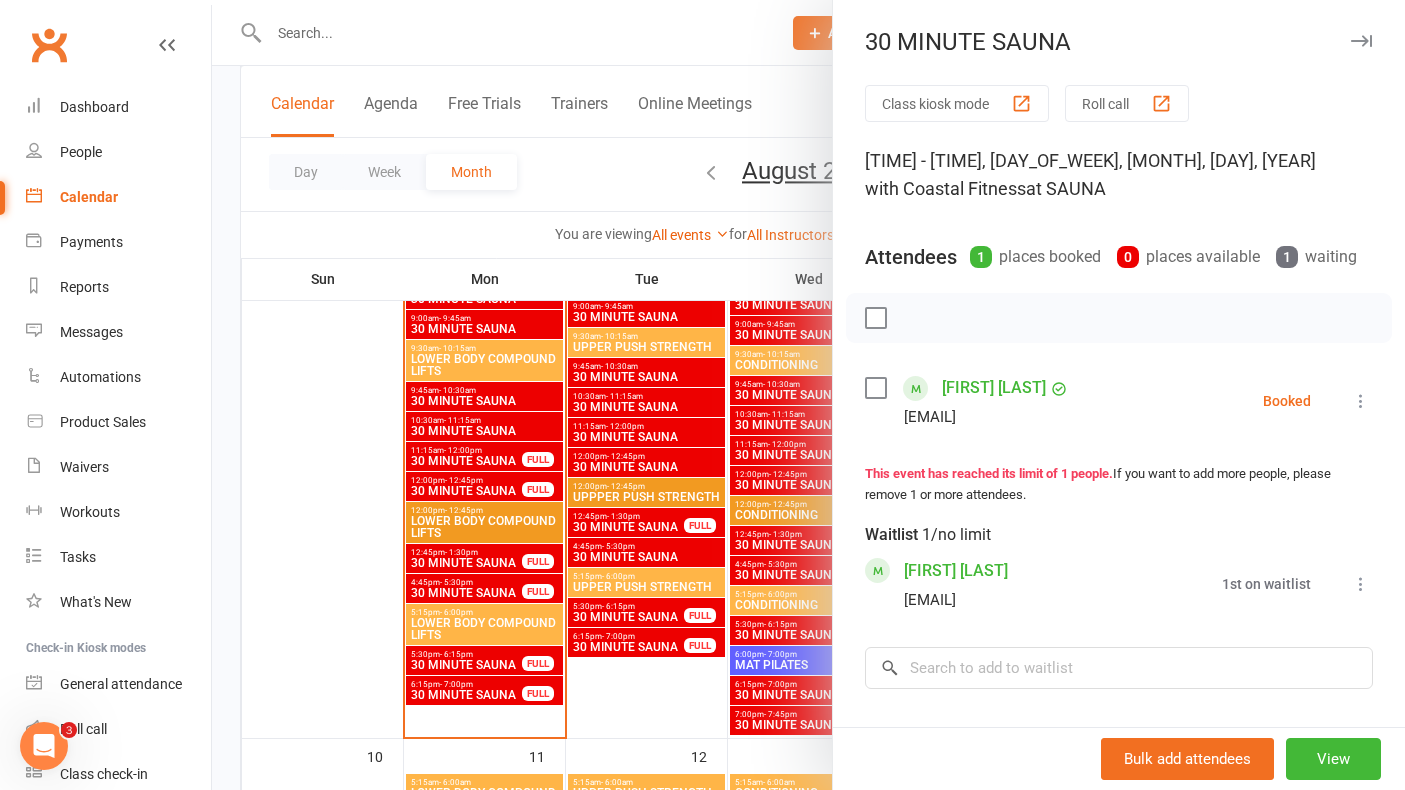 click at bounding box center (1361, 41) 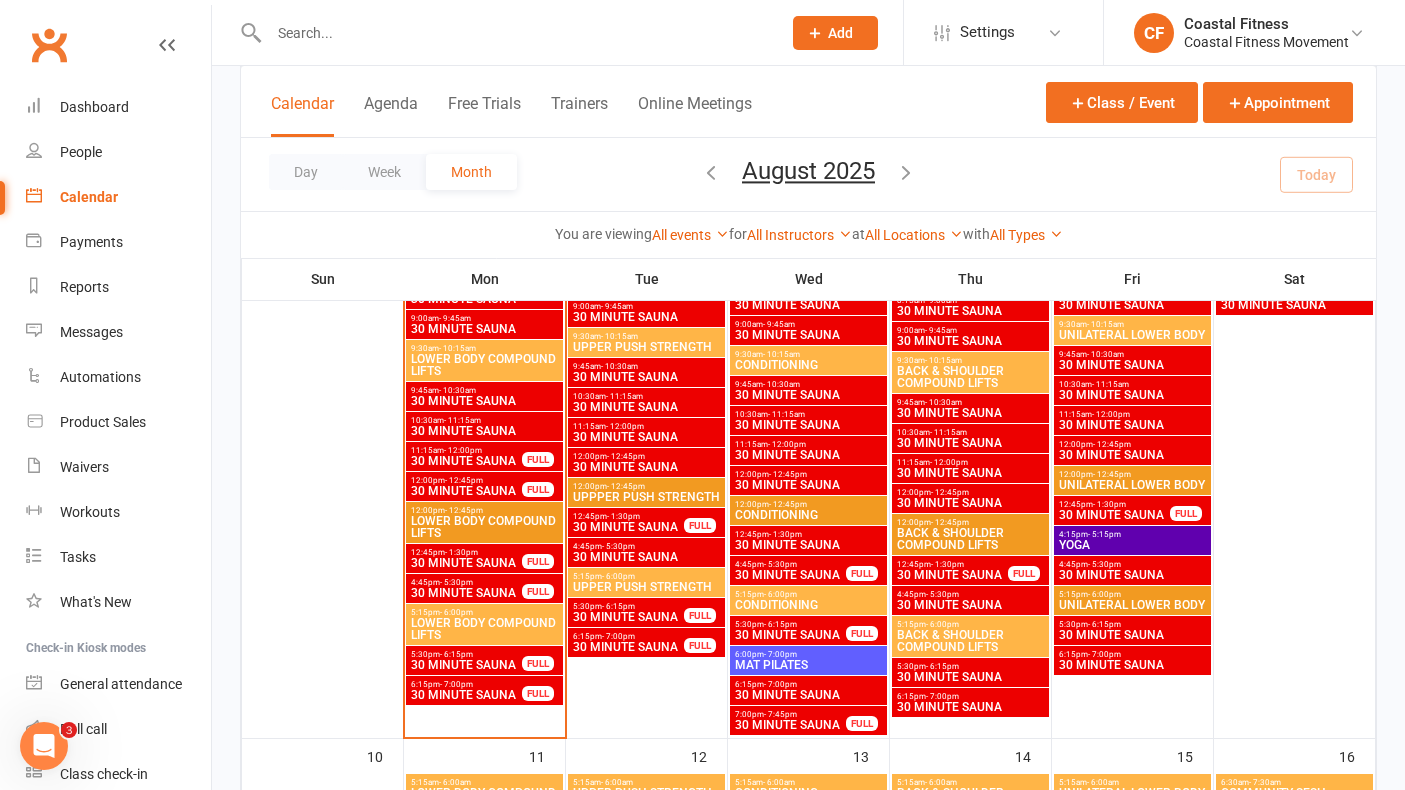 click on "5:30pm  - 6:15pm" at bounding box center [466, 654] 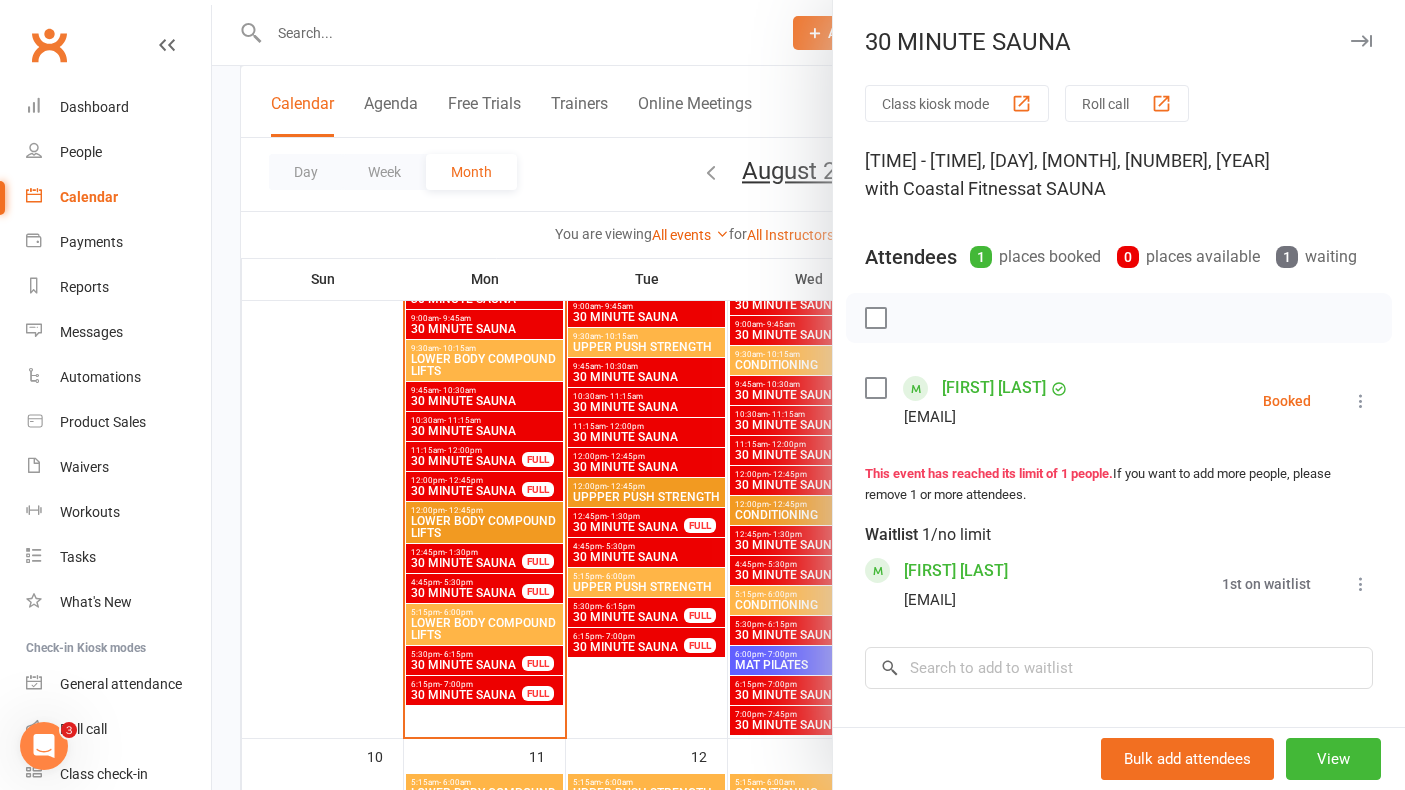 click at bounding box center [1361, 41] 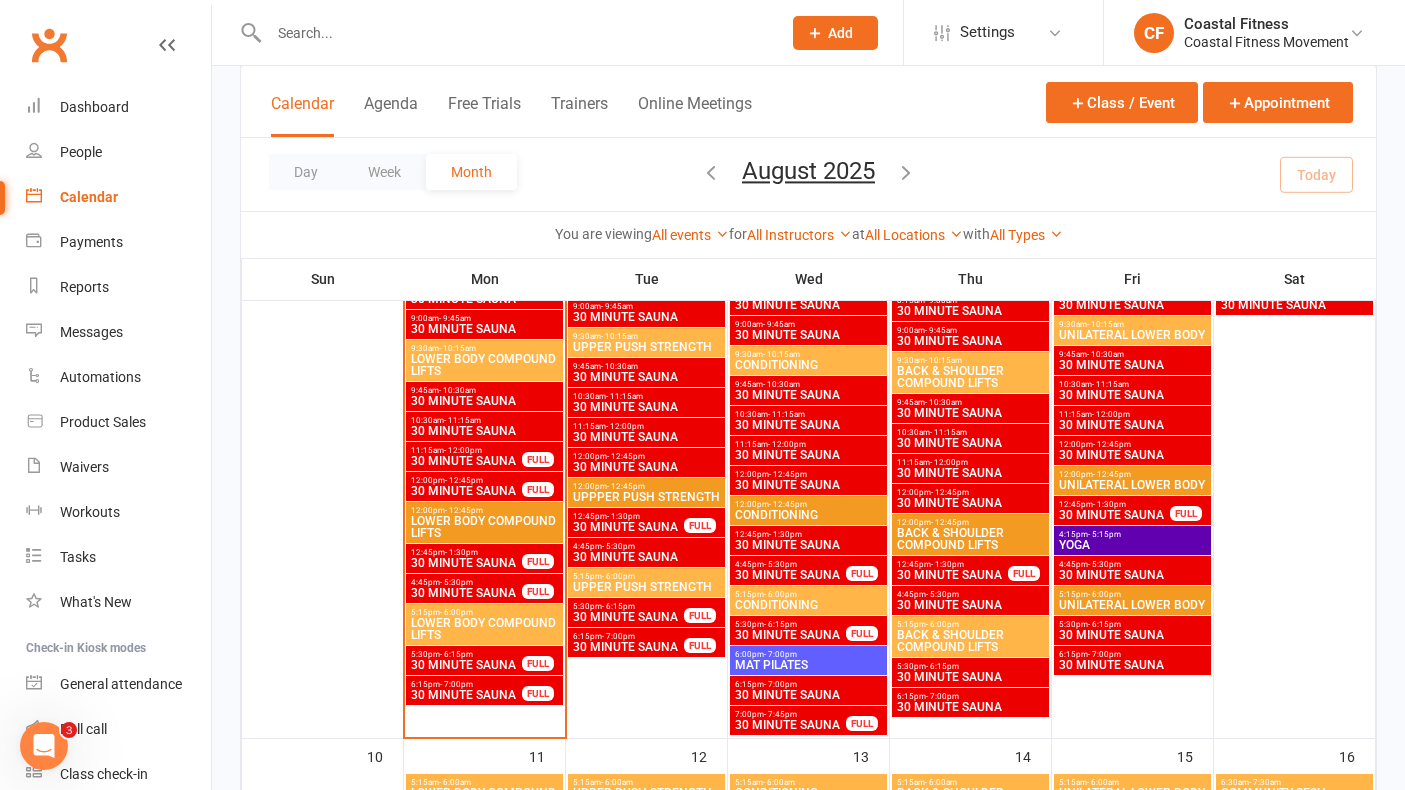 click on "[TIME]  - [TIME]" at bounding box center [466, 684] 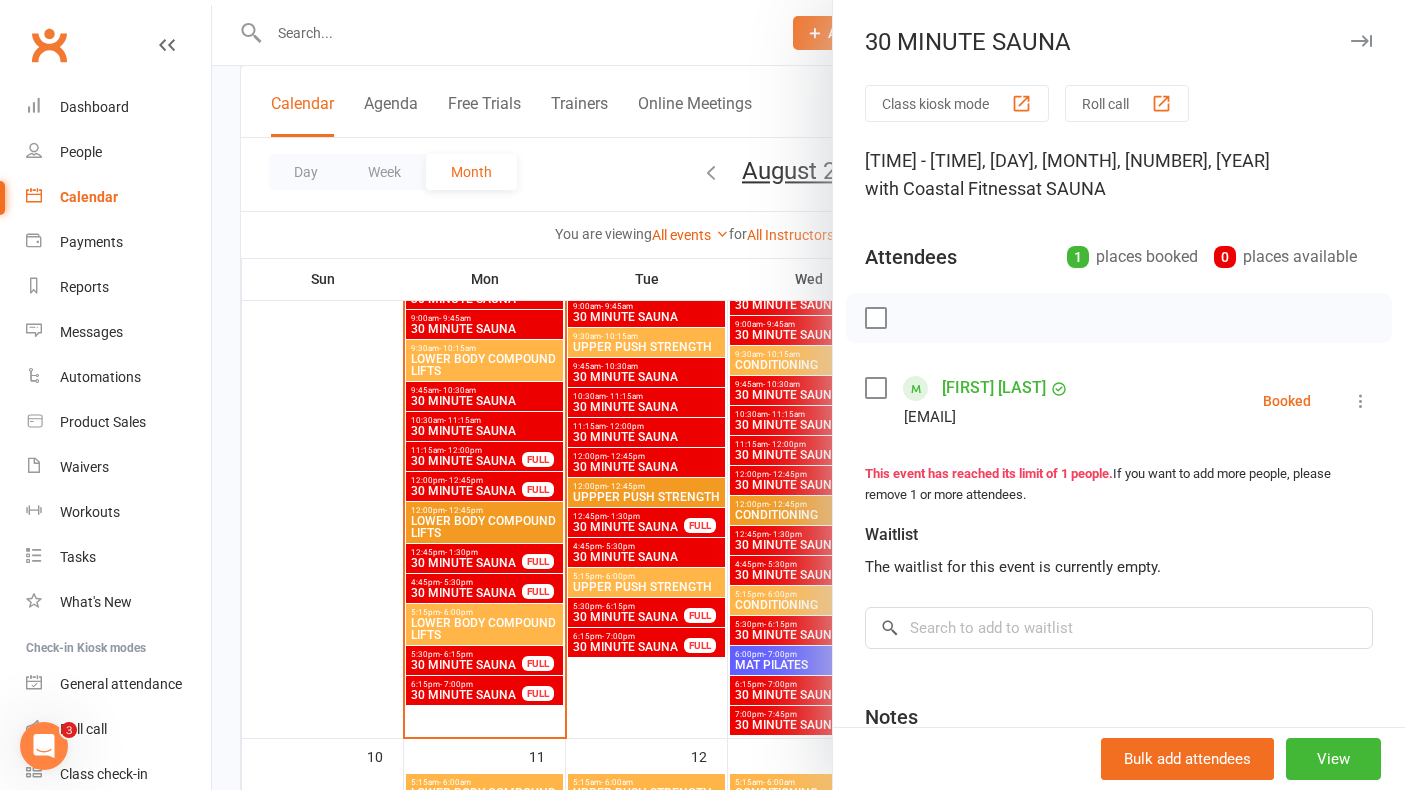 click at bounding box center [1361, 41] 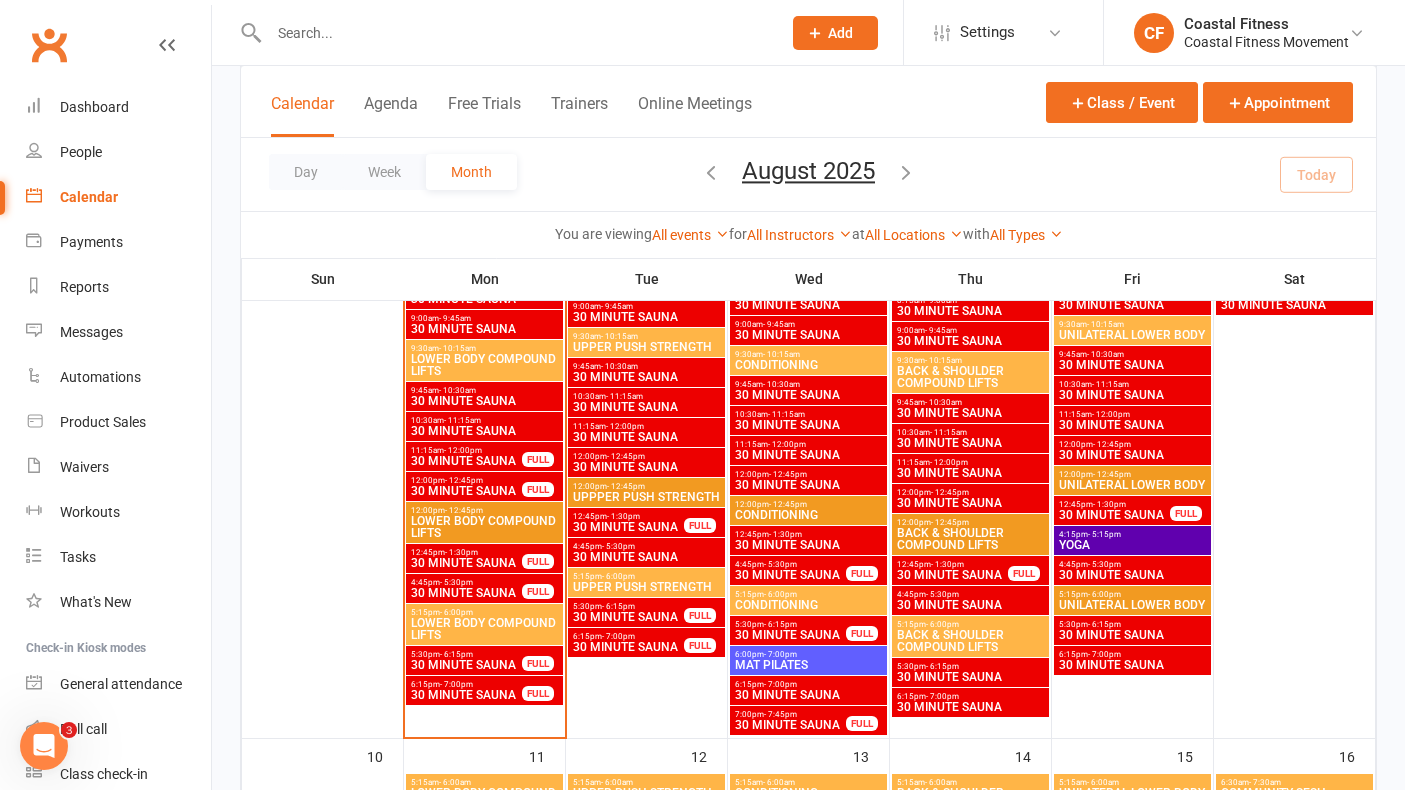 click on "30 MINUTE SAUNA" at bounding box center [466, 695] 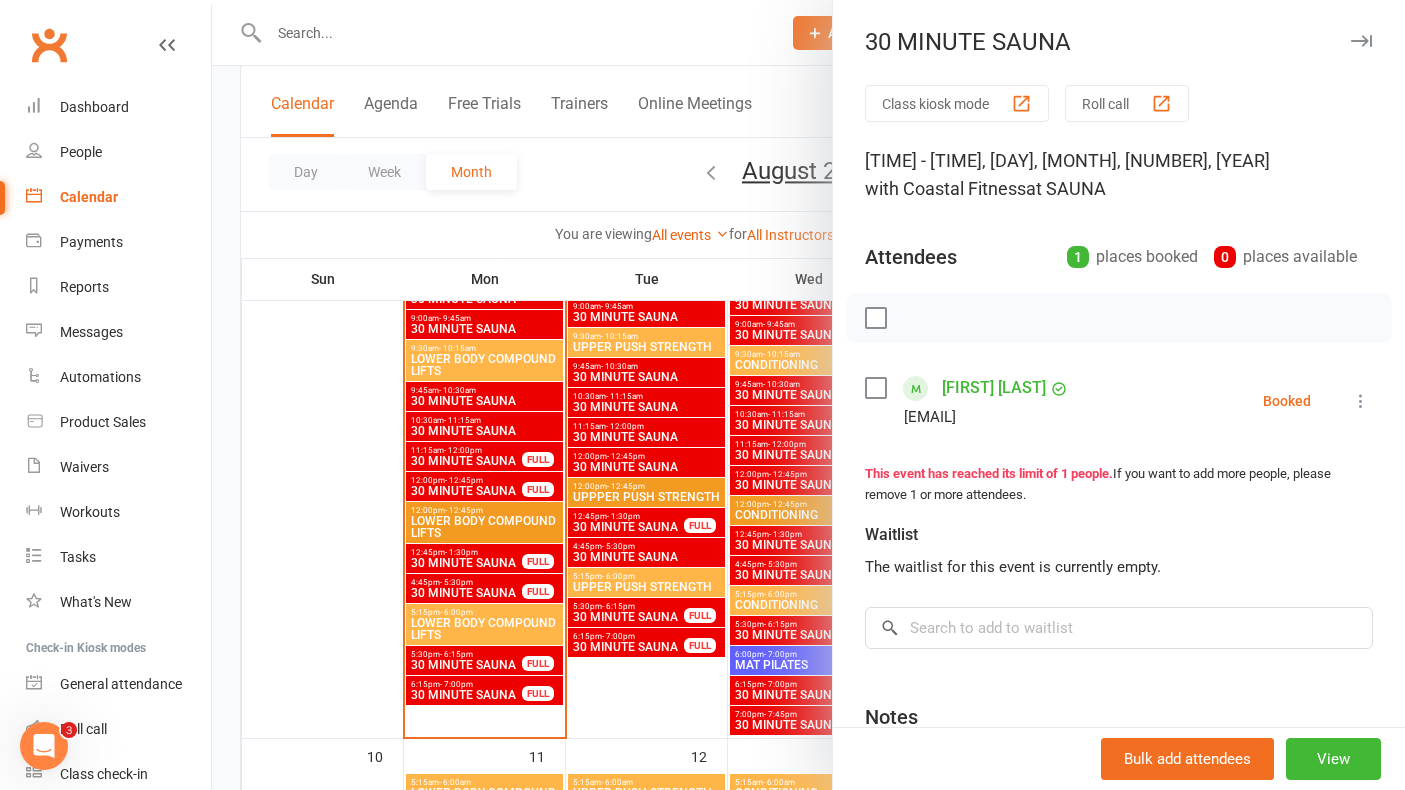 click at bounding box center [1361, 41] 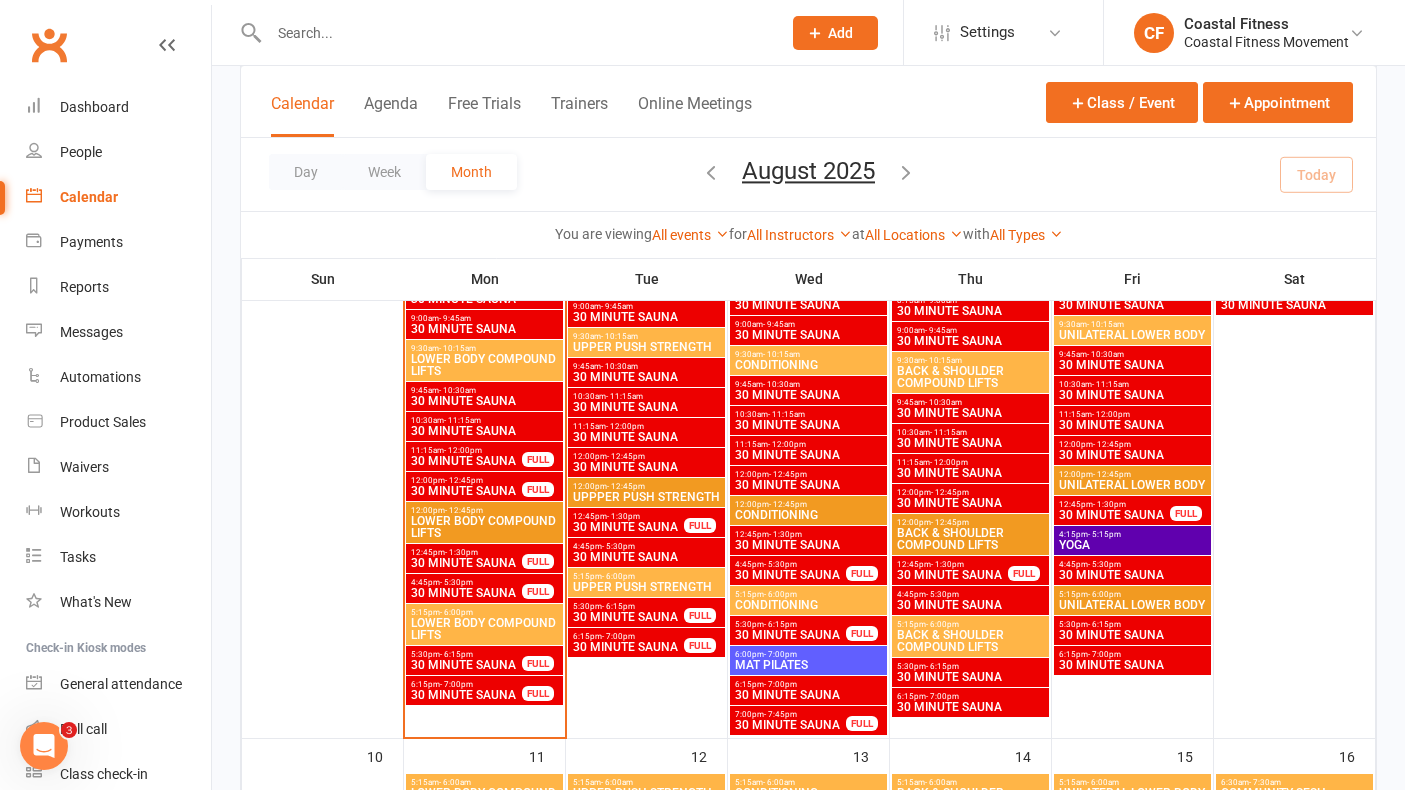 click on "30 MINUTE SAUNA" at bounding box center (466, 665) 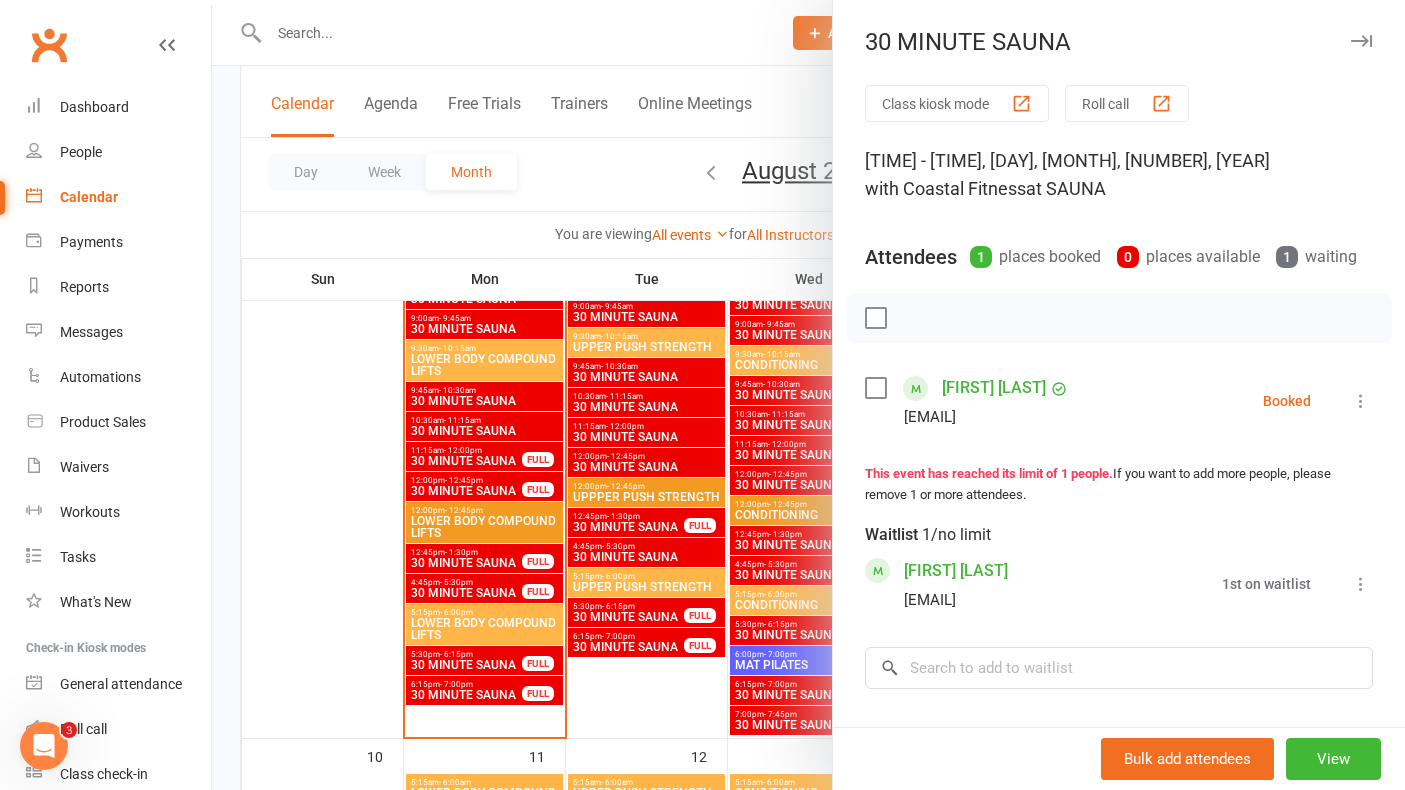 click at bounding box center [1361, 41] 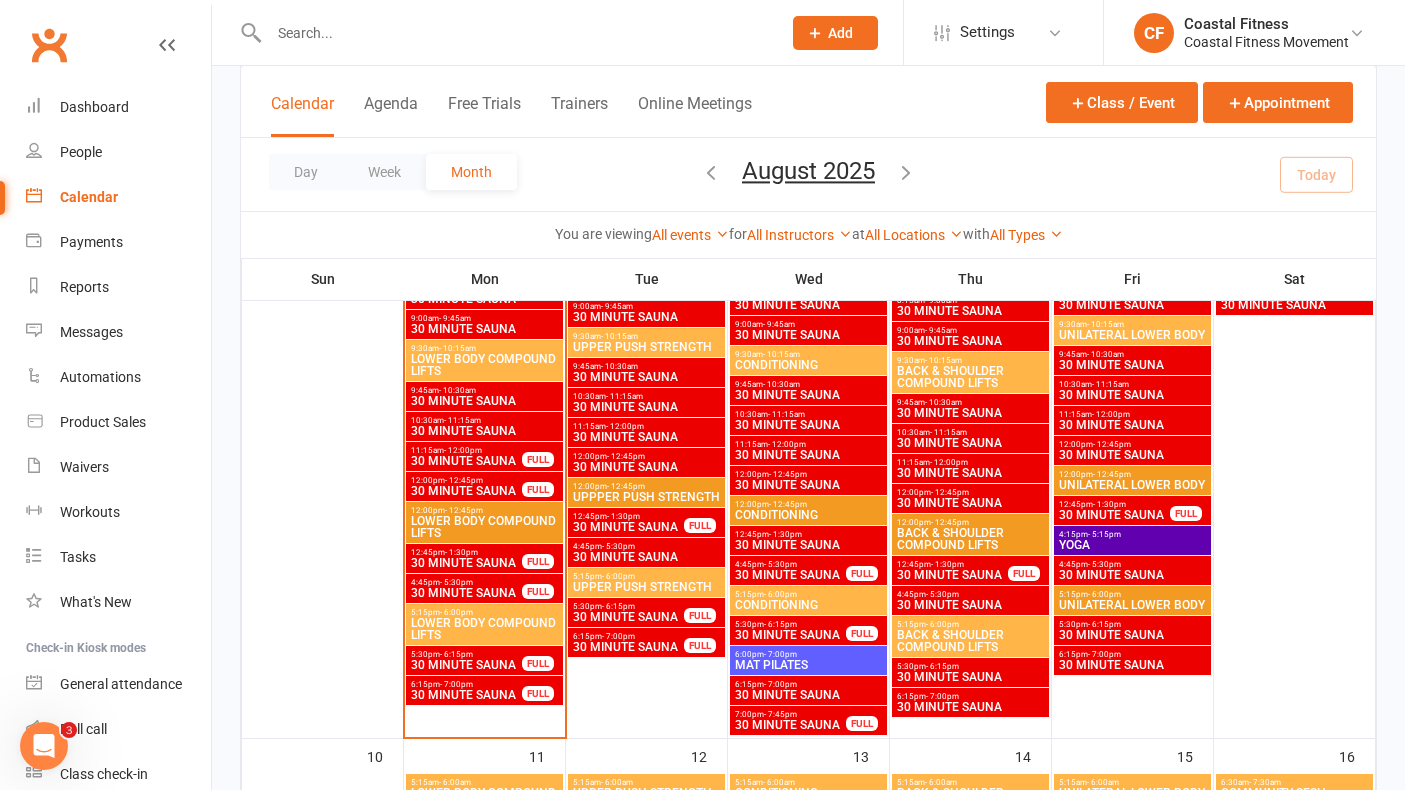 click on "[TIME]  - [TIME]" at bounding box center [466, 582] 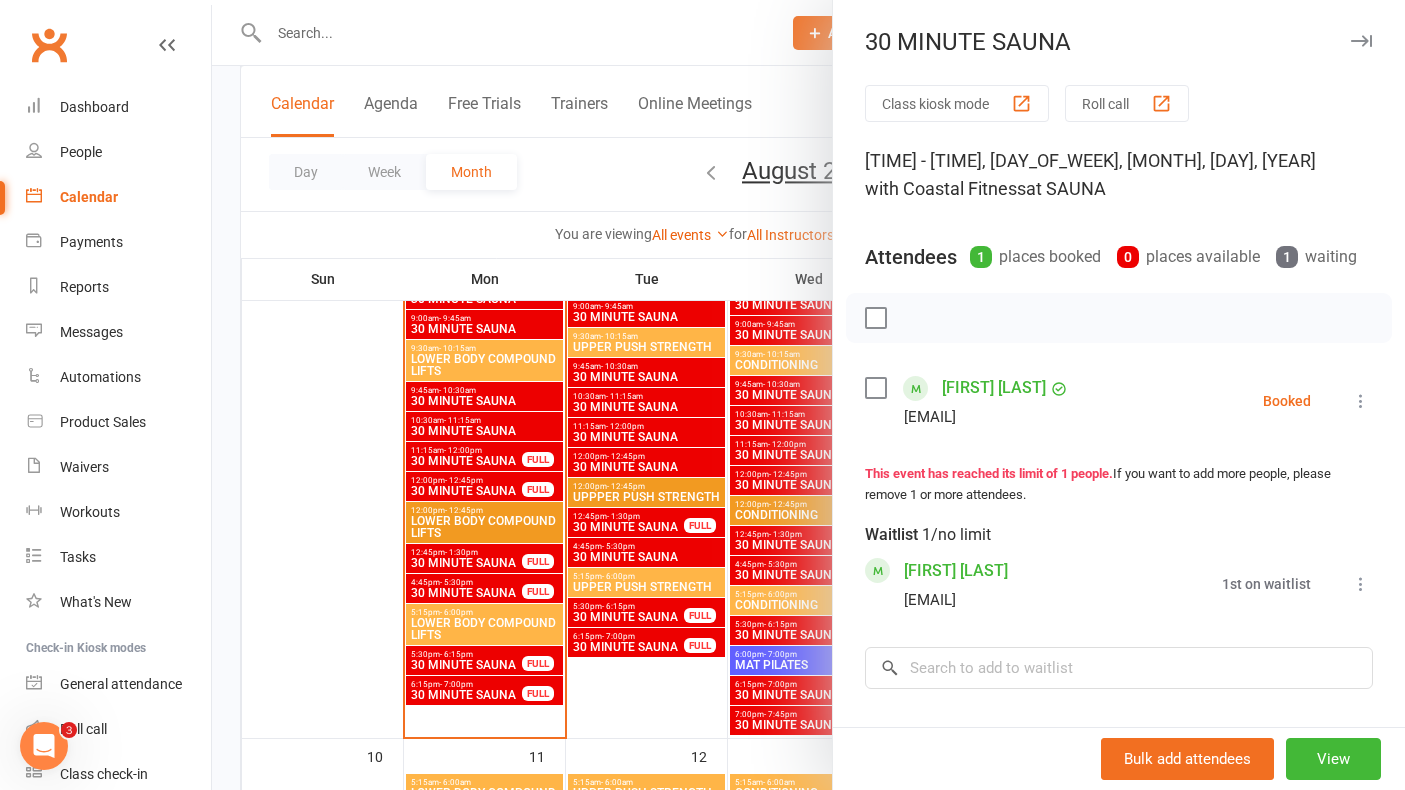 click at bounding box center (1361, 41) 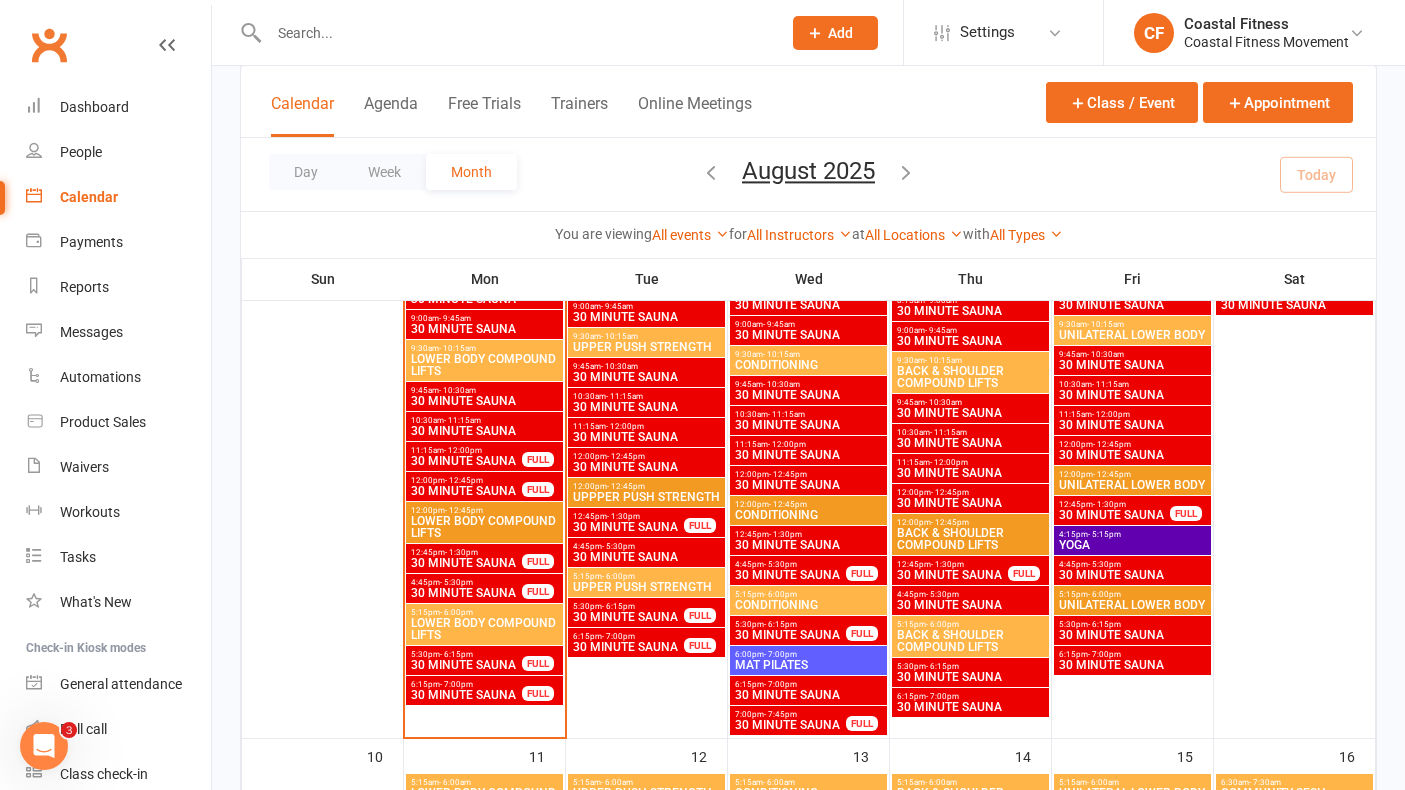 click on "- 1:30pm" at bounding box center [461, 552] 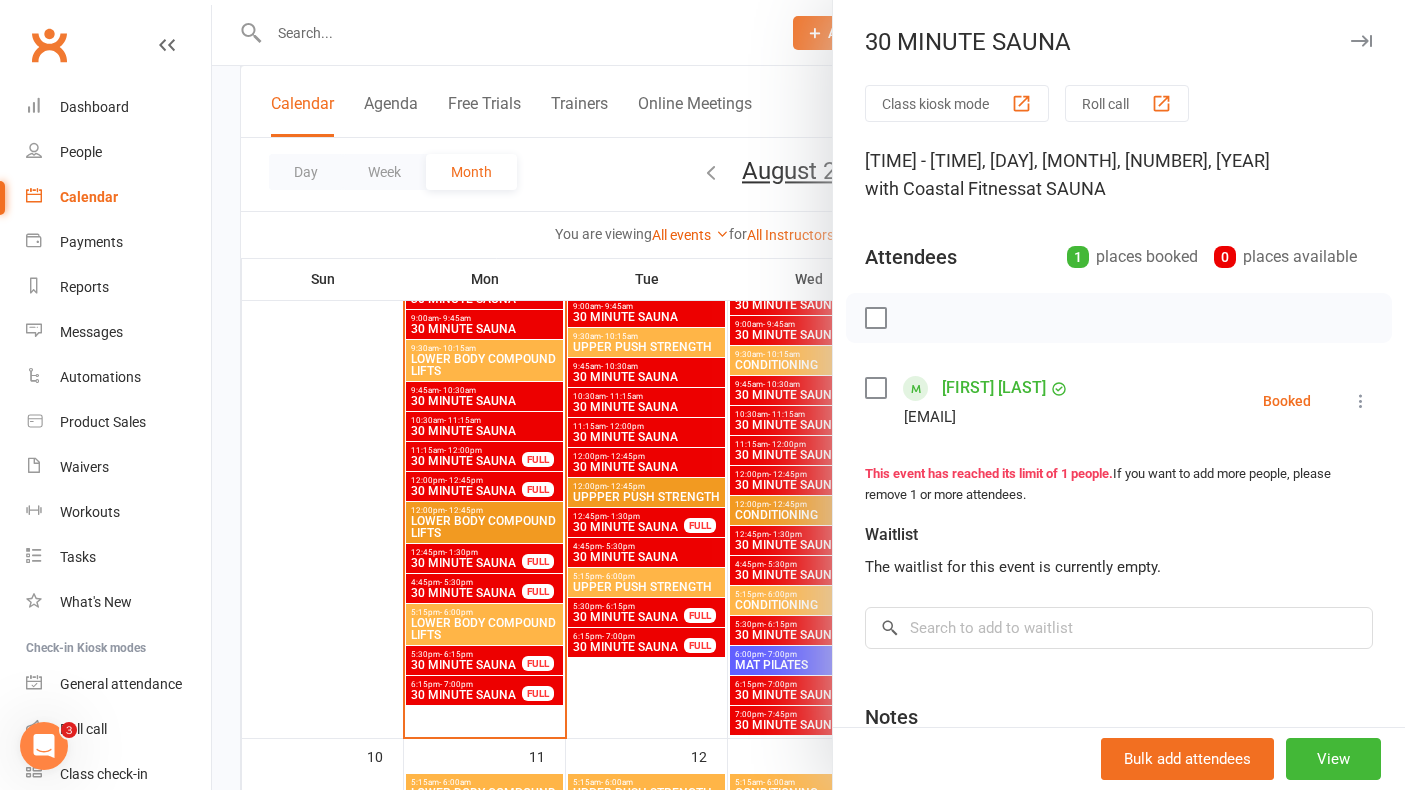 click at bounding box center (1361, 41) 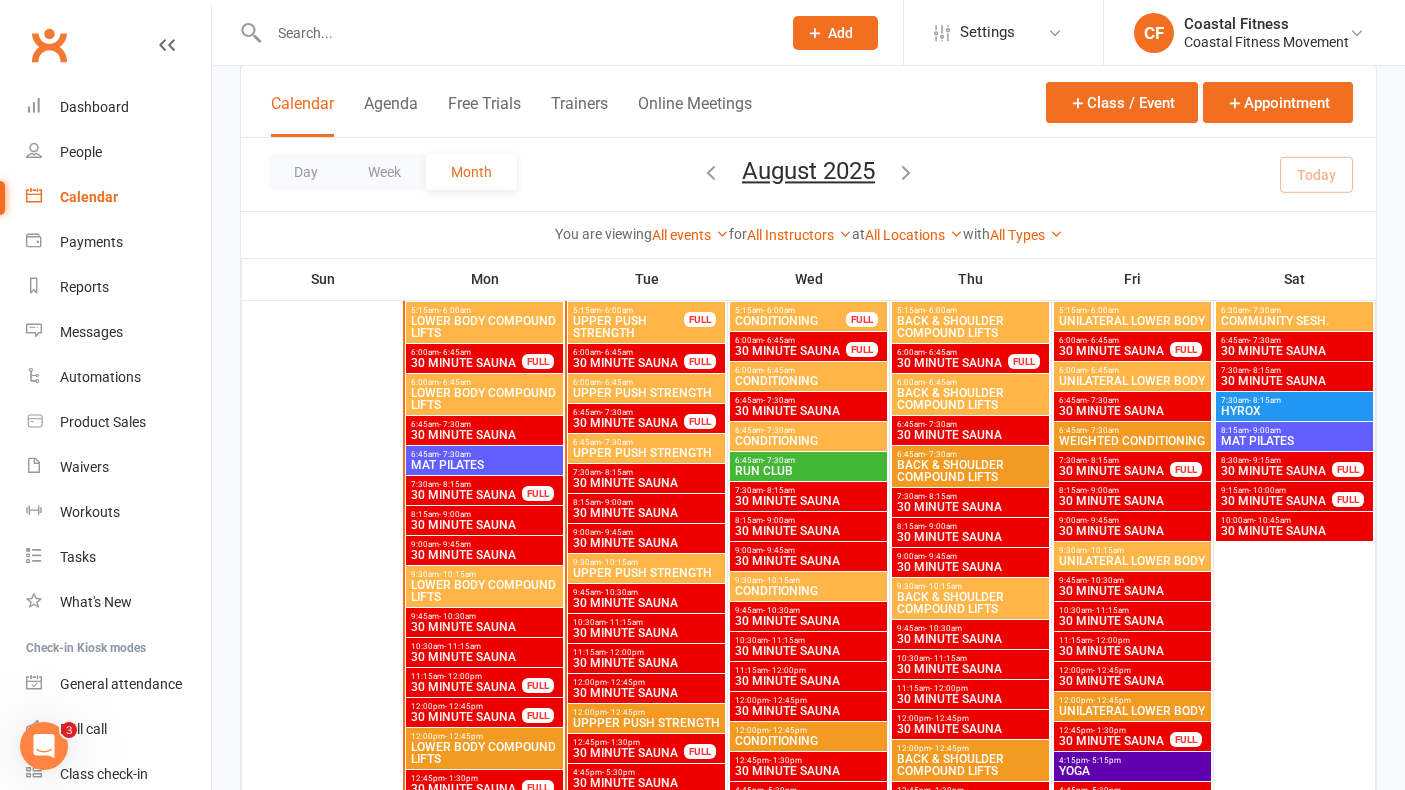 scroll, scrollTop: 901, scrollLeft: 0, axis: vertical 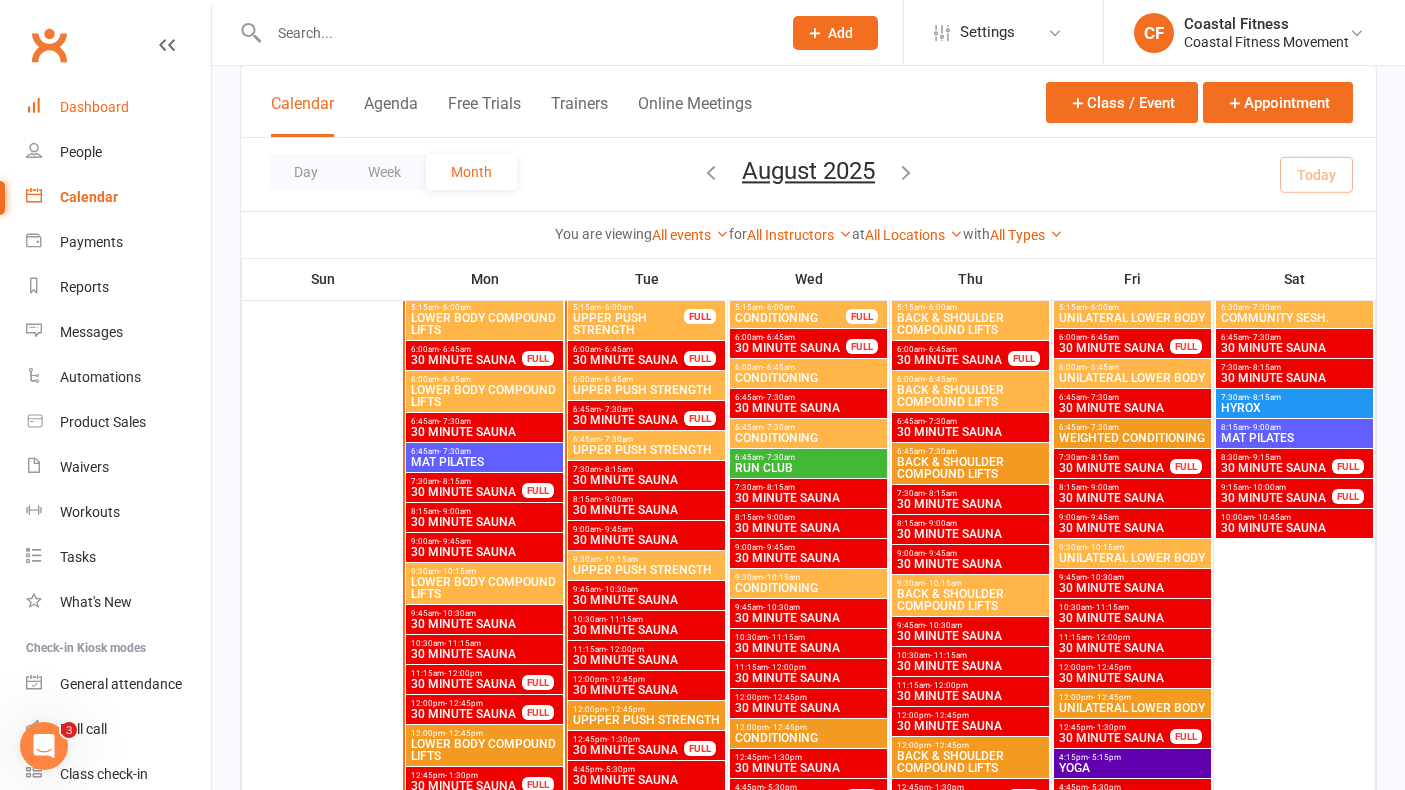 click on "Dashboard" at bounding box center (94, 107) 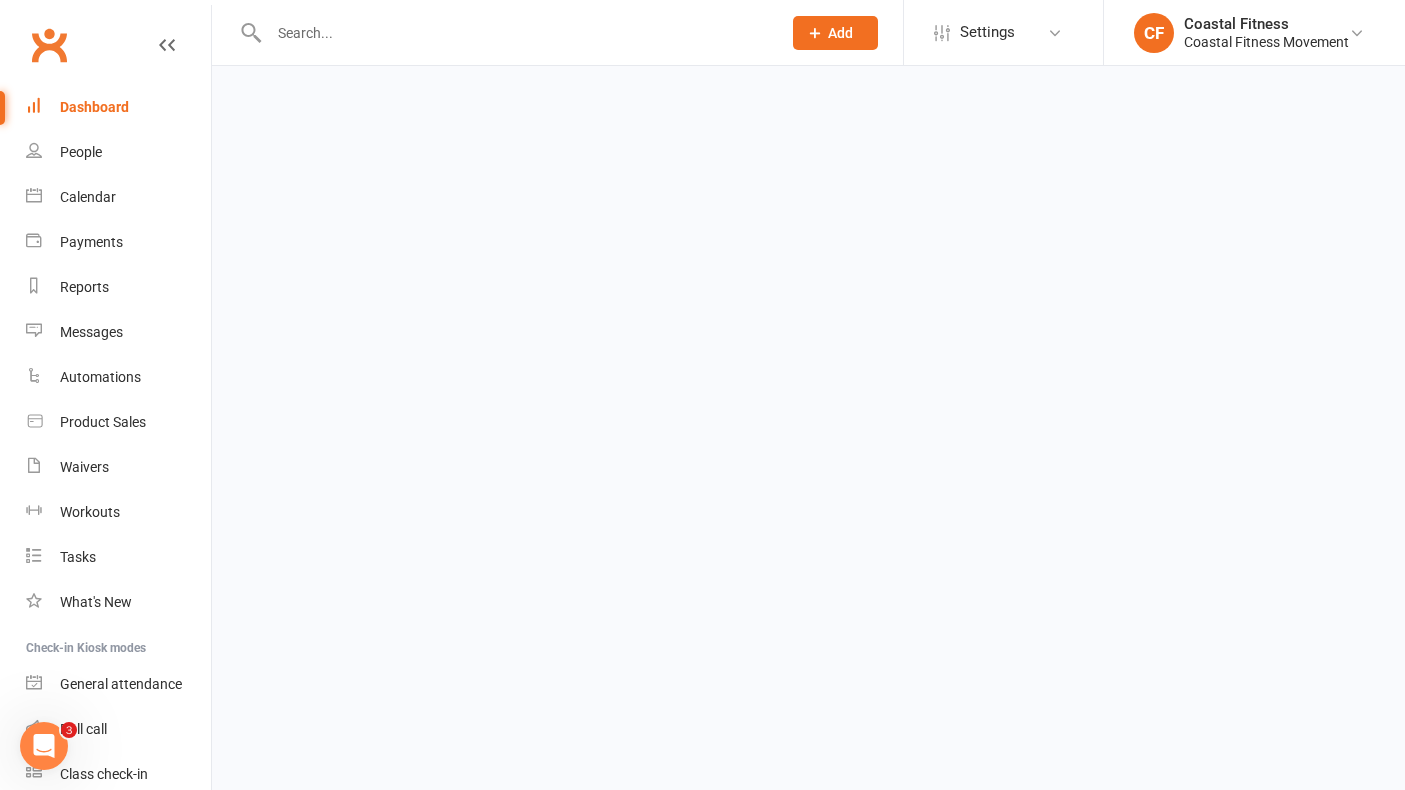 scroll, scrollTop: 0, scrollLeft: 0, axis: both 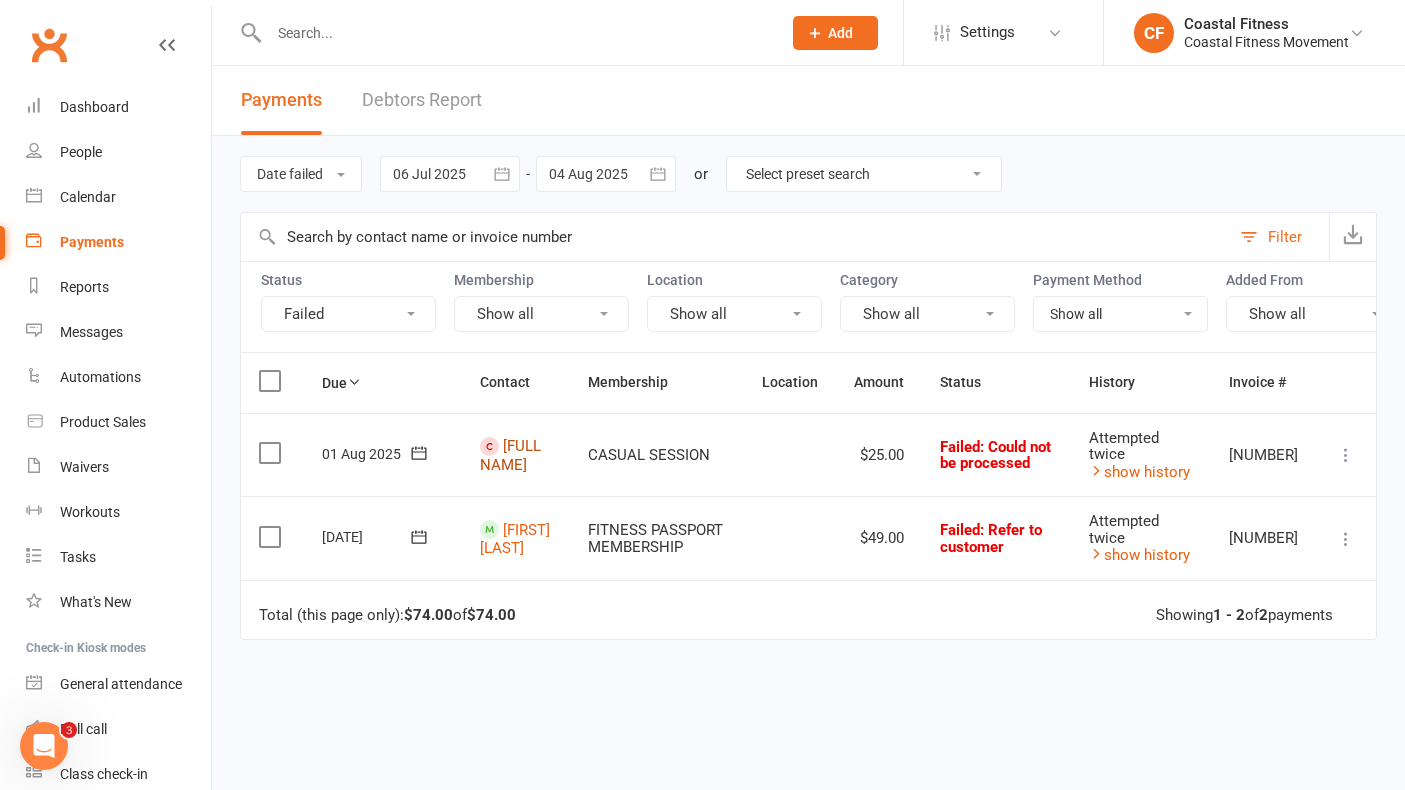 click on "[FULL NAME]" at bounding box center [510, 455] 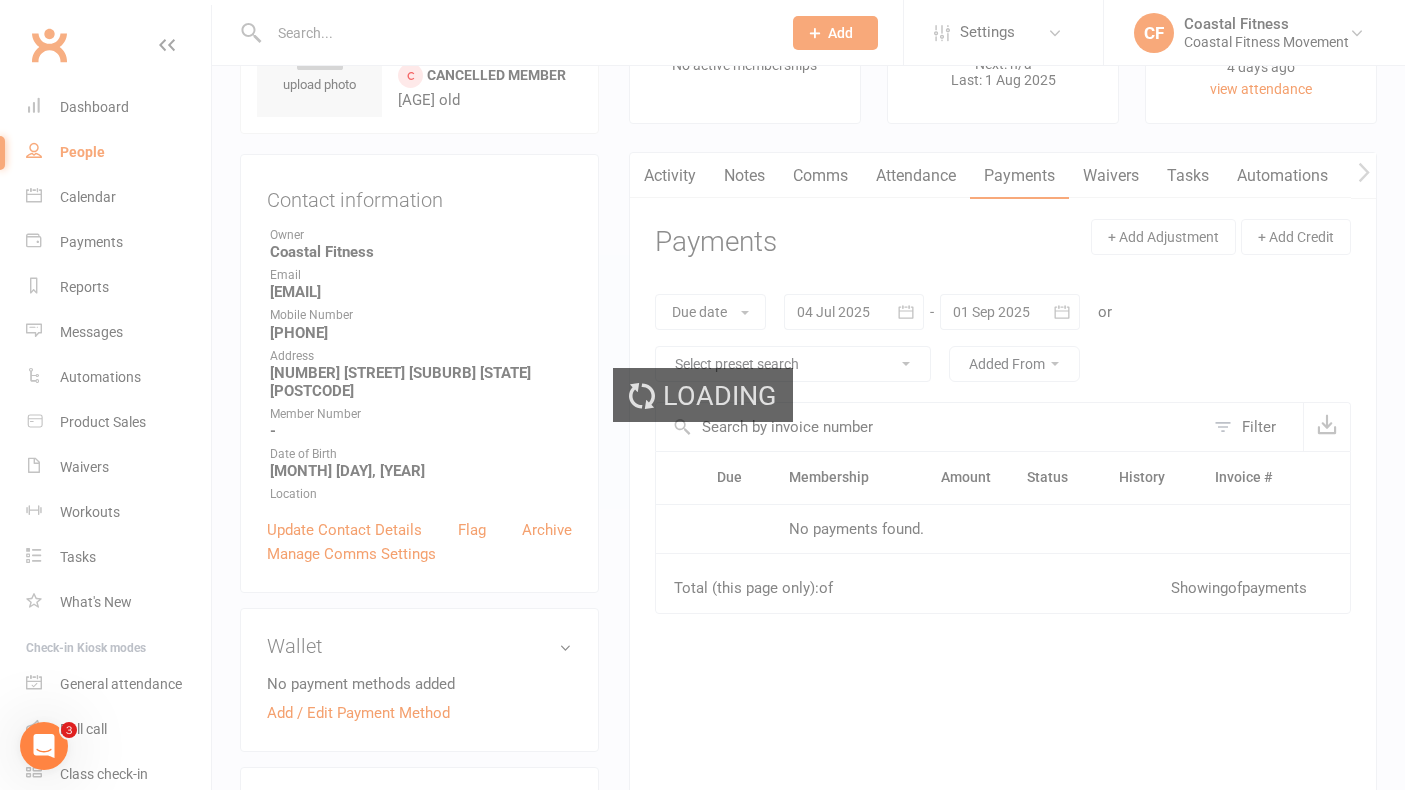 scroll, scrollTop: 141, scrollLeft: 0, axis: vertical 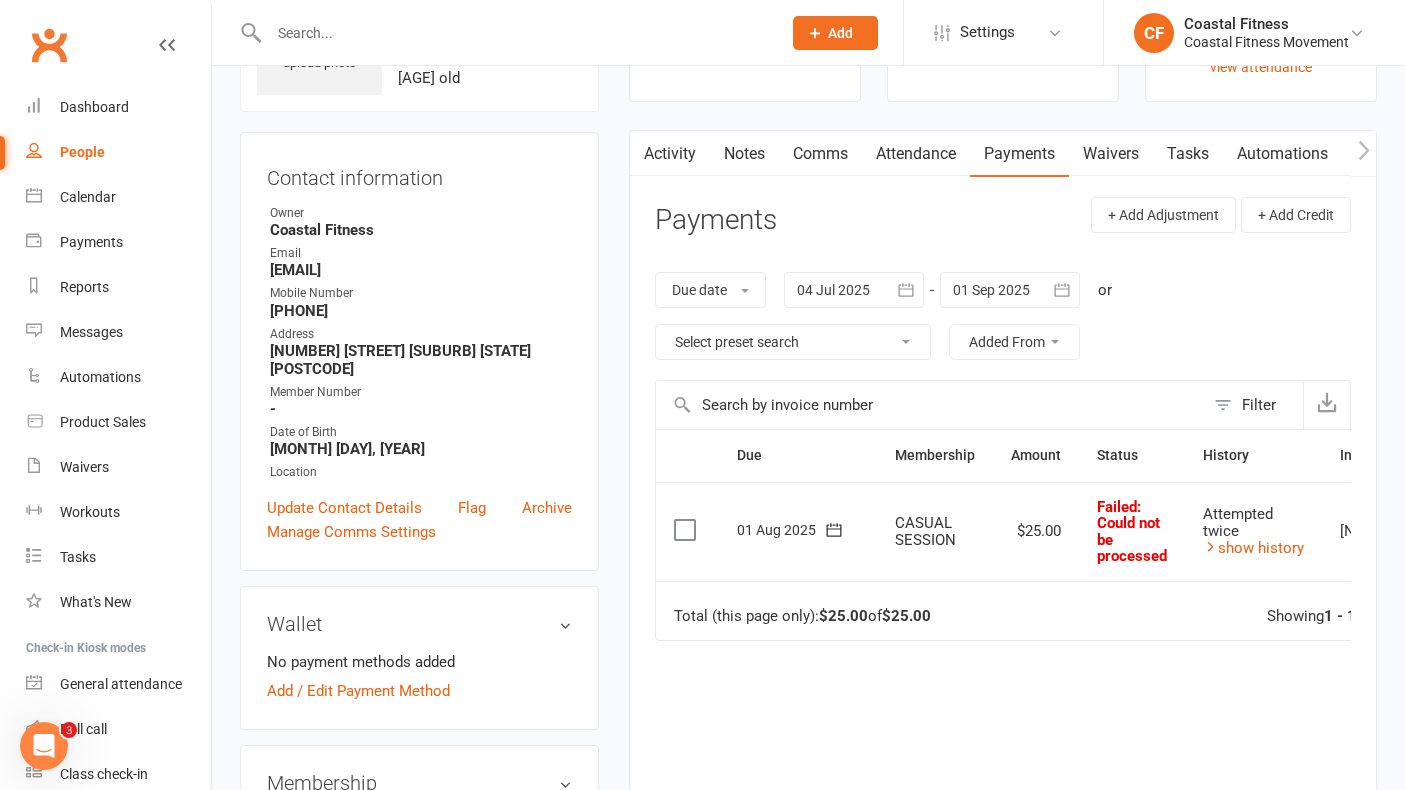 drag, startPoint x: 837, startPoint y: 163, endPoint x: 1130, endPoint y: 158, distance: 293.04266 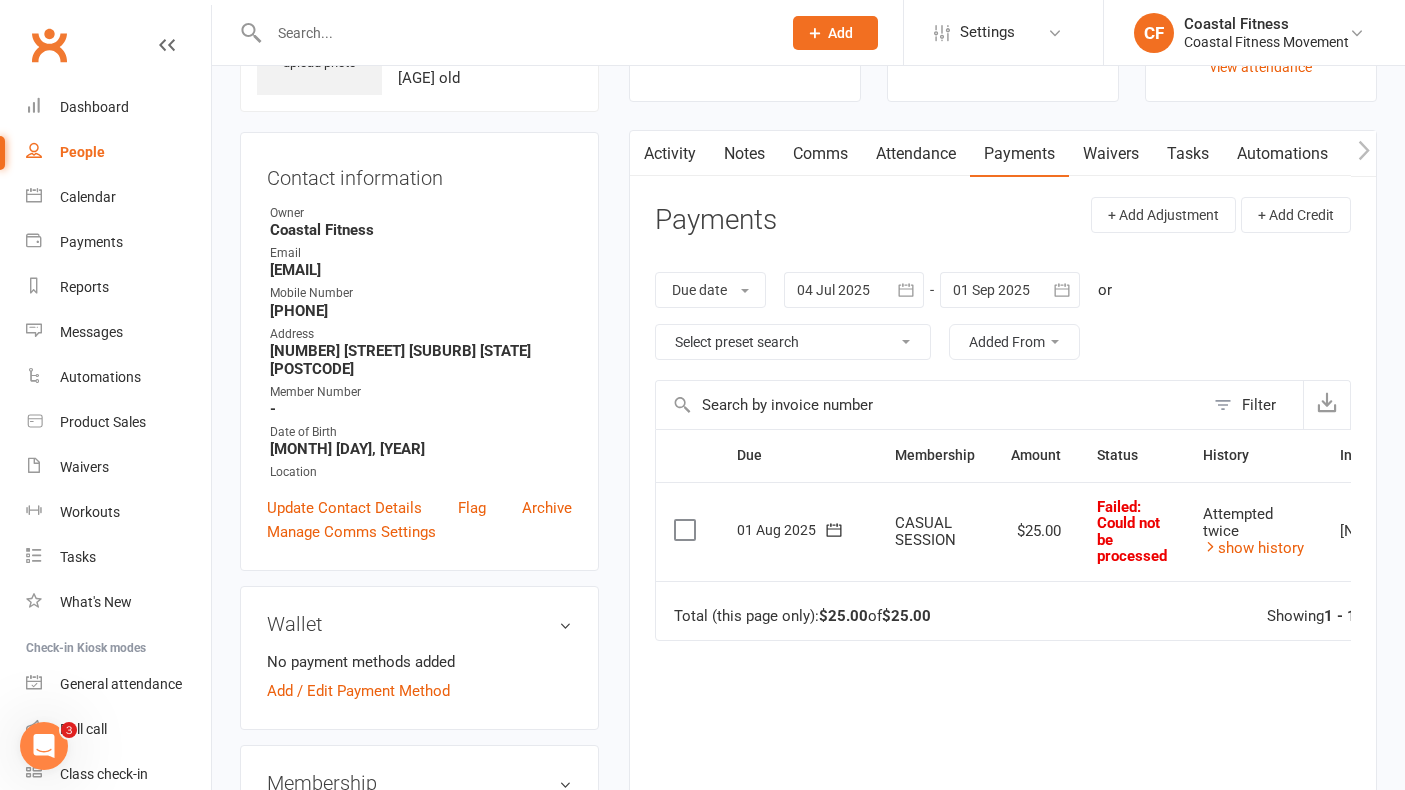 click on "Activity" at bounding box center [670, 154] 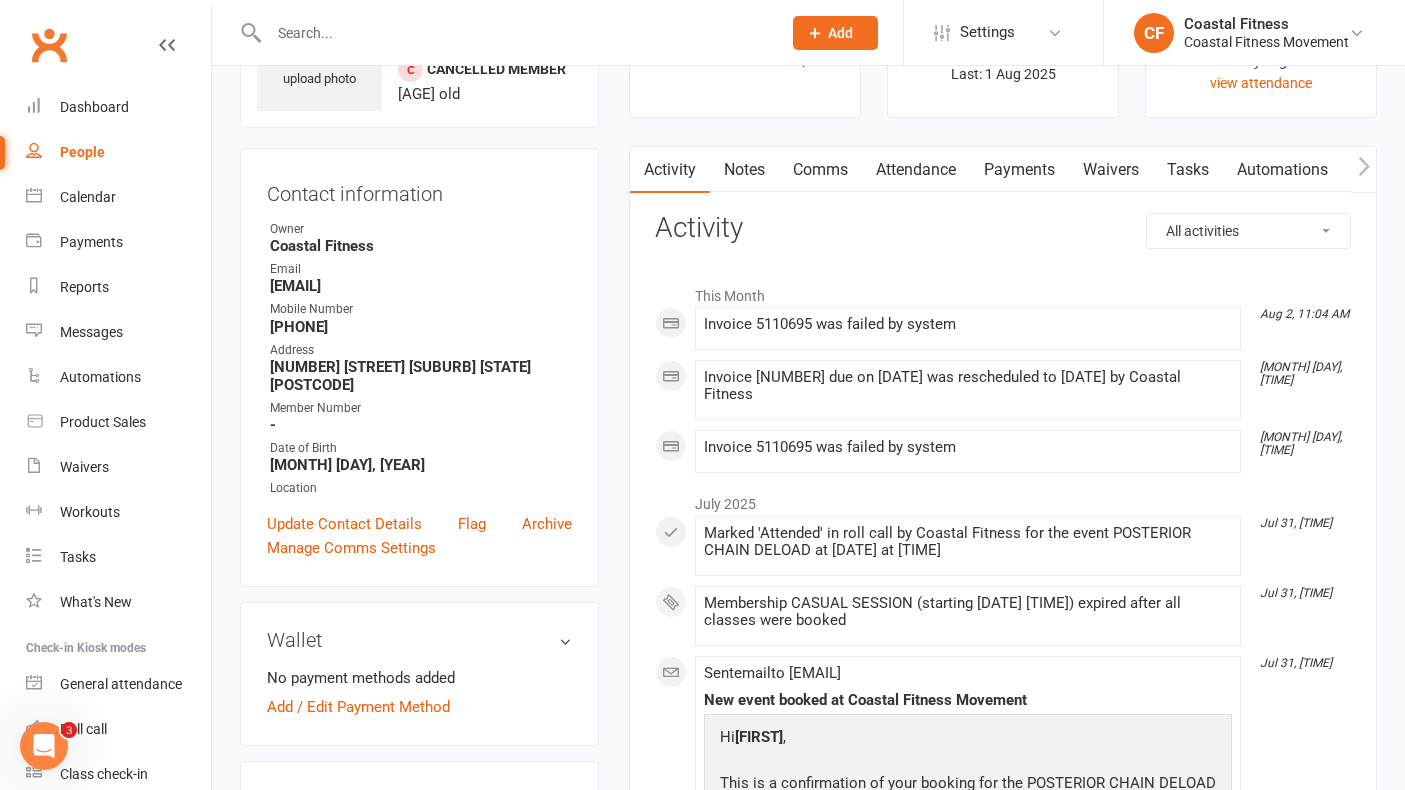scroll, scrollTop: 49, scrollLeft: 0, axis: vertical 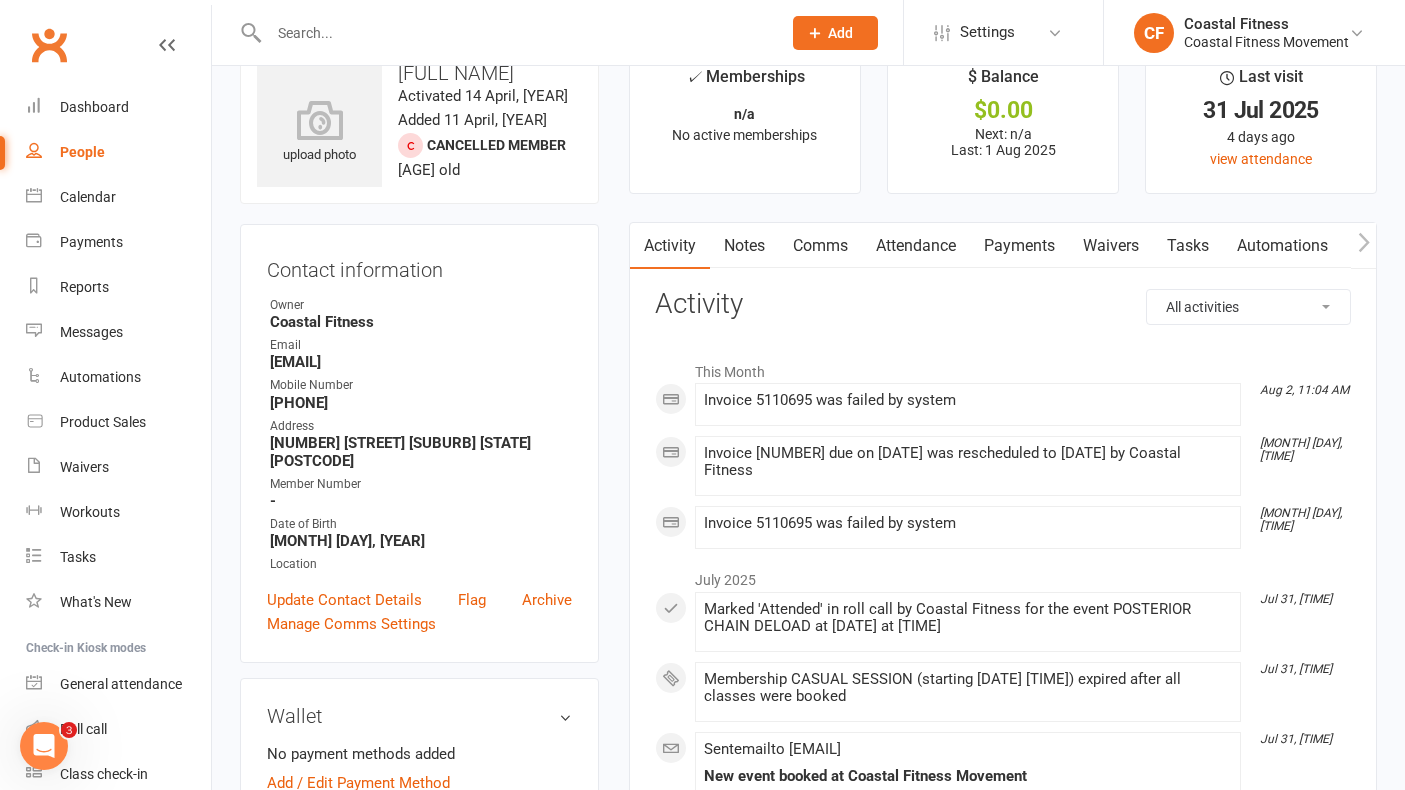 click on "Comms" at bounding box center [820, 246] 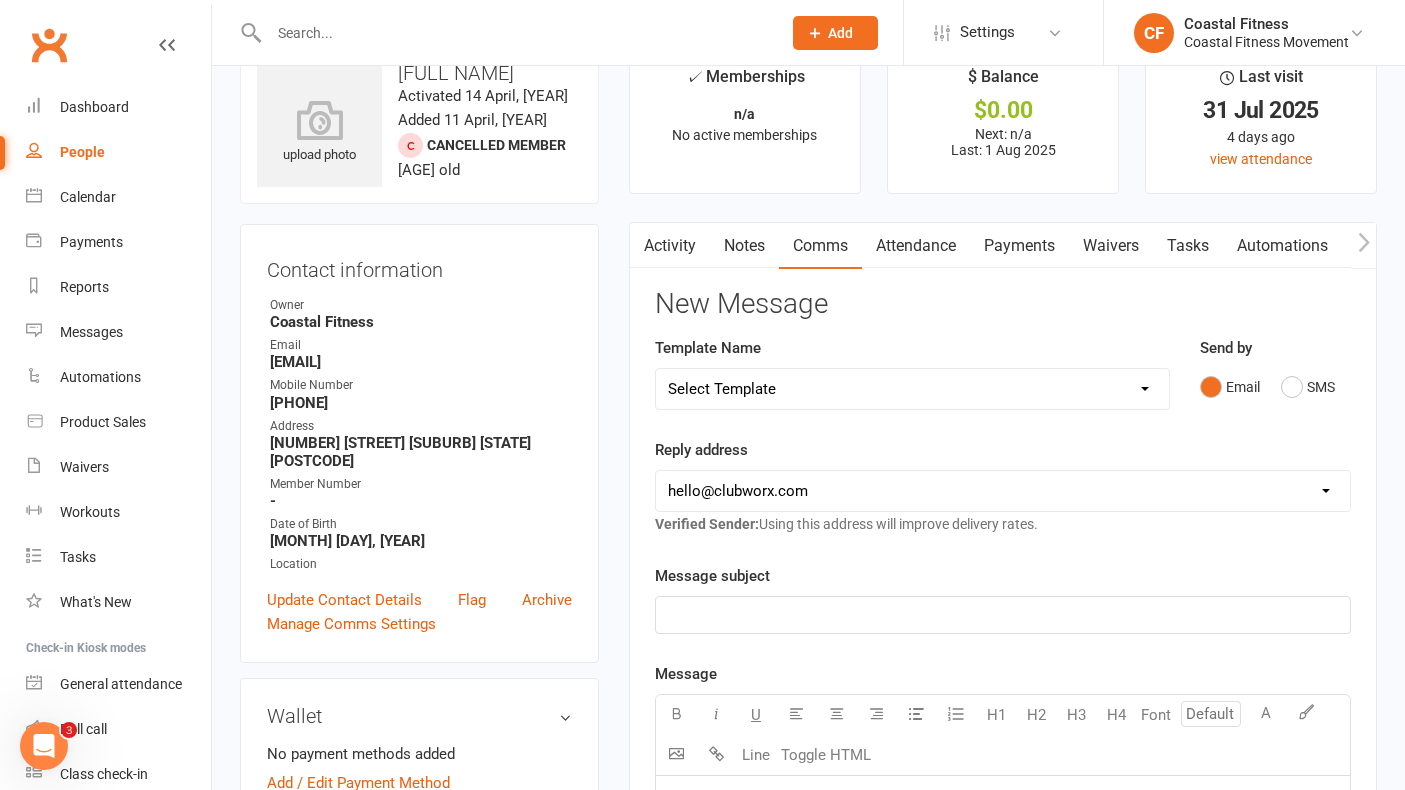 click on "Select Template [Email] CFM 7 day trial [SMS] Failure to scan FP [Email] It's time to renew your membership! [SMS] Failed Payment [SMS] WELCOME TO CFM - FITNESS PASSPORT [SMS] WELCOME TO CFM - MEMBER" at bounding box center [912, 389] 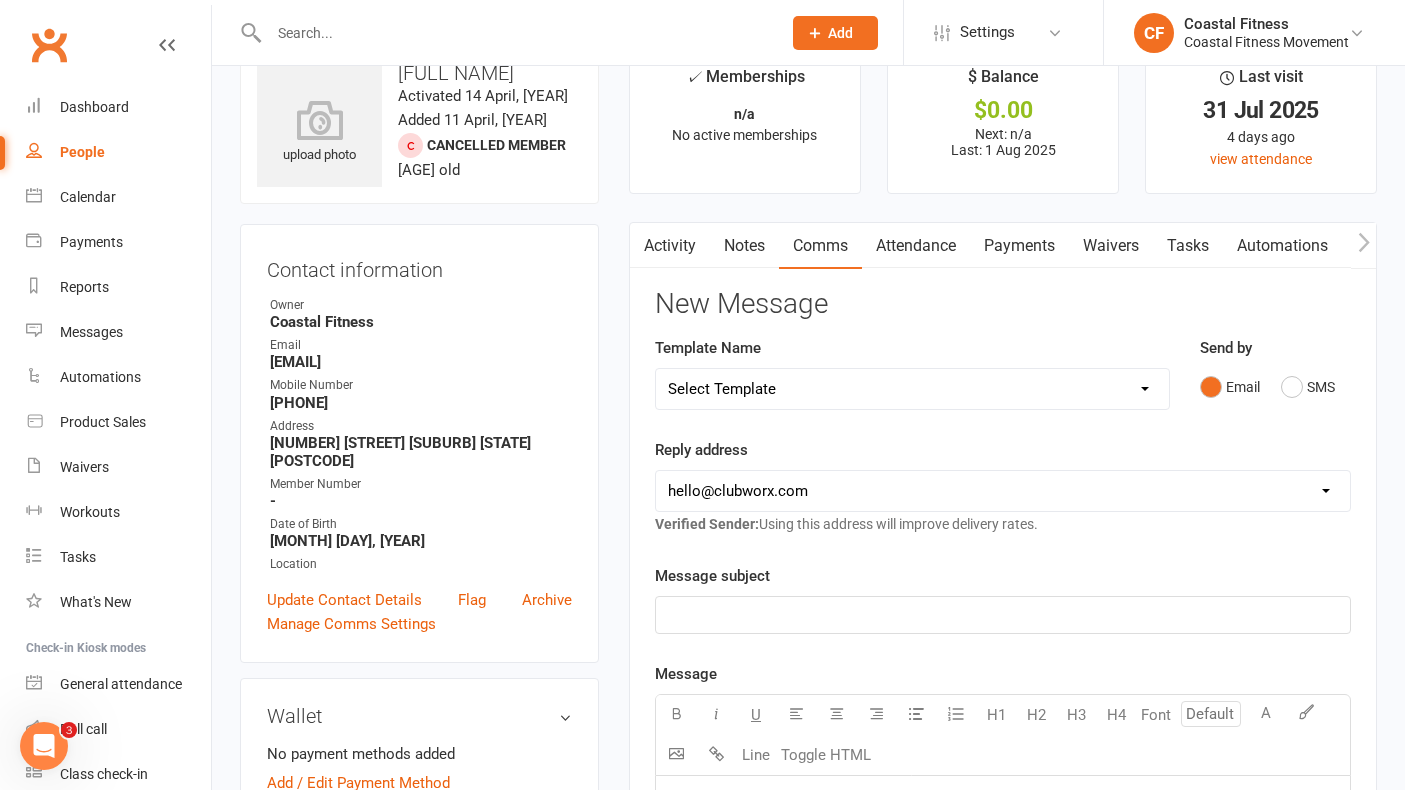 select on "3" 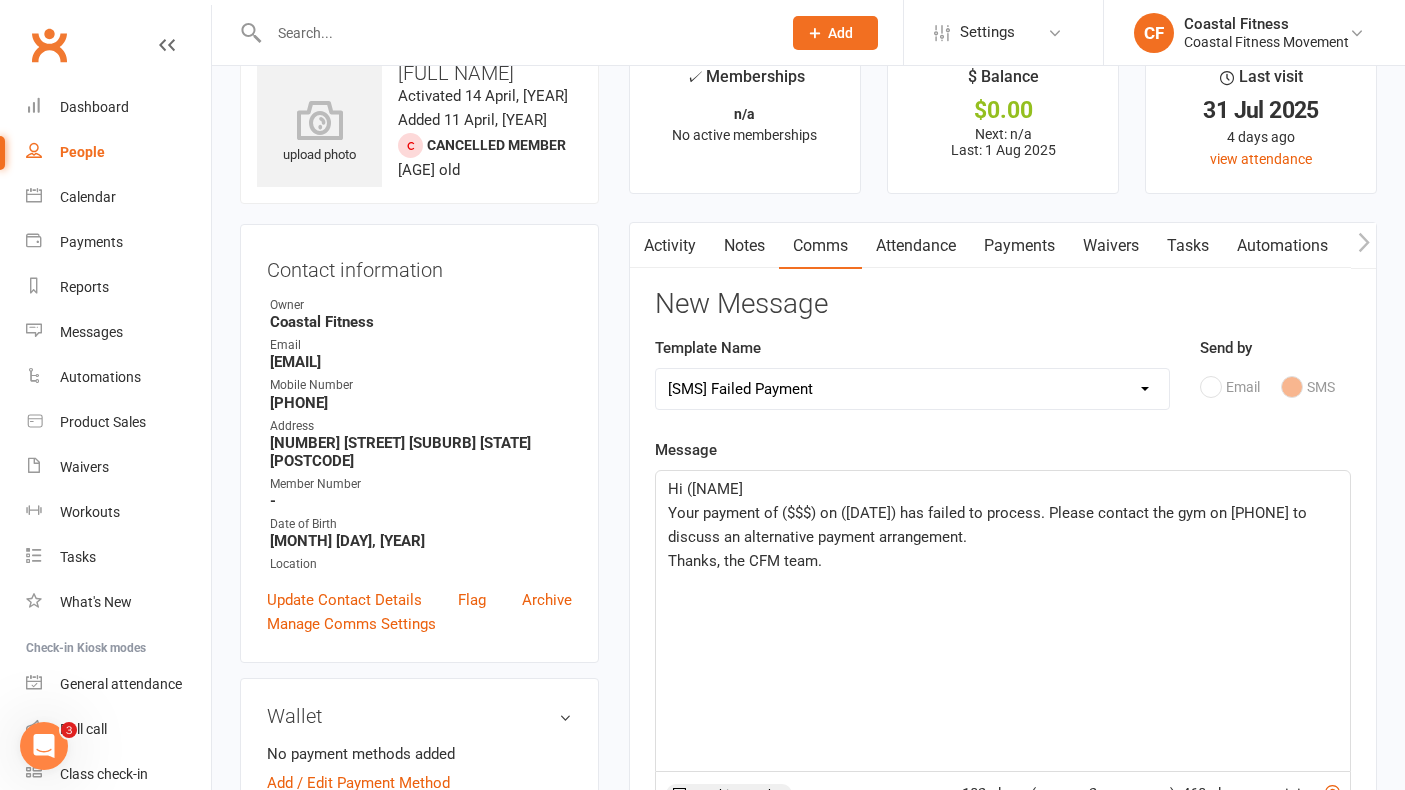 scroll, scrollTop: 72, scrollLeft: 0, axis: vertical 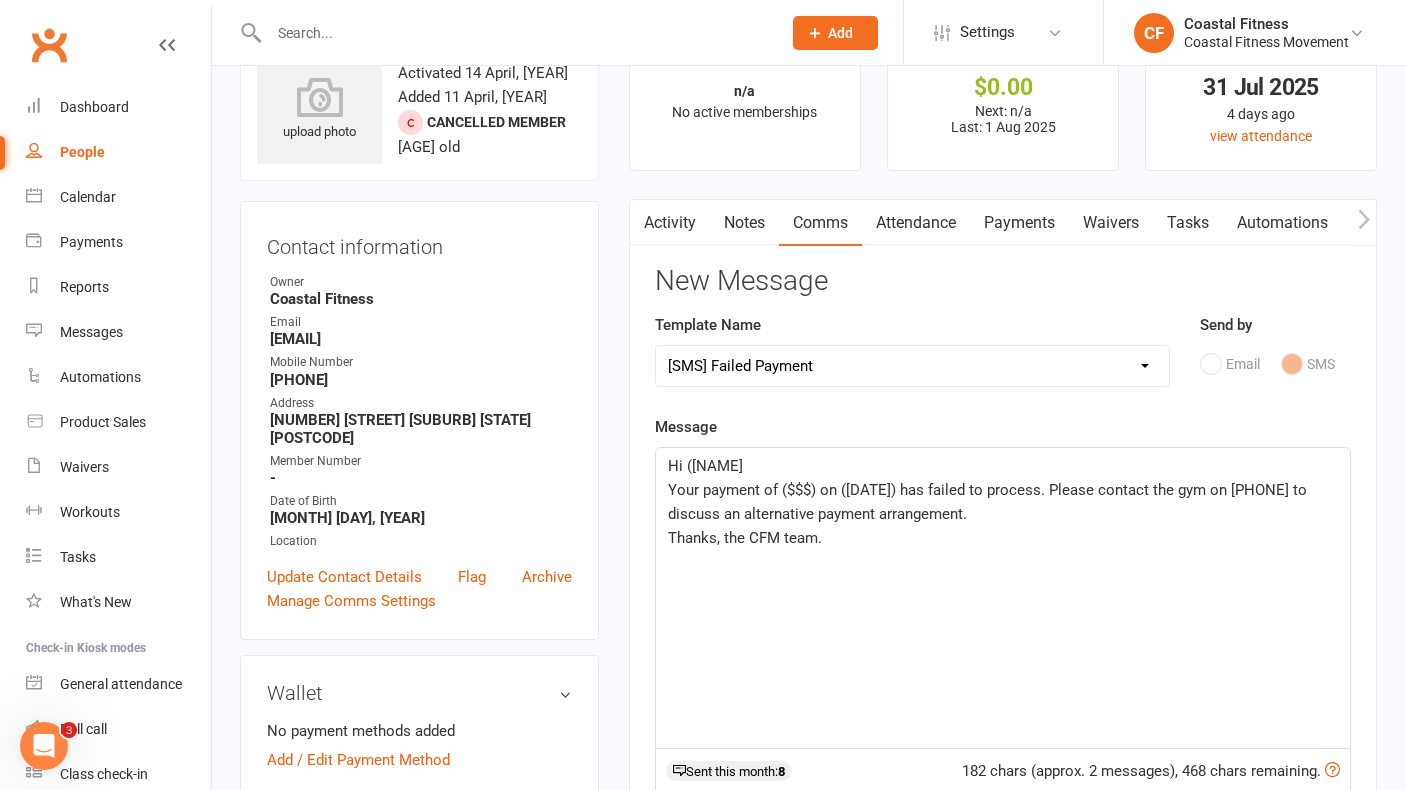 click on "Hi ([NAME]" 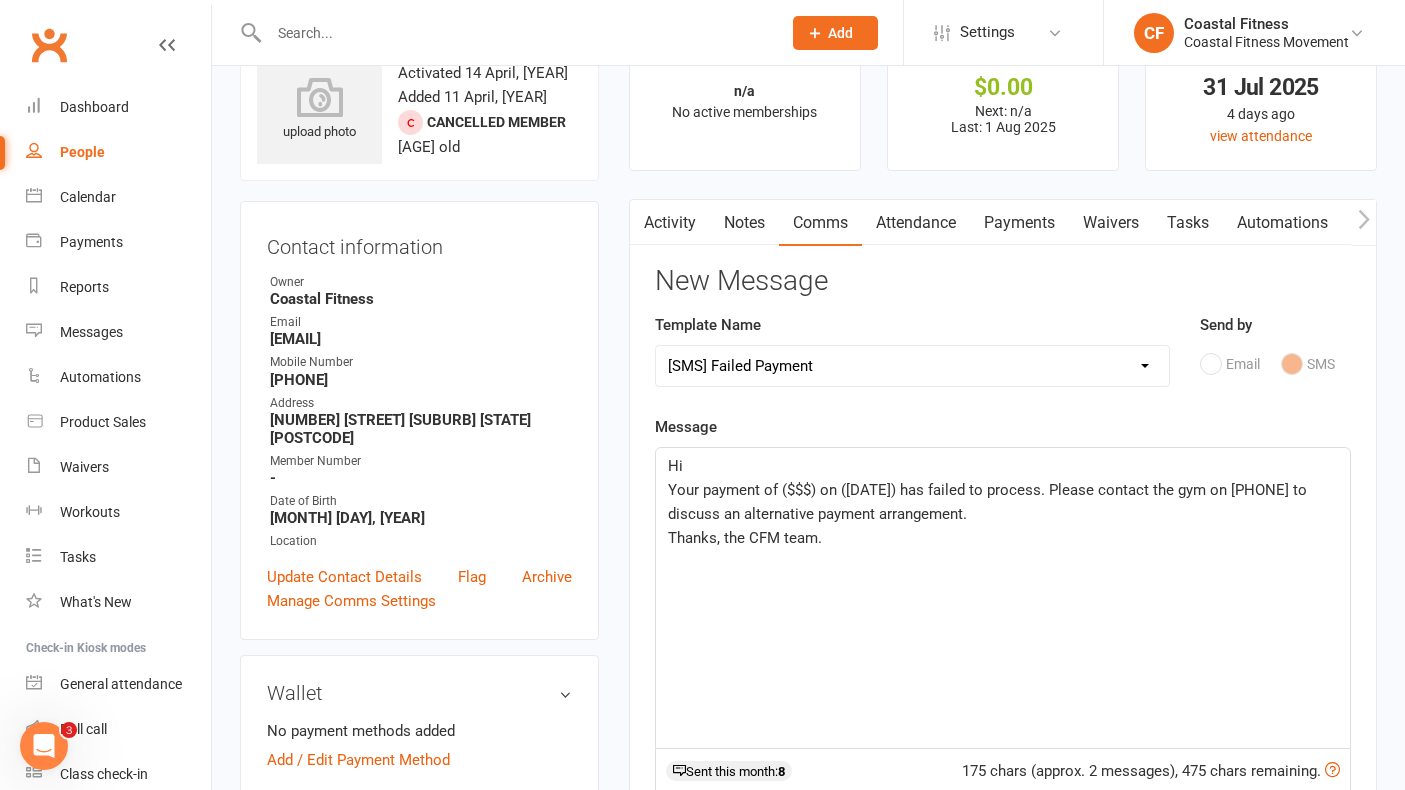 type 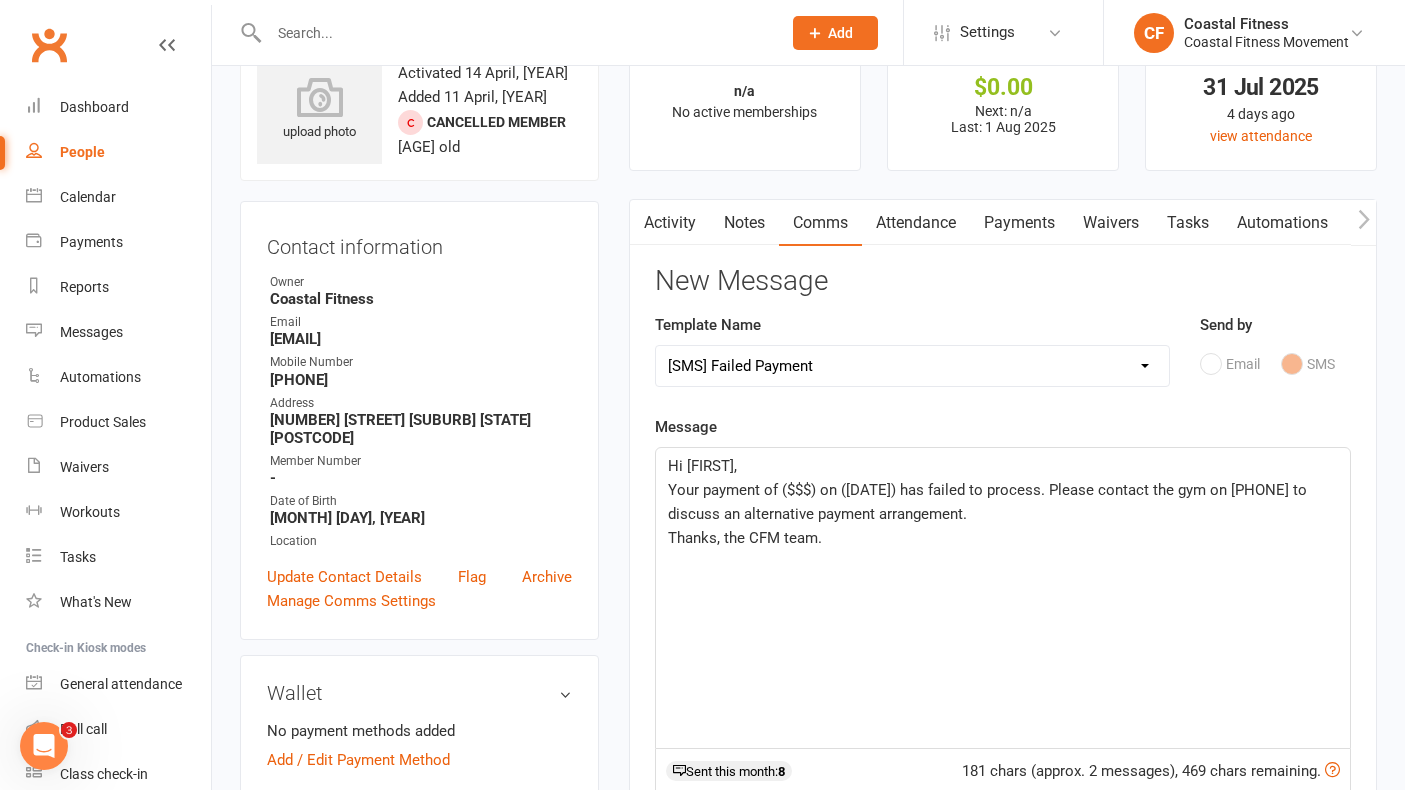 click on "Your payment of ($$$) on ([DATE]) has failed to process. Please contact the gym on [PHONE] to discuss an alternative payment arrangement." 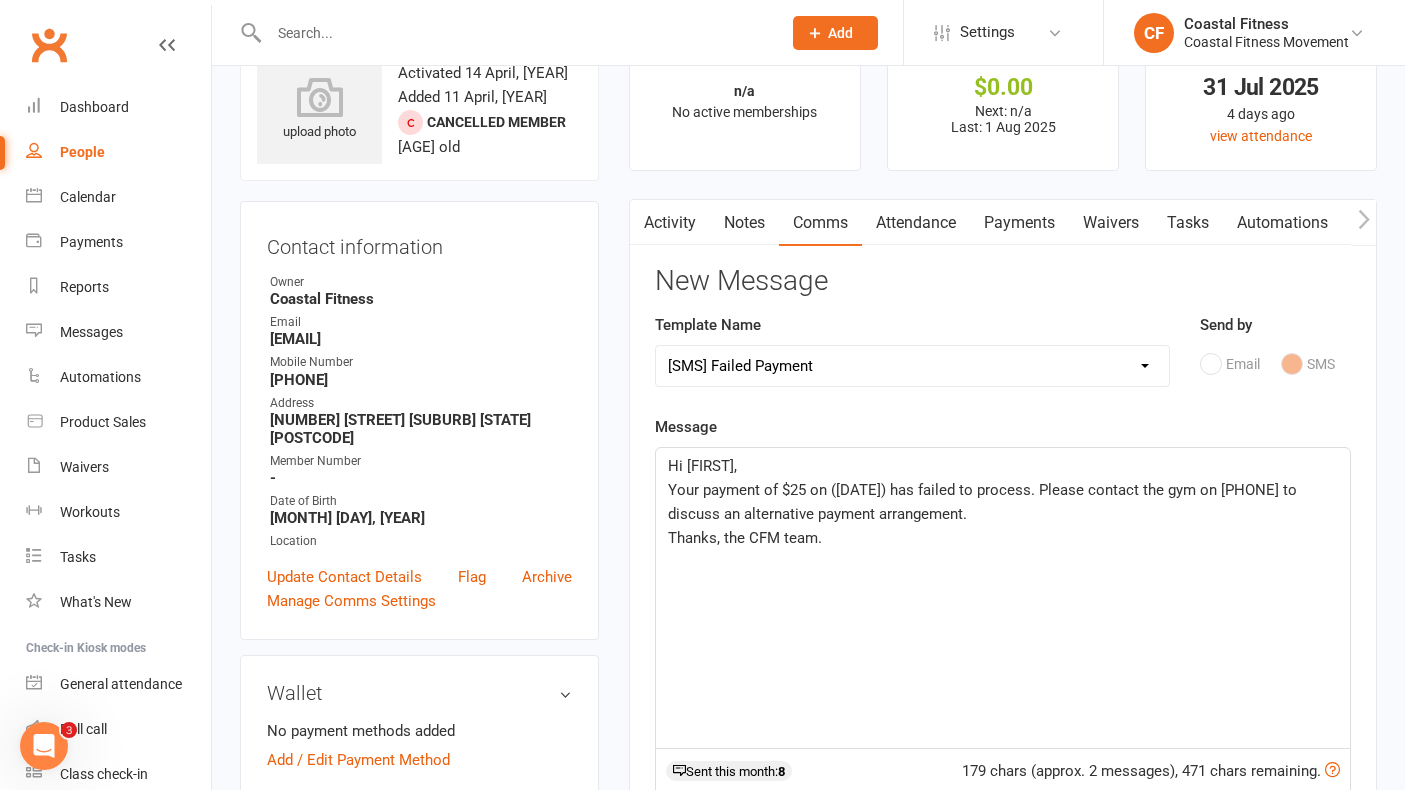 click on "Your payment of $25 on ([DATE]) has failed to process. Please contact the gym on [PHONE] to discuss an alternative payment arrangement." 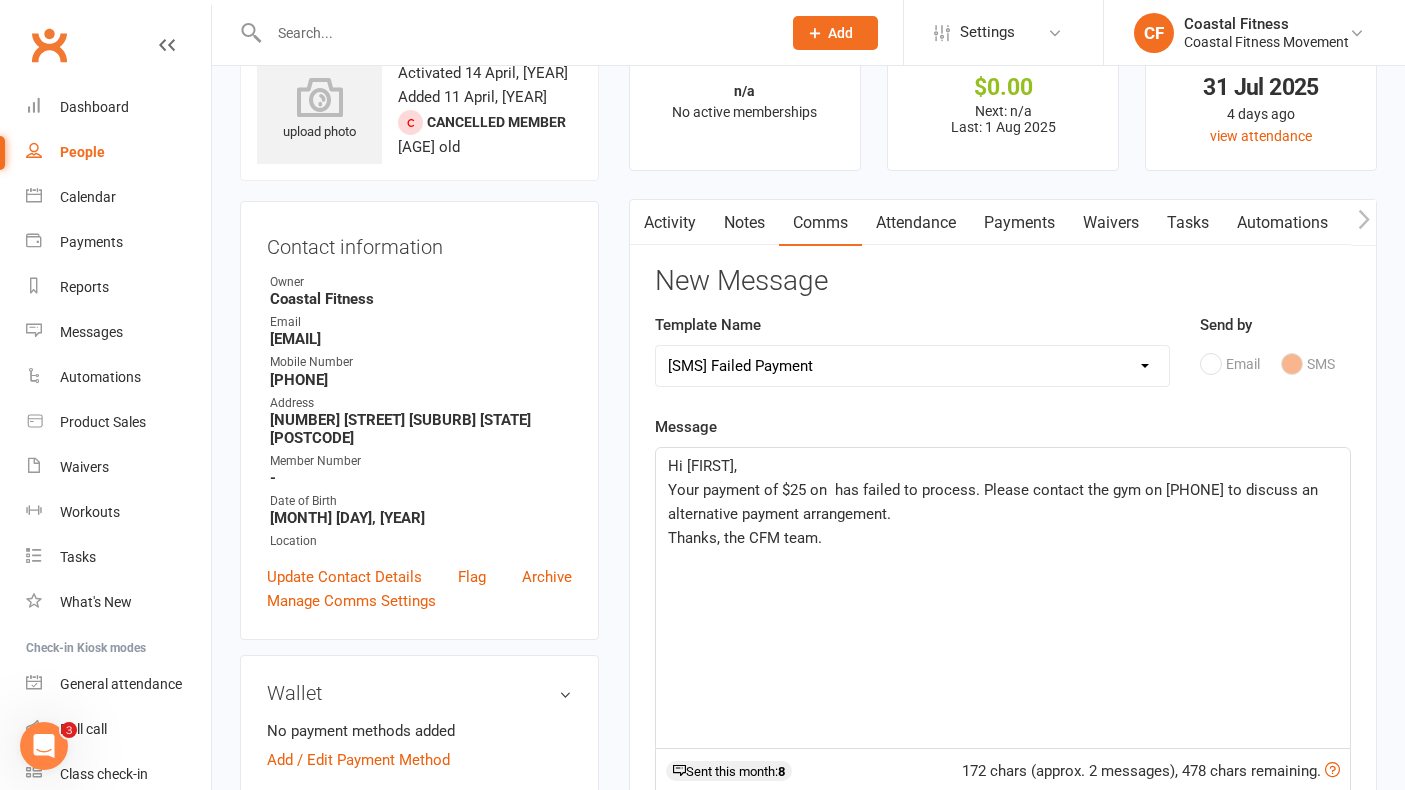click on "Payments" at bounding box center [1019, 223] 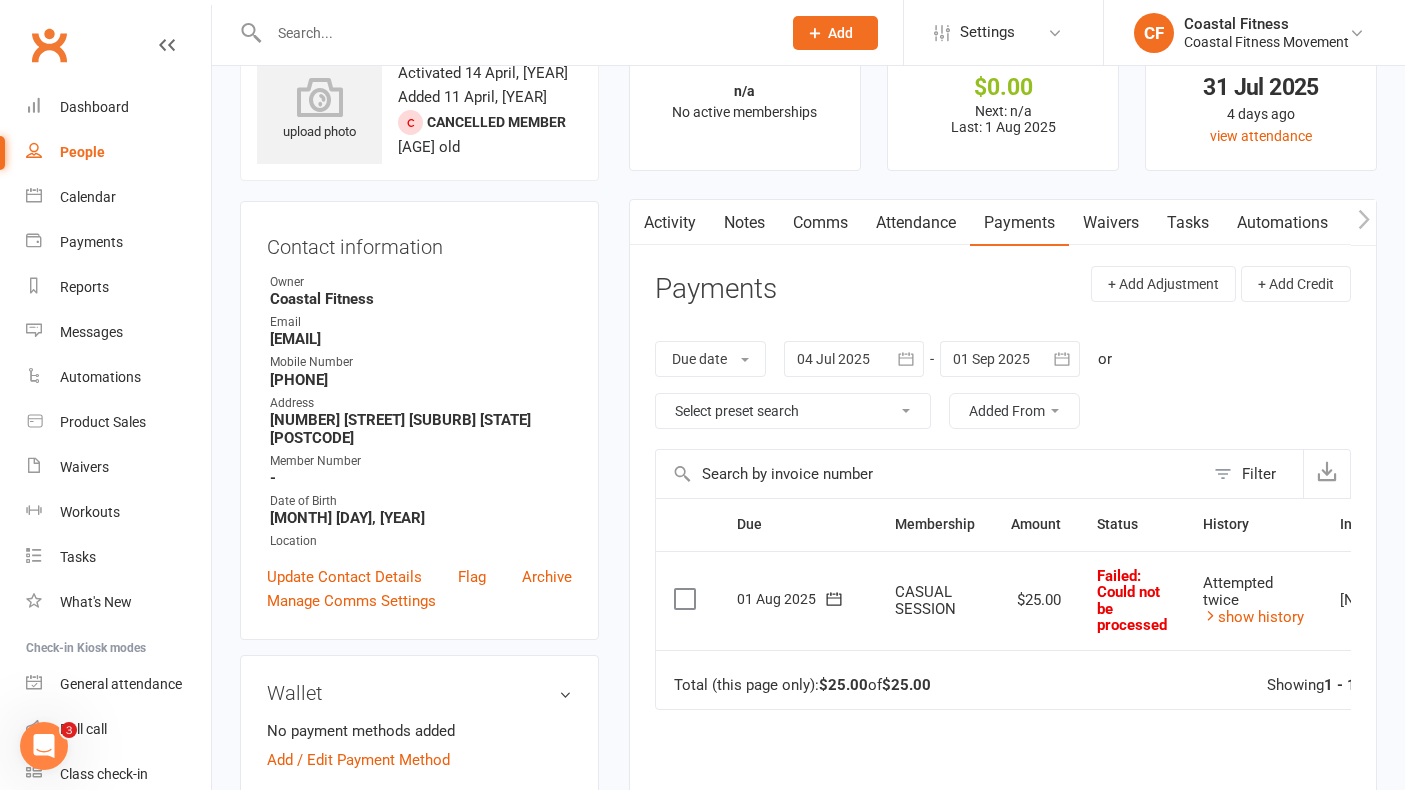 click on "Comms" at bounding box center [820, 223] 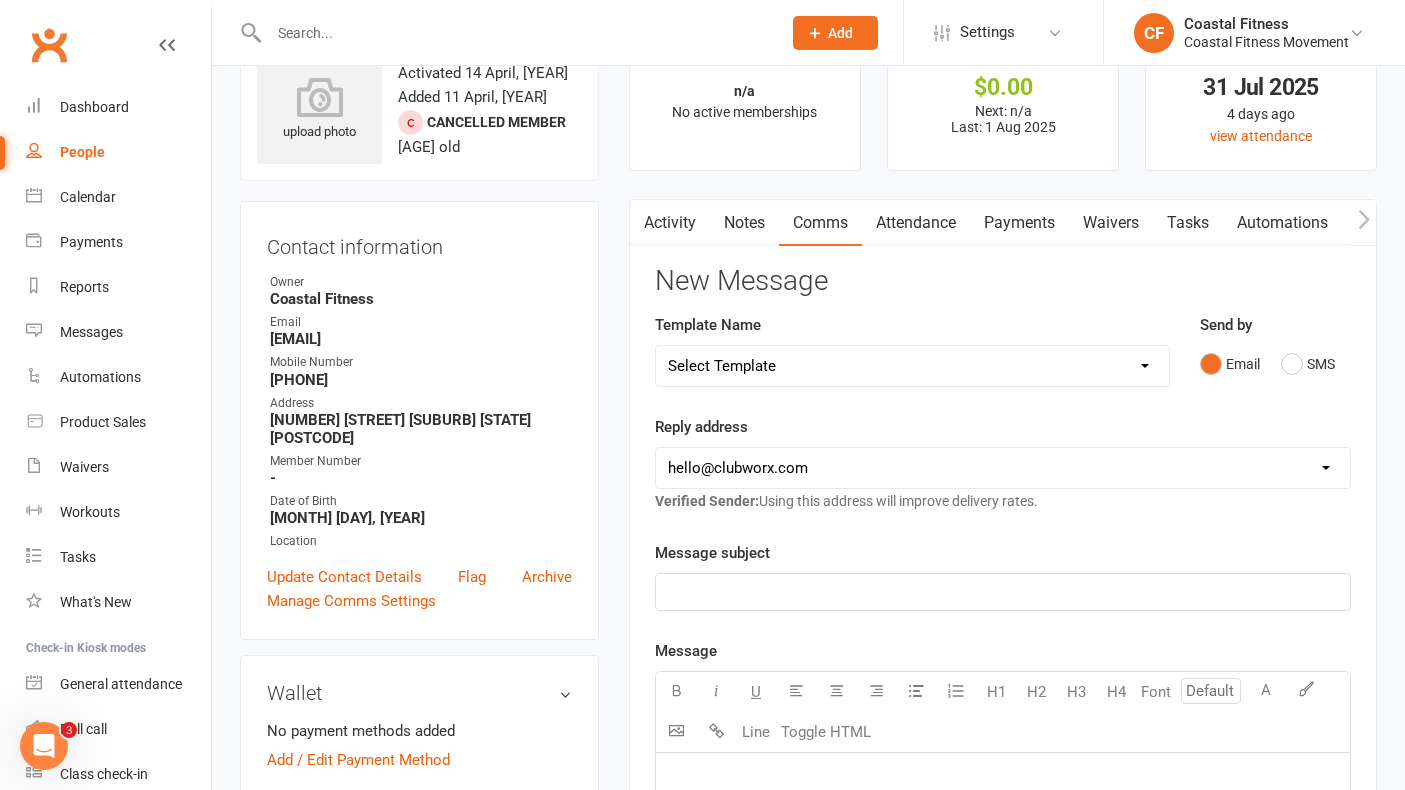 click on "Select Template [Email] CFM 7 day trial [SMS] Failure to scan FP [Email] It's time to renew your membership! [SMS] Failed Payment [SMS] WELCOME TO CFM - FITNESS PASSPORT [SMS] WELCOME TO CFM - MEMBER" at bounding box center (912, 366) 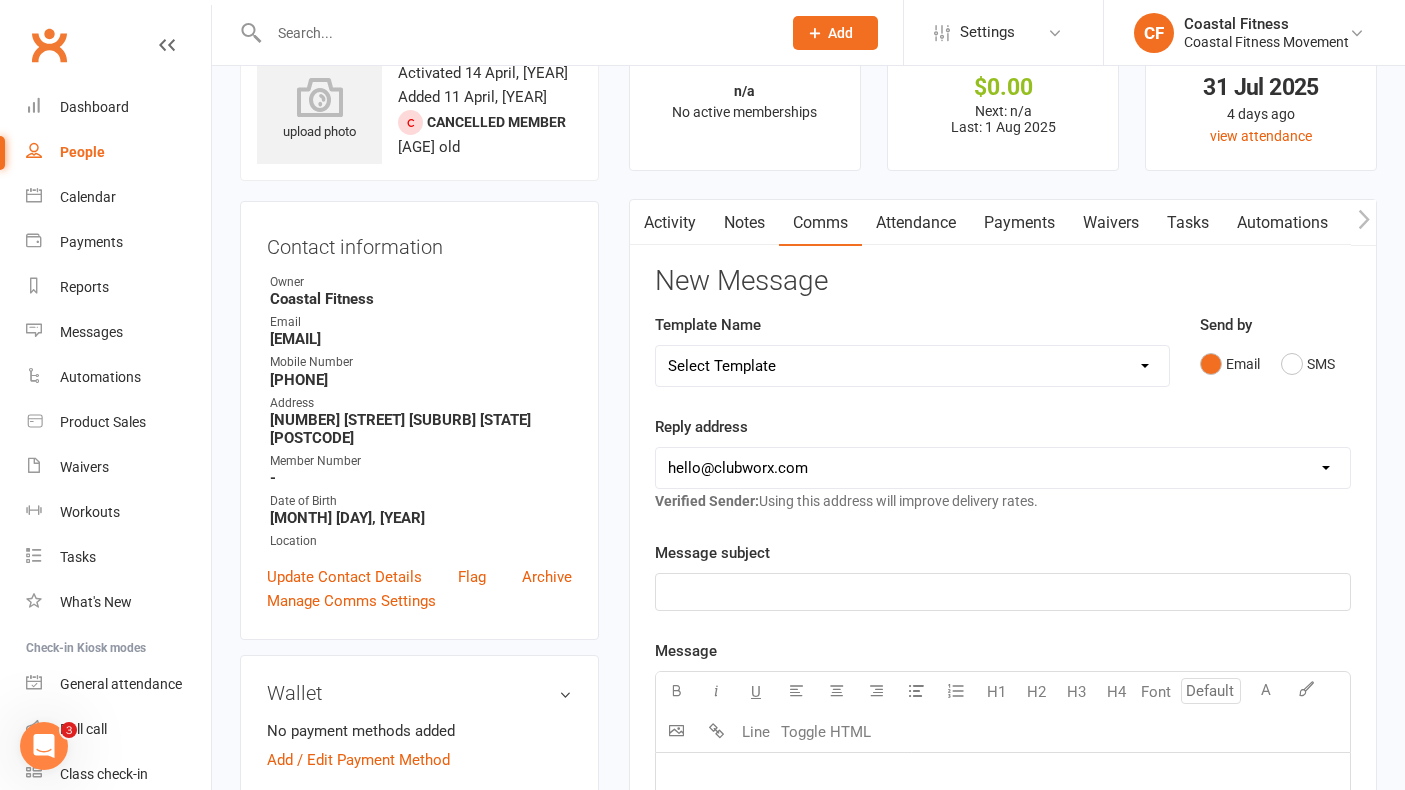 select on "3" 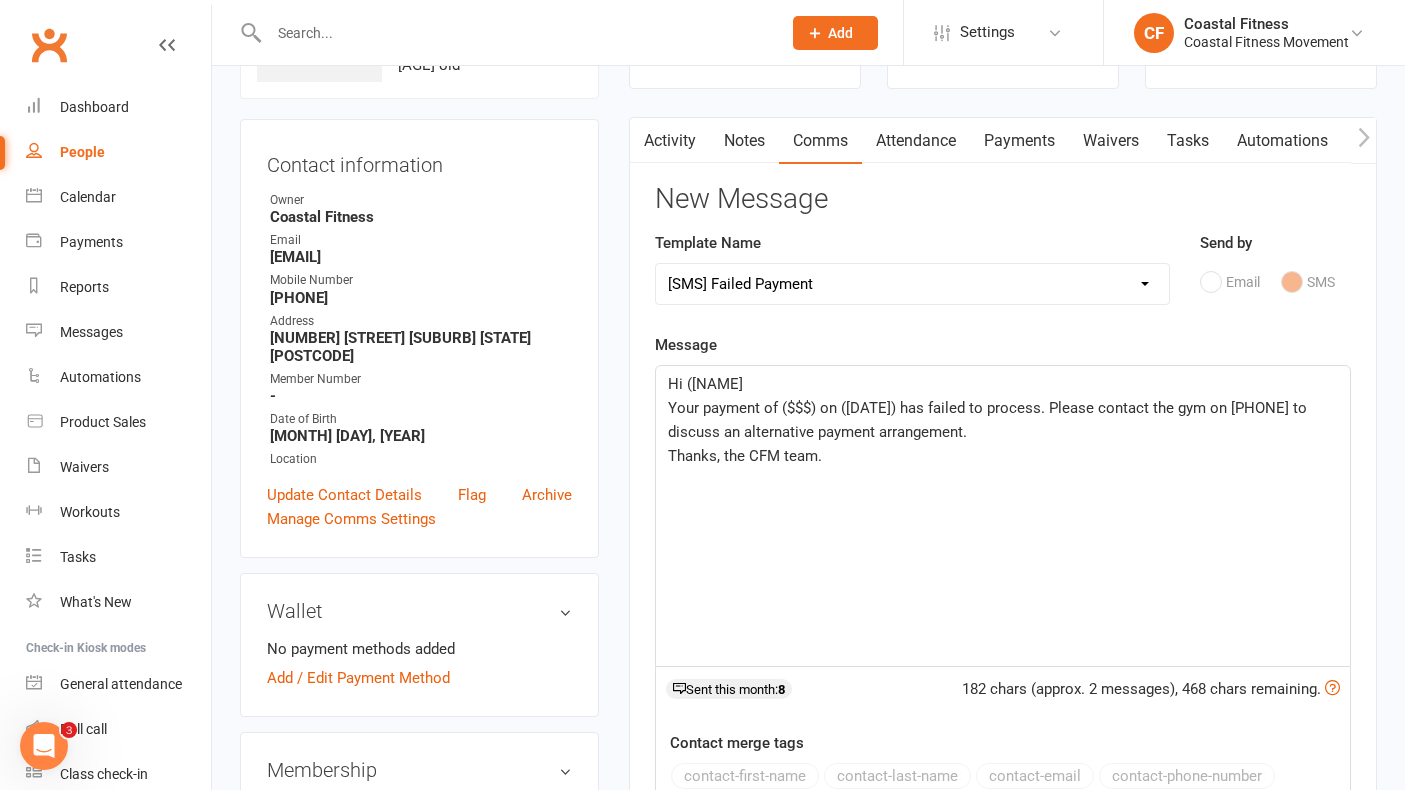 scroll, scrollTop: 207, scrollLeft: 0, axis: vertical 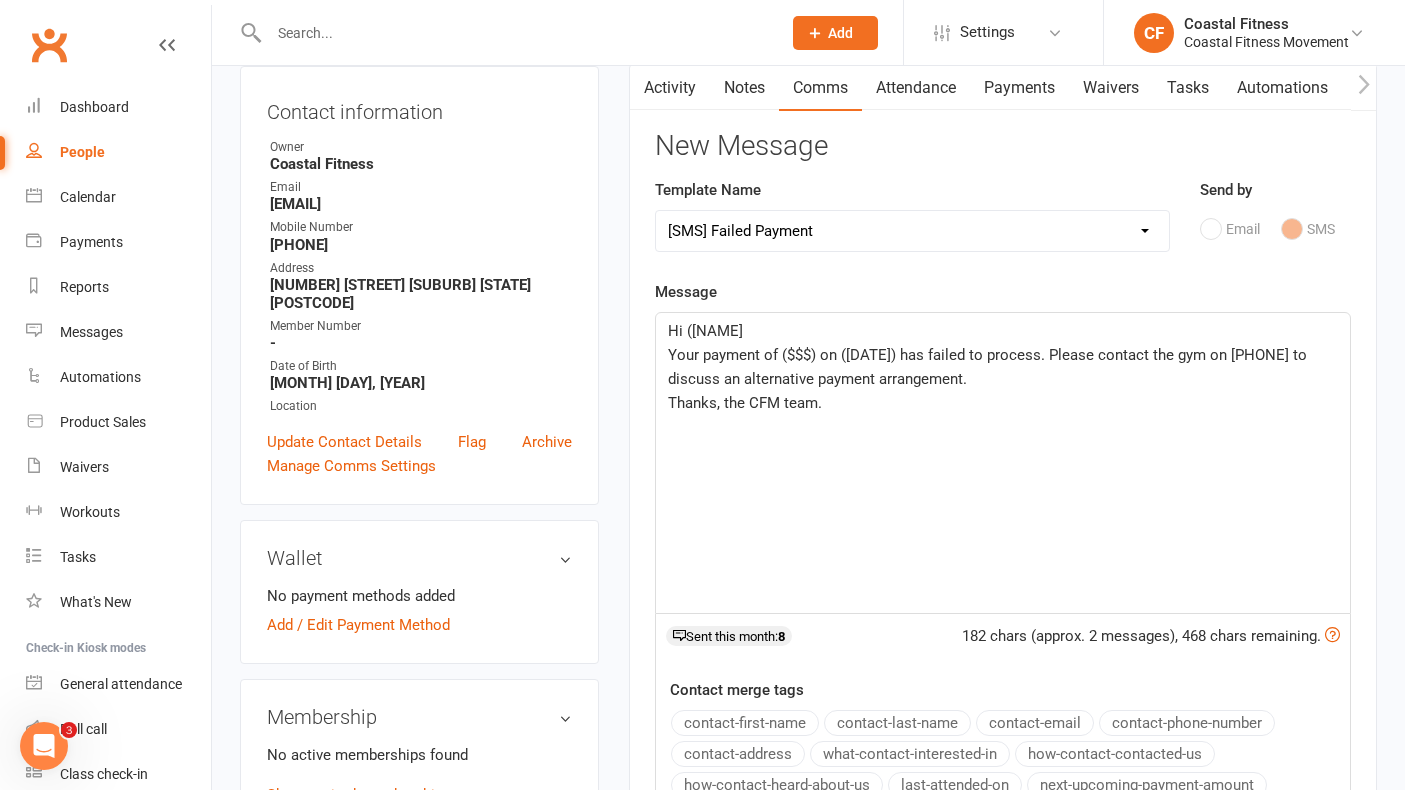 click on "Hi ([NAME]" 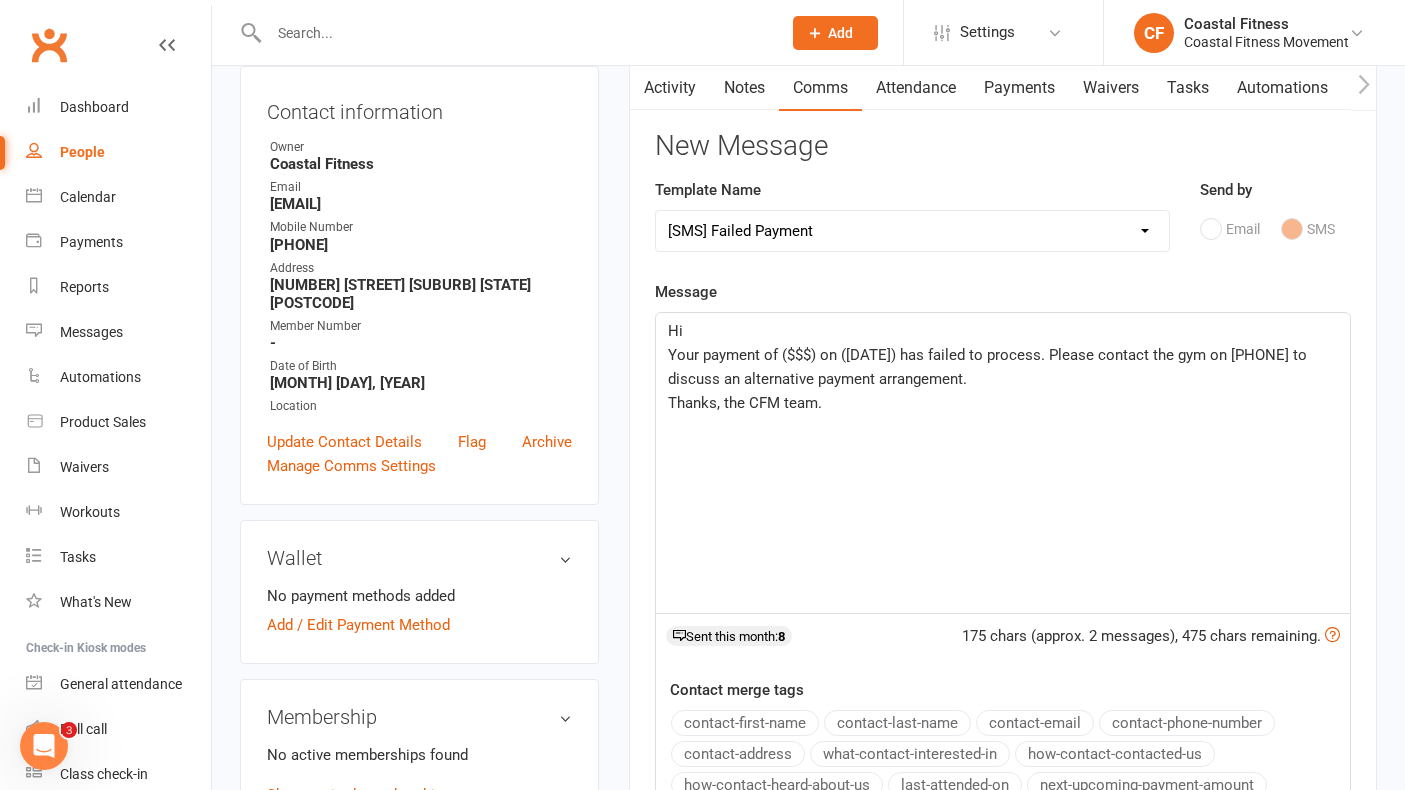 type 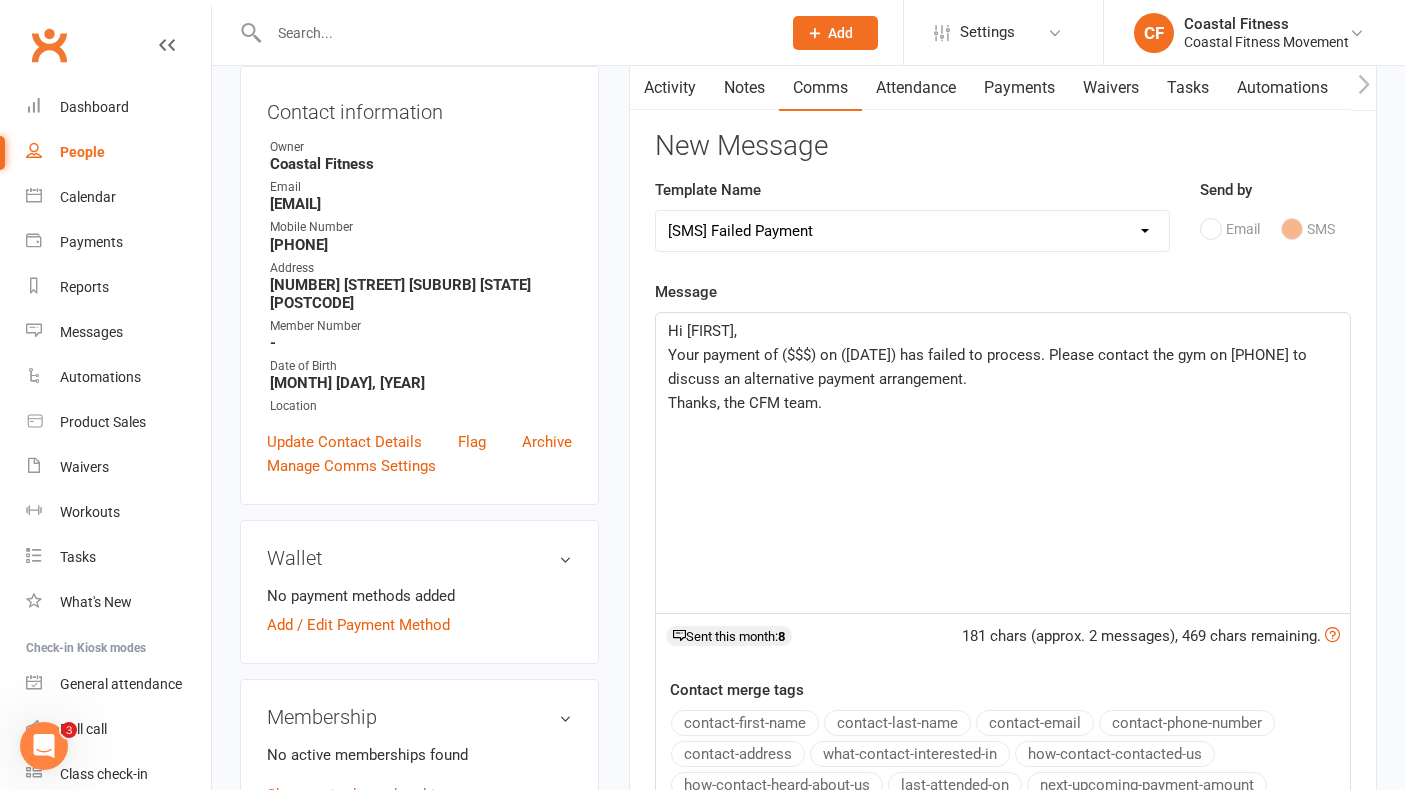 click on "Your payment of ($$$) on ([DATE]) has failed to process. Please contact the gym on [PHONE] to discuss an alternative payment arrangement." 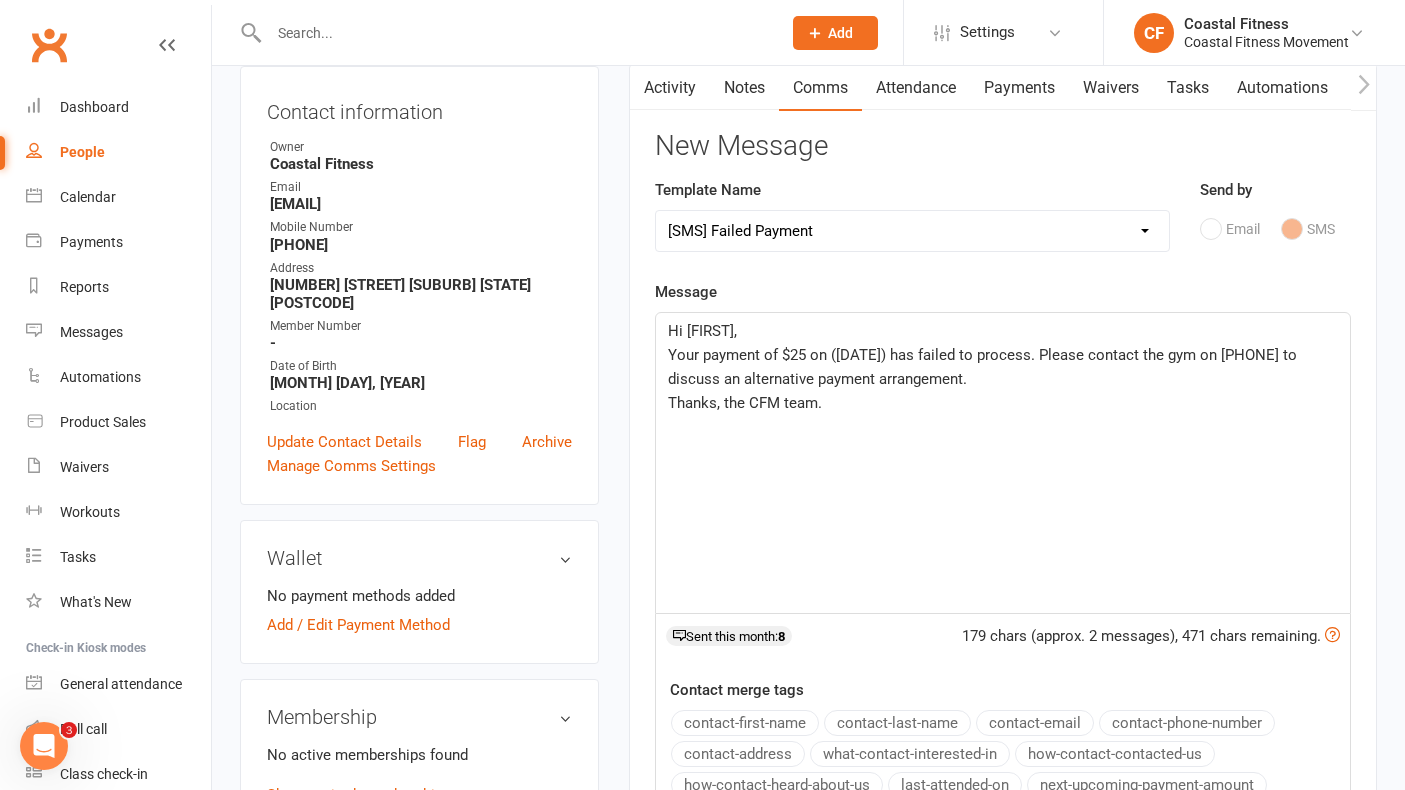 click on "Your payment of $25 on ([DATE]) has failed to process. Please contact the gym on [PHONE] to discuss an alternative payment arrangement." 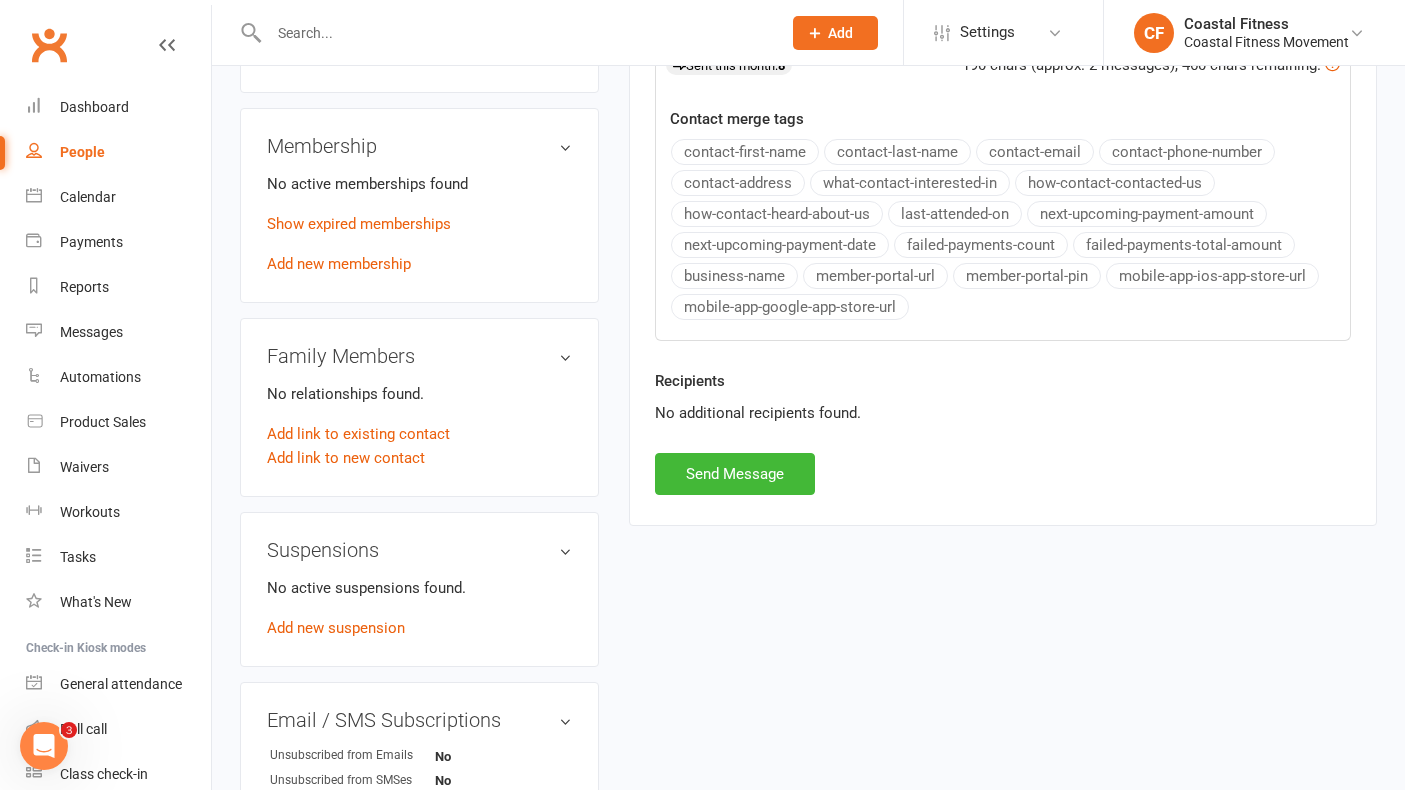 scroll, scrollTop: 797, scrollLeft: 0, axis: vertical 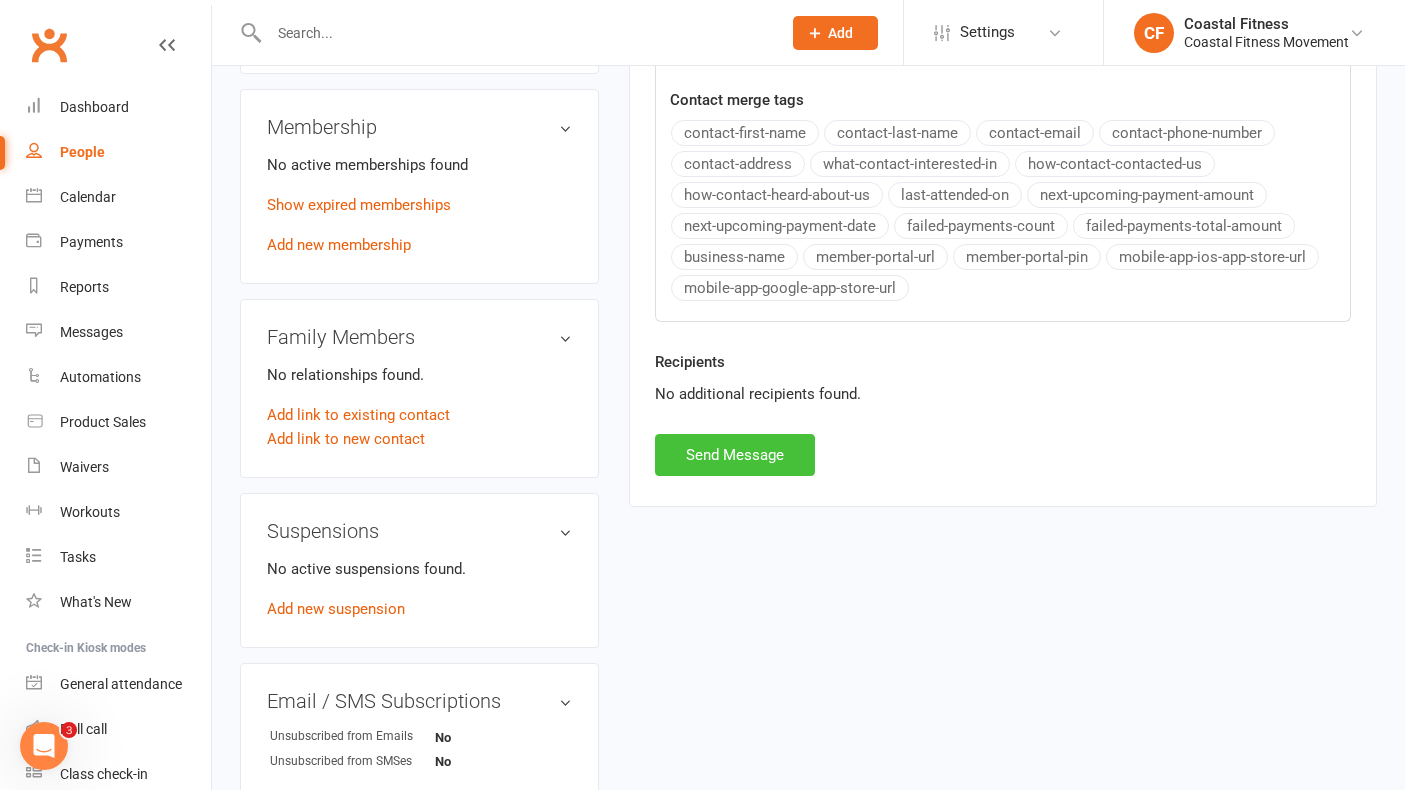 click on "Send Message" at bounding box center (735, 455) 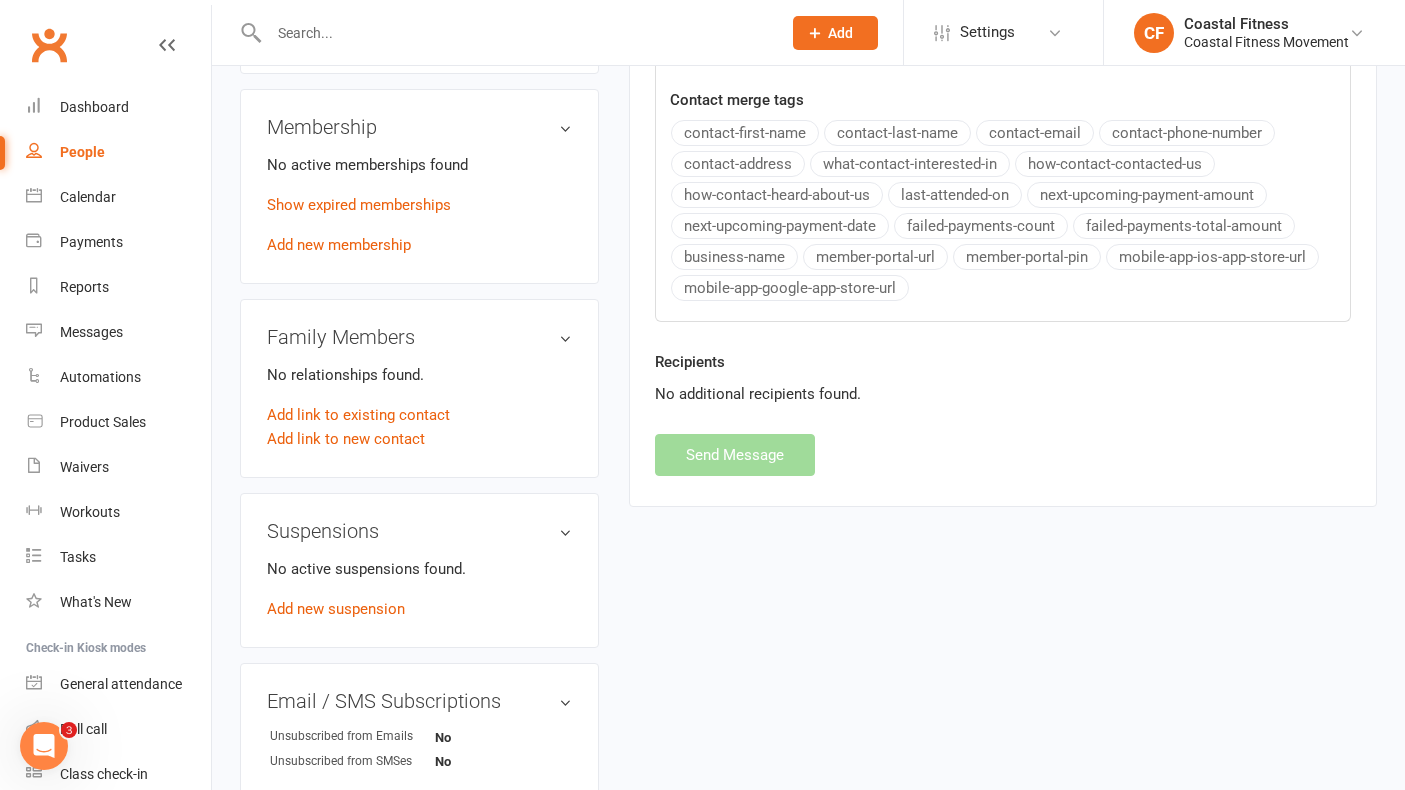 select 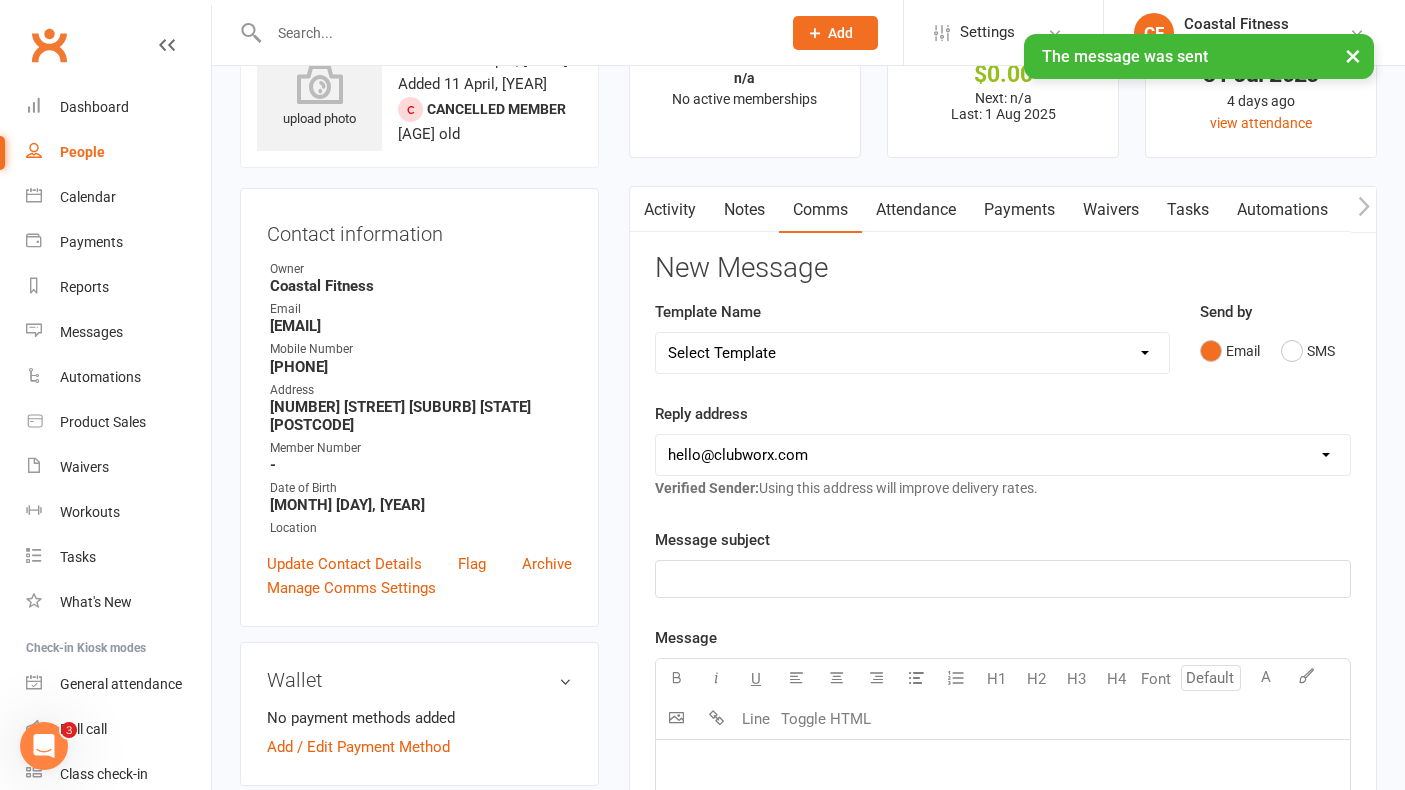scroll, scrollTop: 0, scrollLeft: 0, axis: both 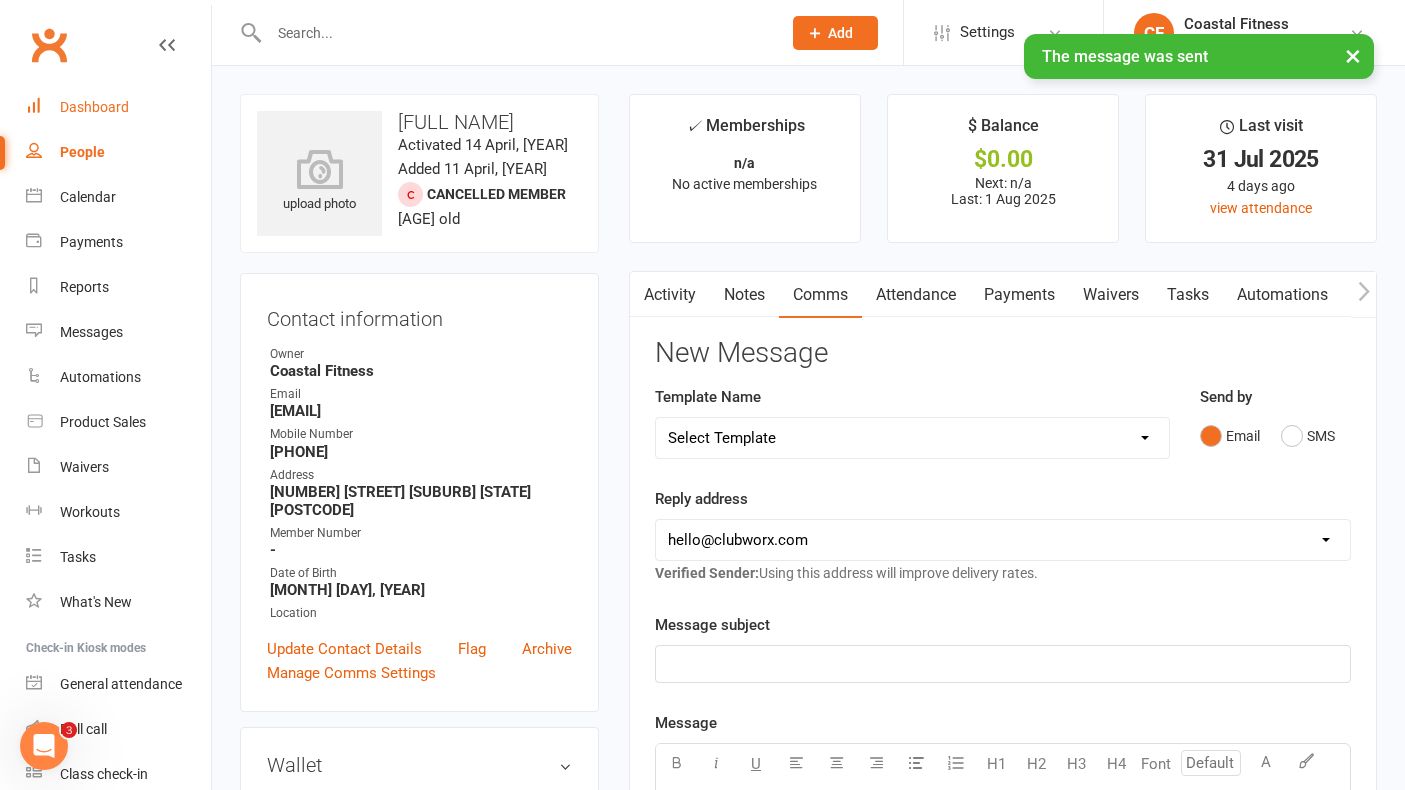 click on "Dashboard" at bounding box center [94, 107] 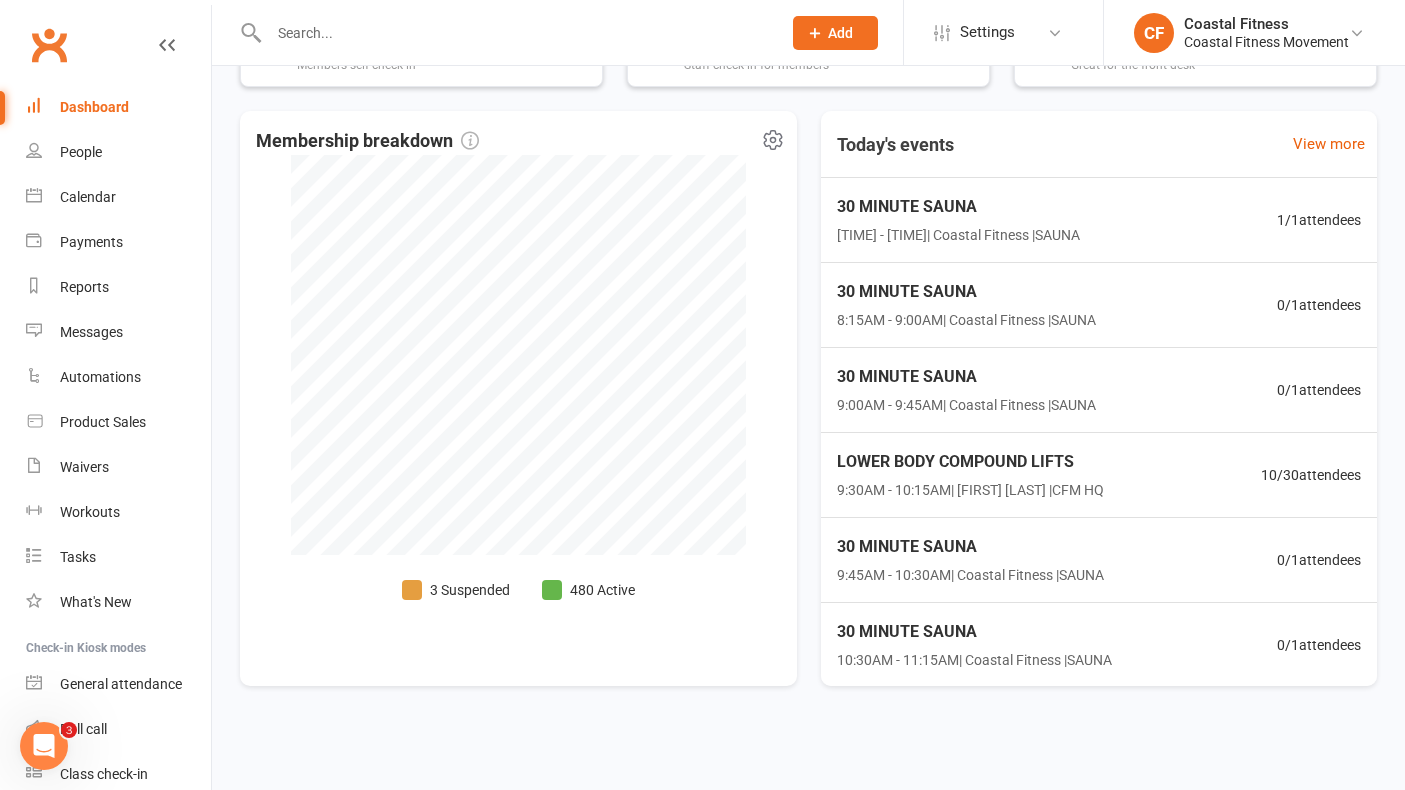 scroll, scrollTop: 0, scrollLeft: 0, axis: both 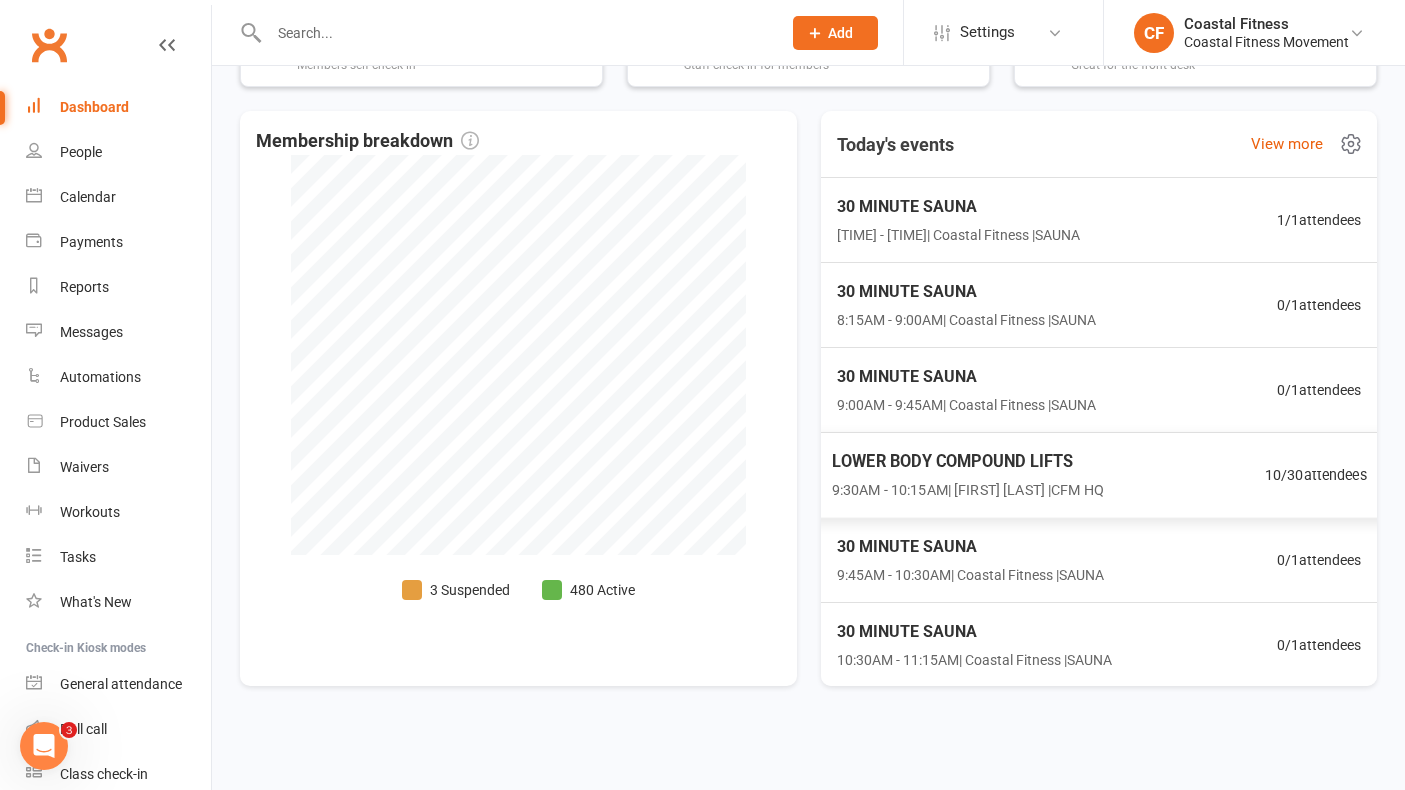 click on "[TIME]  |   [FIRST] [LAST] |  CFM HQ" at bounding box center [967, 490] 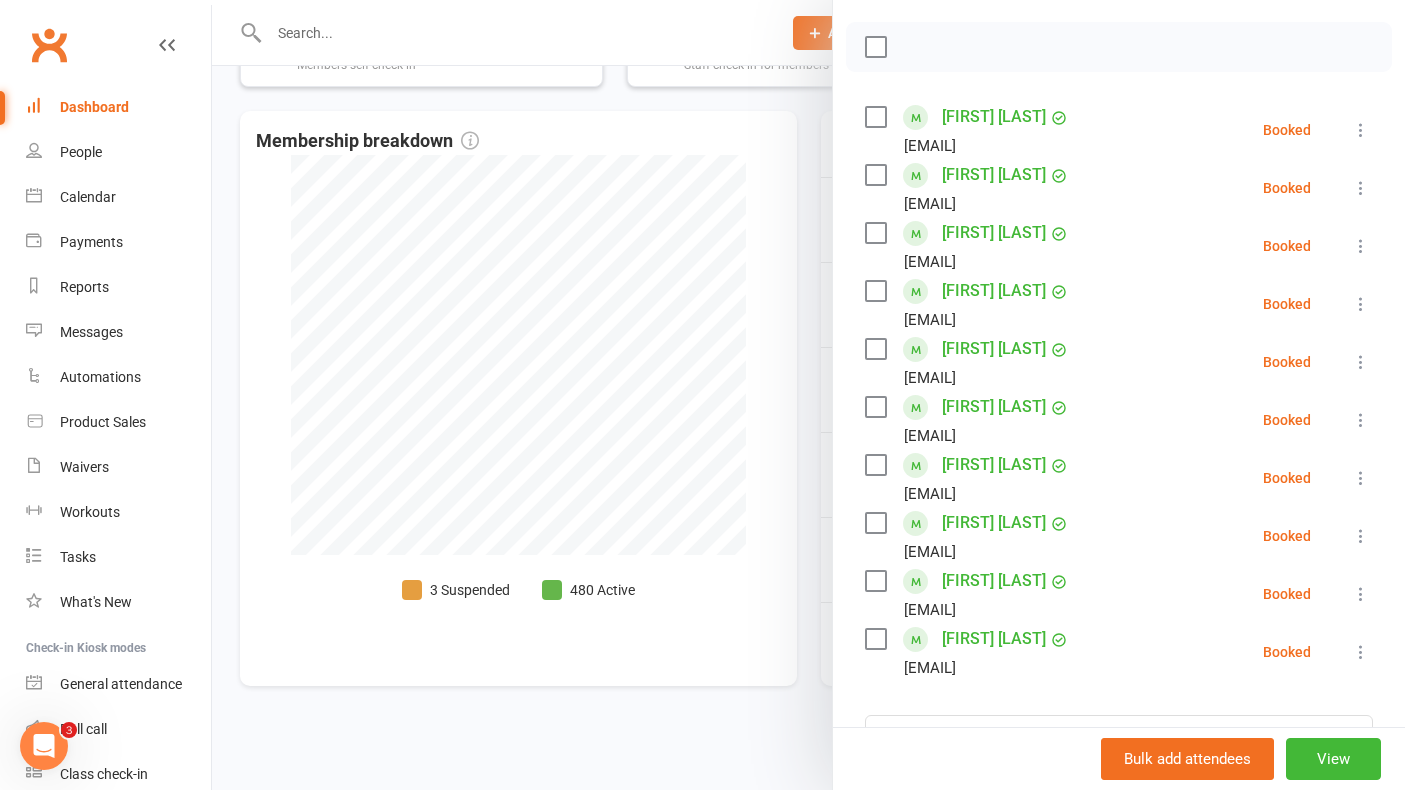 scroll, scrollTop: 279, scrollLeft: 0, axis: vertical 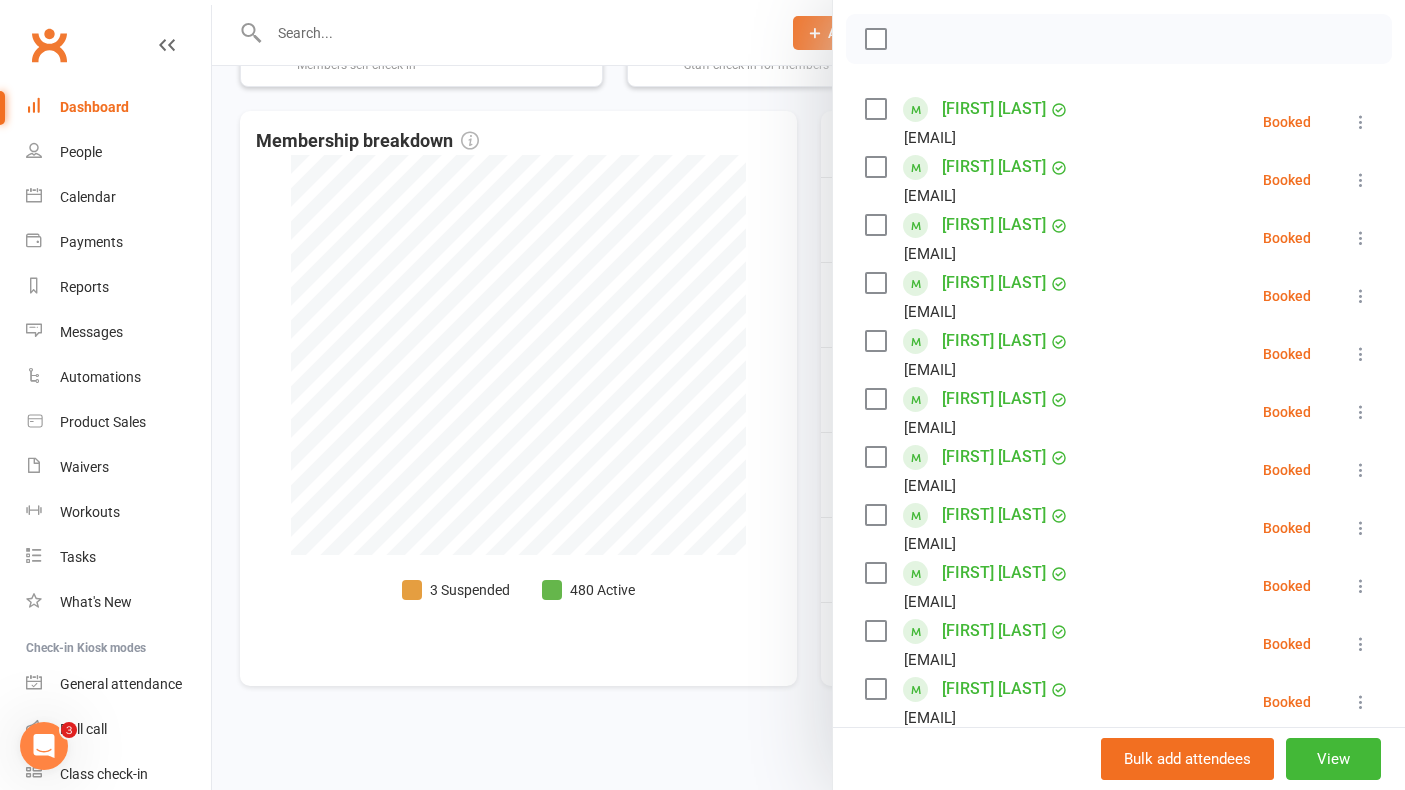 click on "[FIRST] [LAST] [EMAIL]" at bounding box center [971, 586] 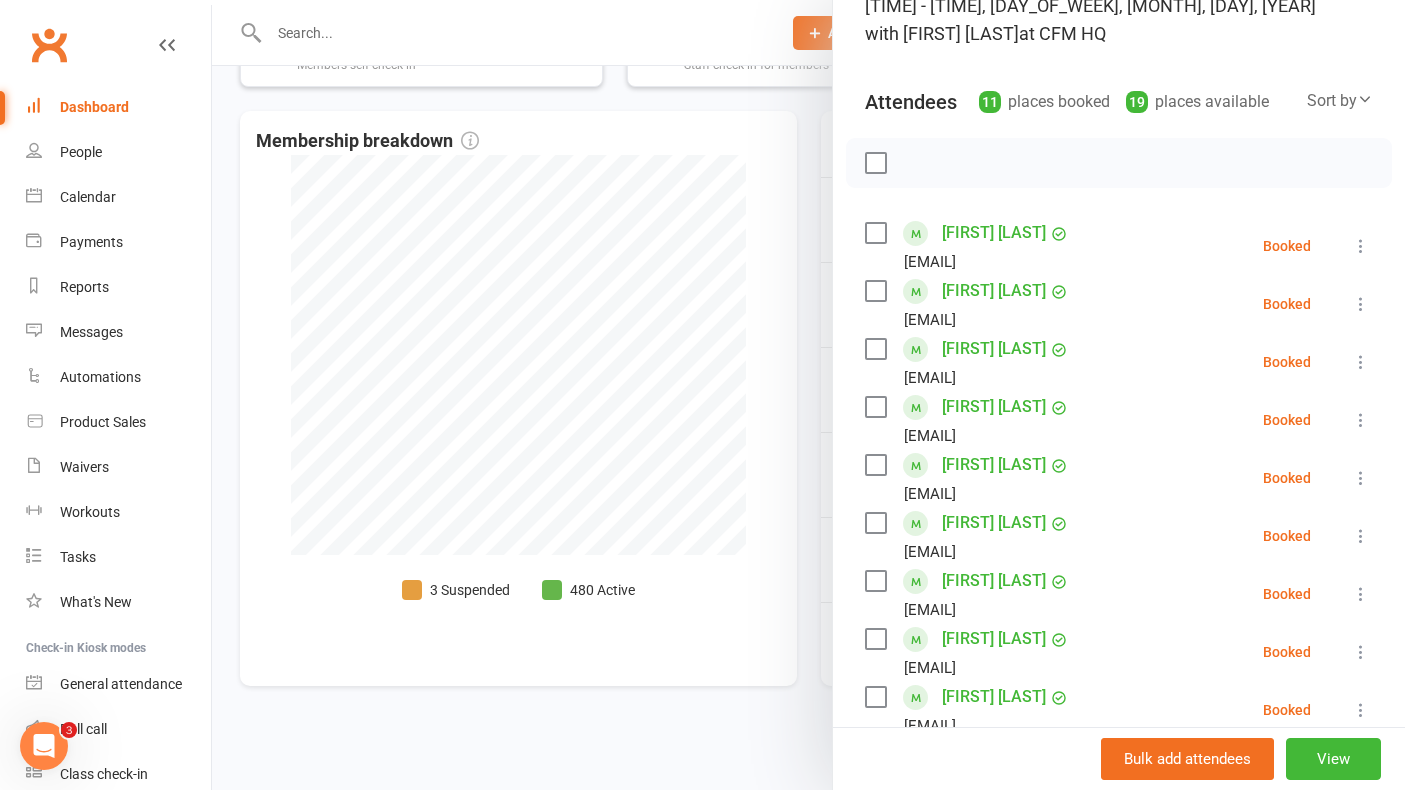 scroll, scrollTop: 198, scrollLeft: 0, axis: vertical 